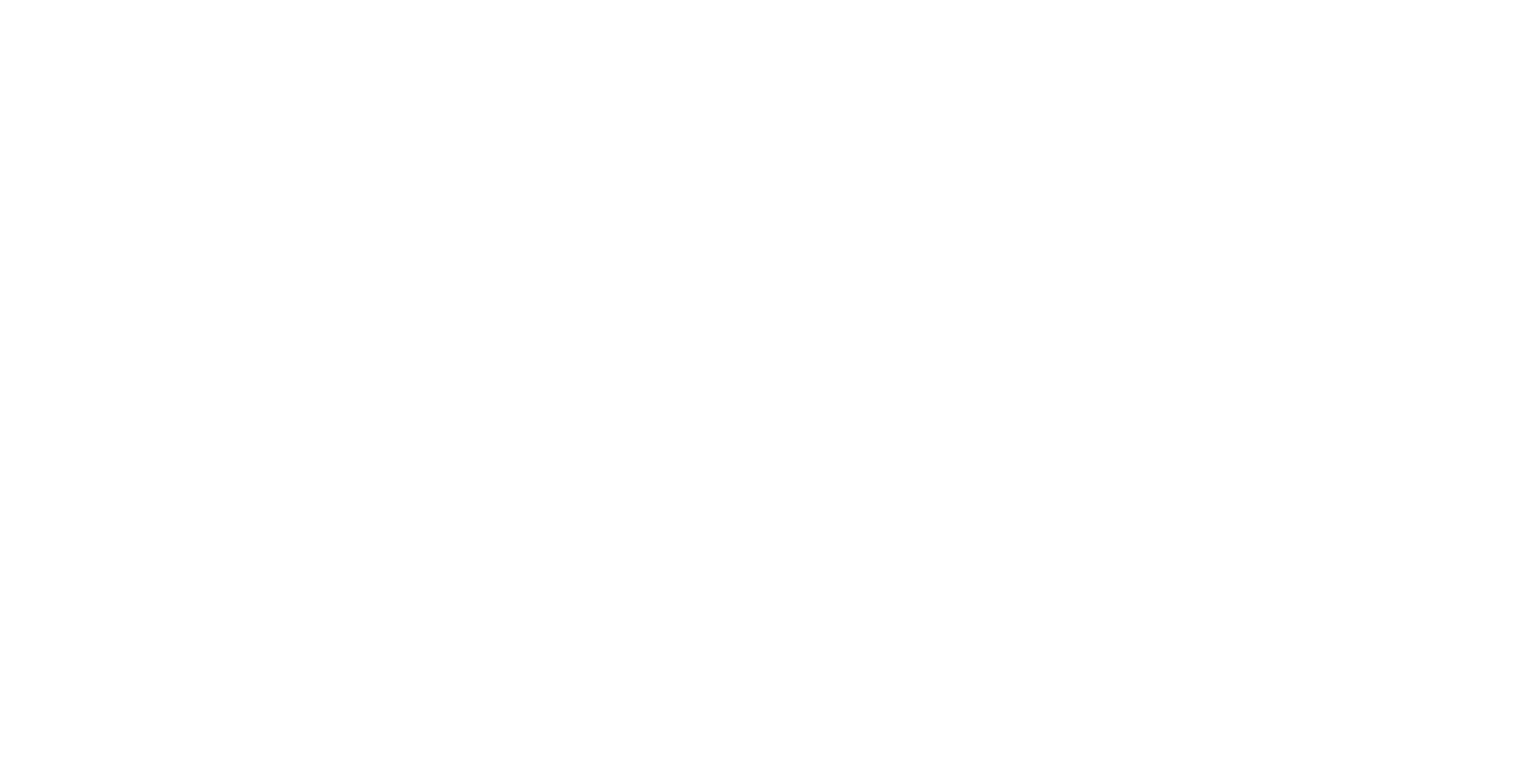 scroll, scrollTop: 0, scrollLeft: 0, axis: both 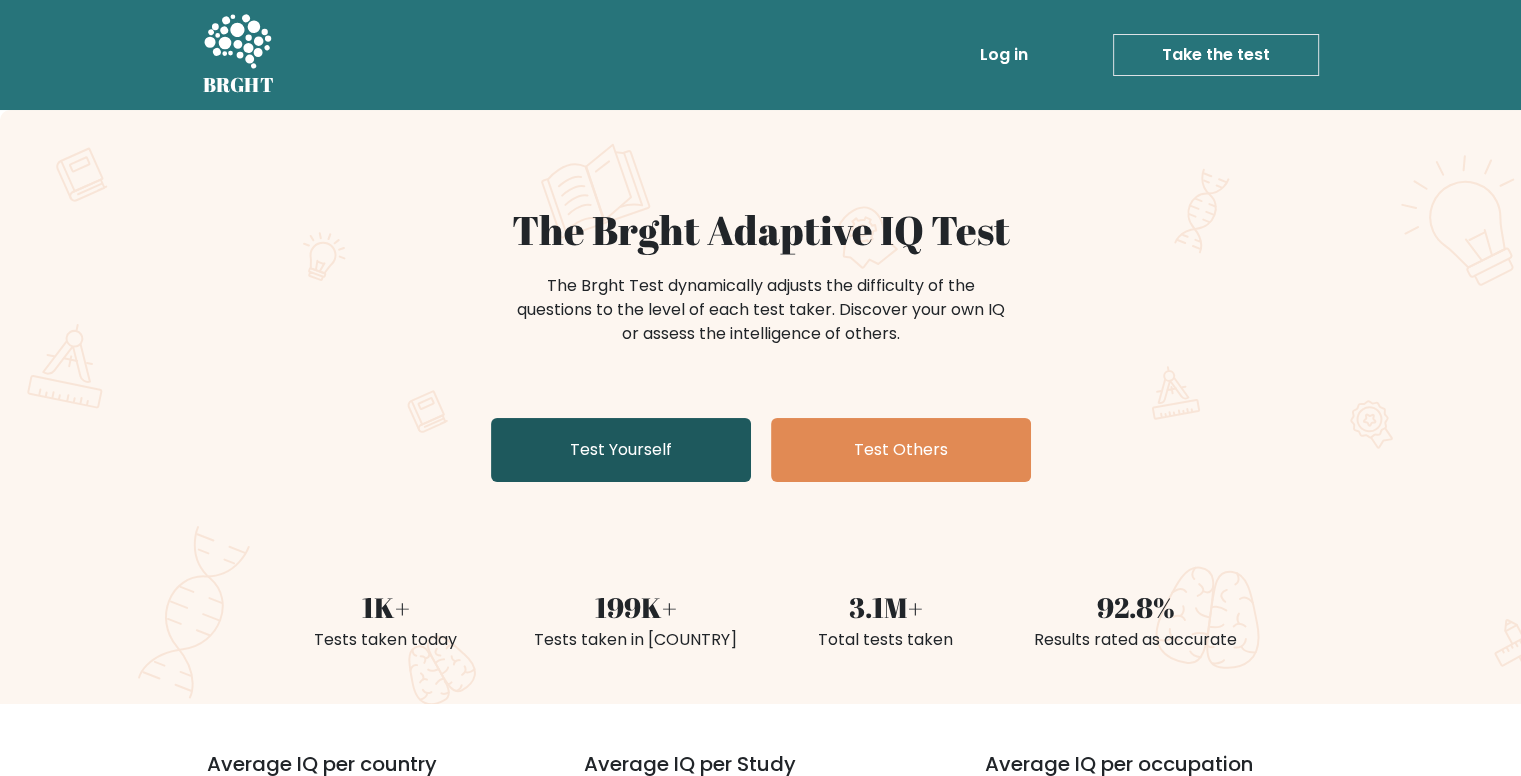 click on "Test Yourself" at bounding box center (621, 450) 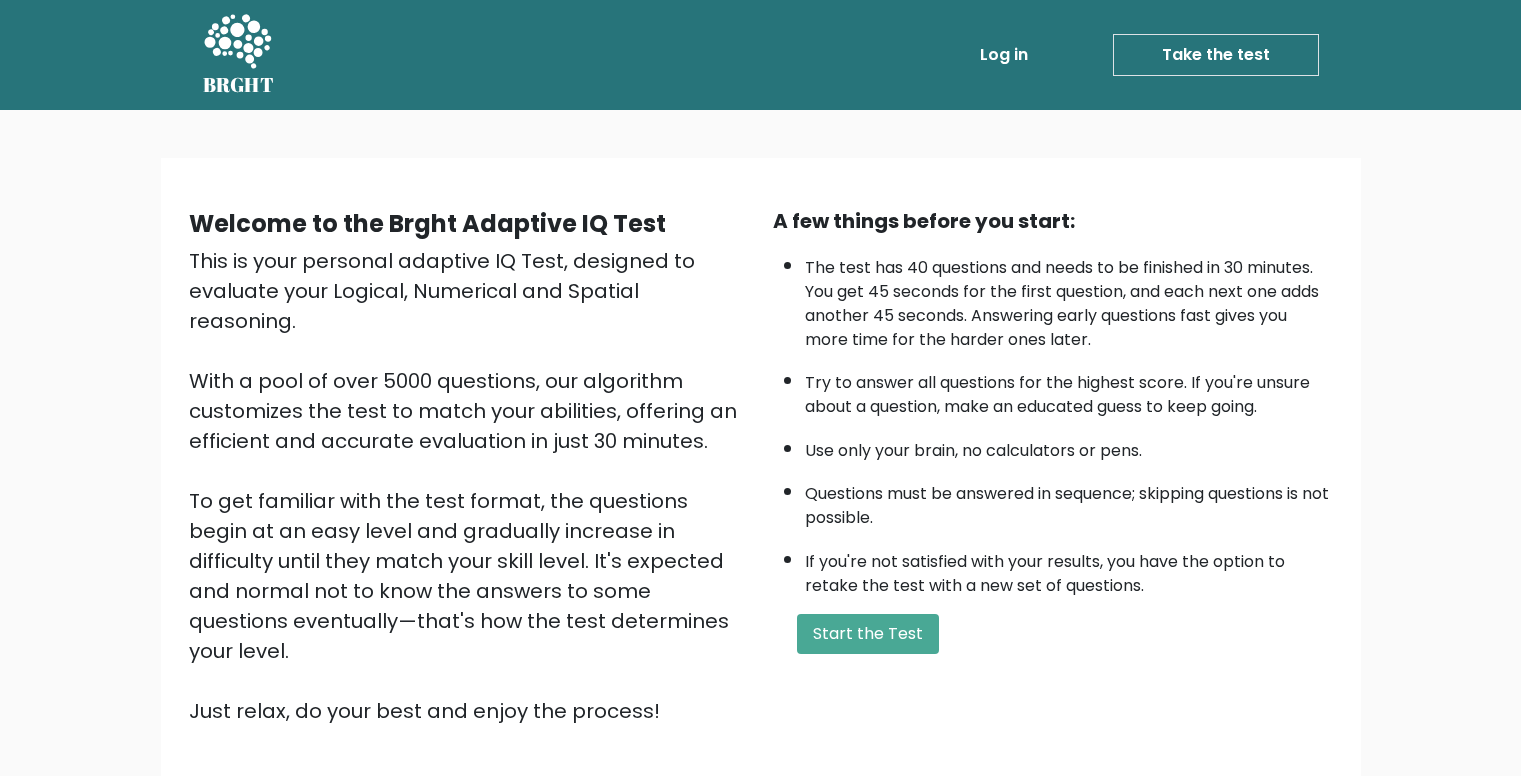 scroll, scrollTop: 0, scrollLeft: 0, axis: both 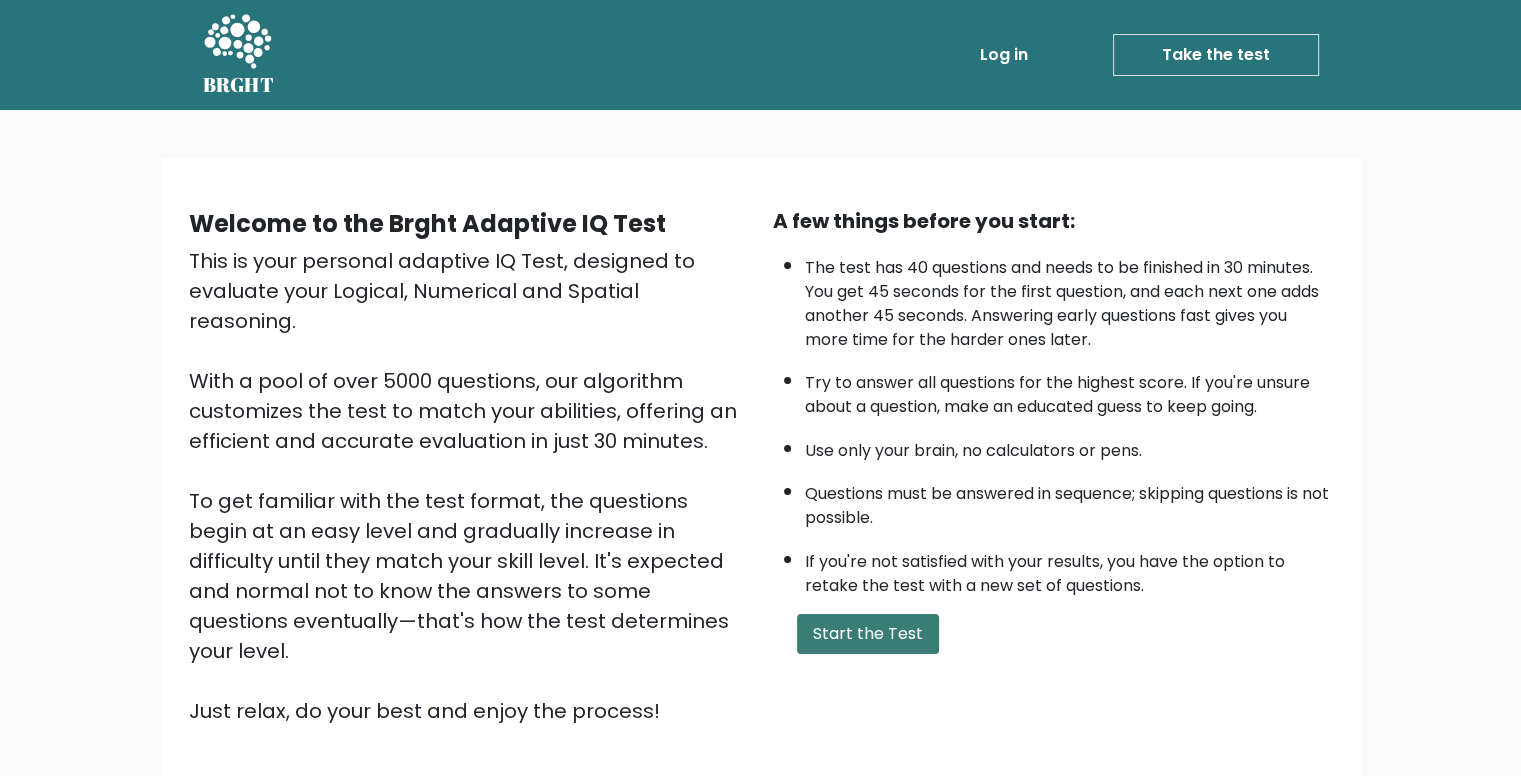 click on "Start the Test" at bounding box center [868, 634] 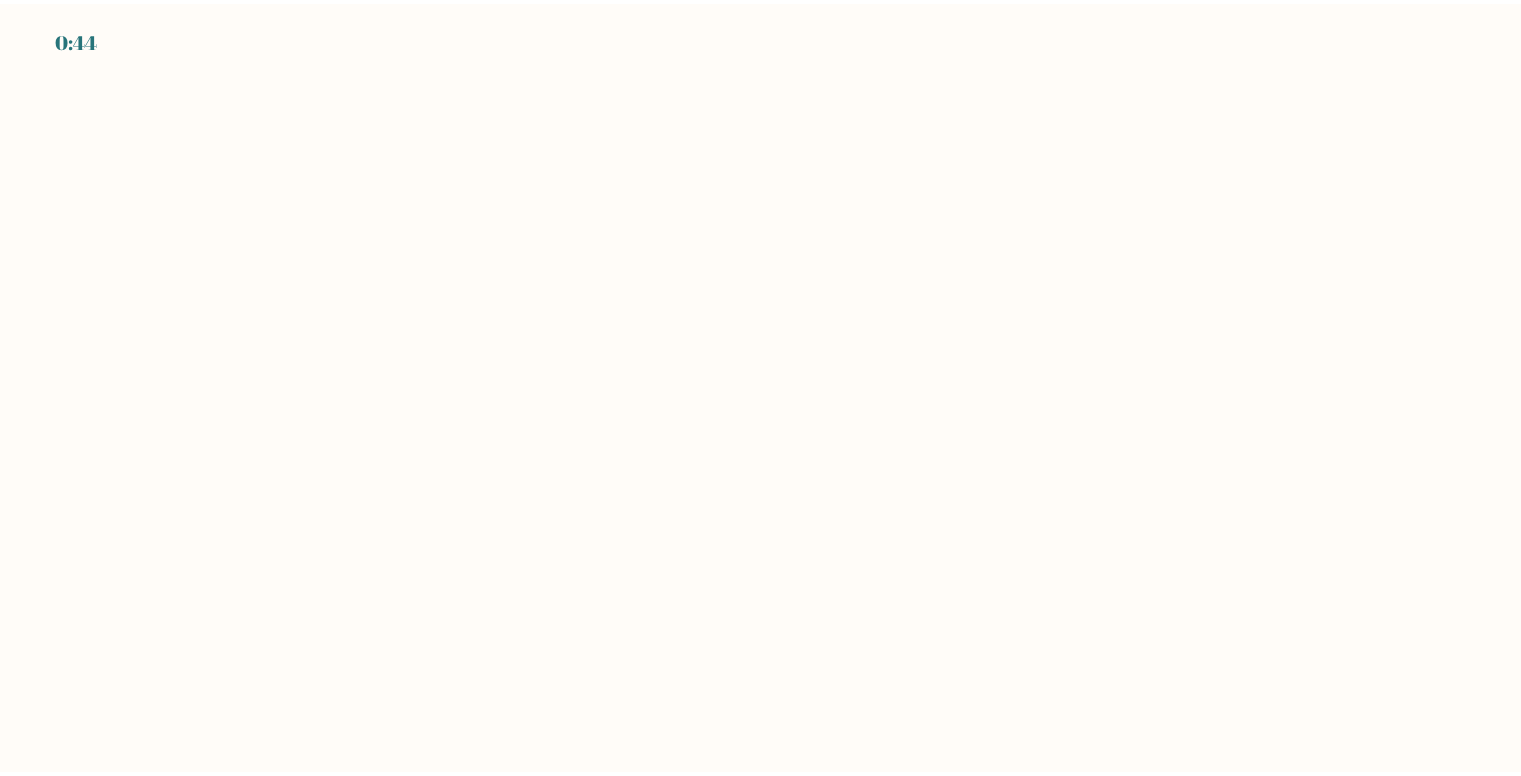 scroll, scrollTop: 0, scrollLeft: 0, axis: both 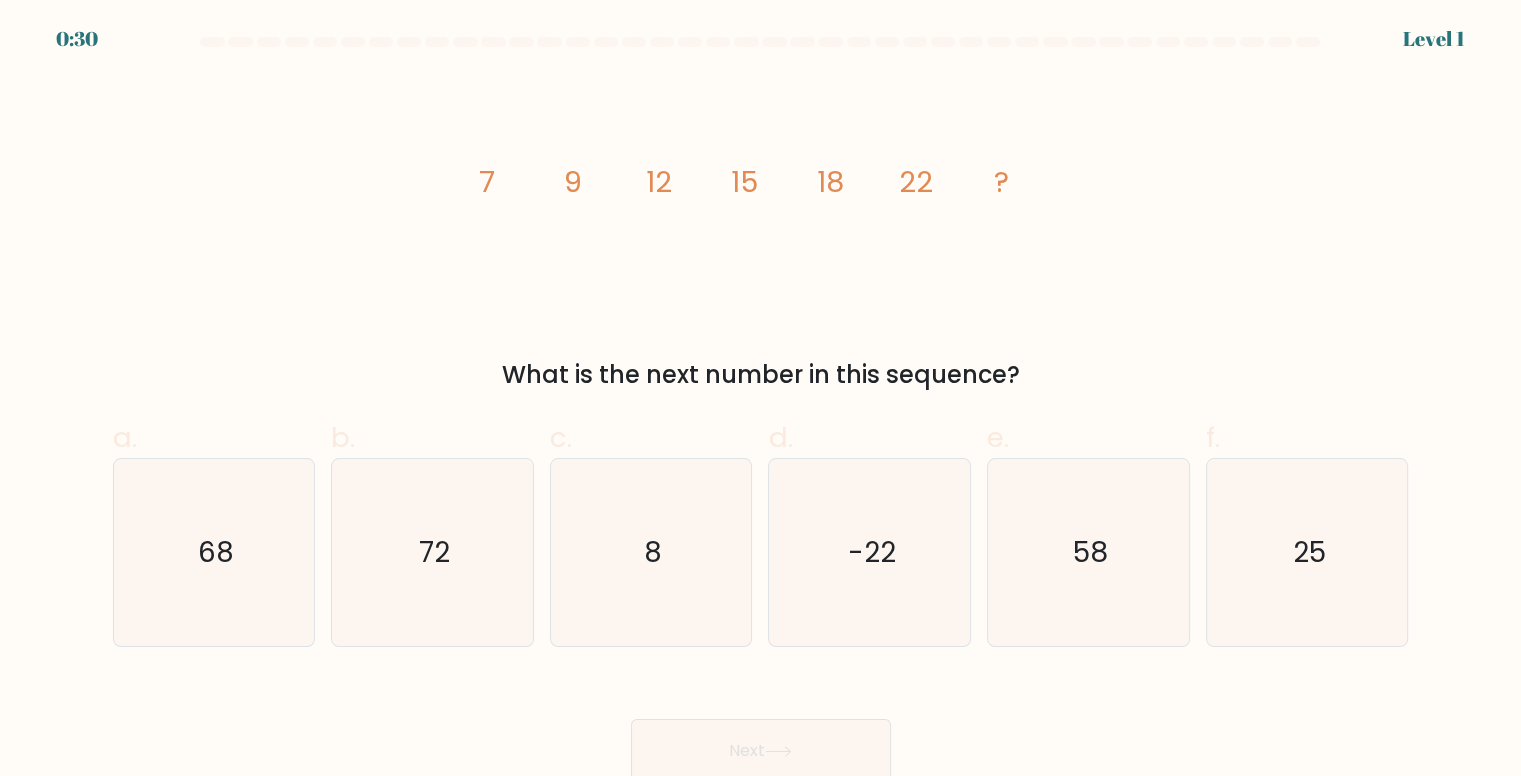 click on "image/svg+xml
7
9
12
15
18
22
?" 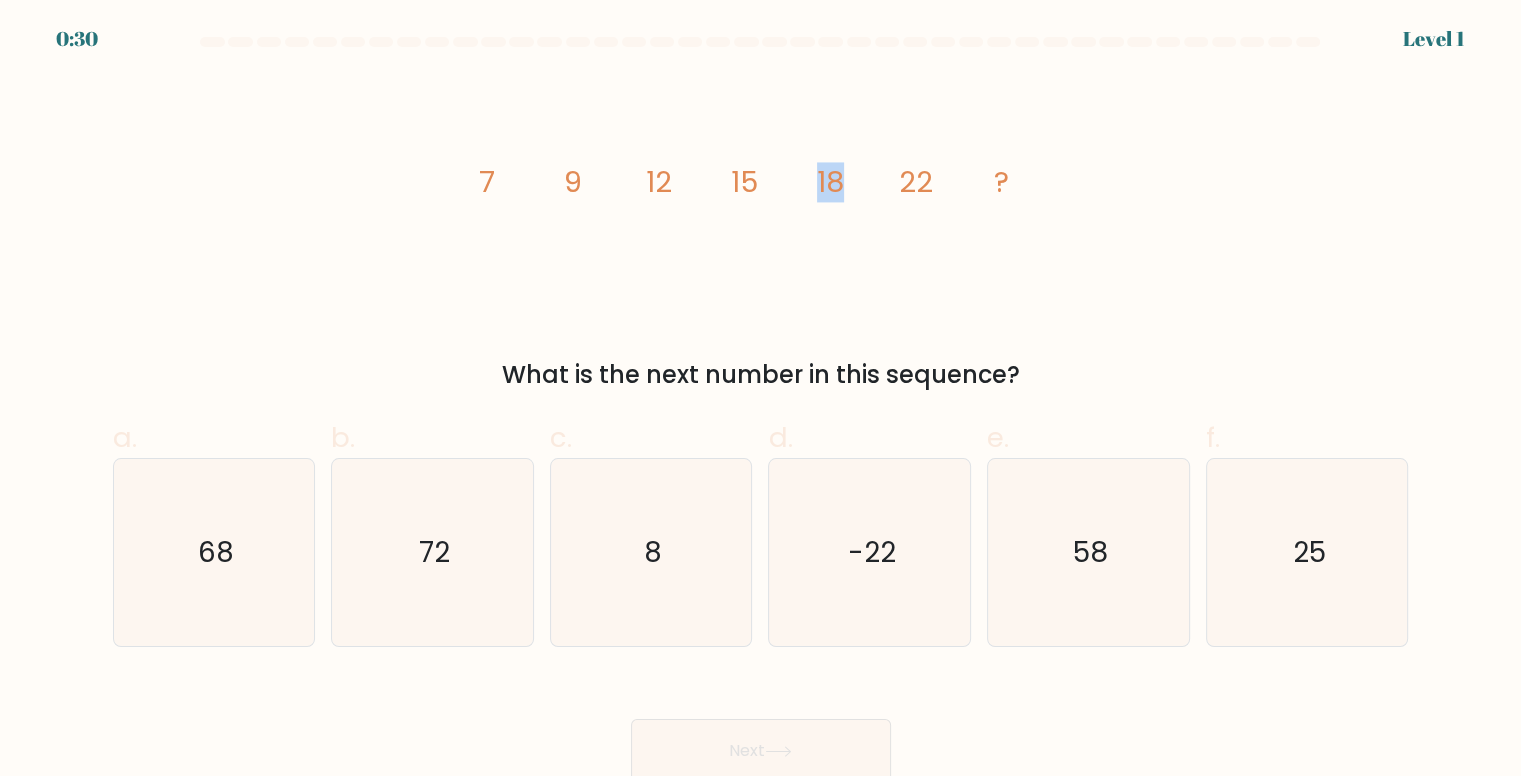 drag, startPoint x: 800, startPoint y: 191, endPoint x: 720, endPoint y: 163, distance: 84.758484 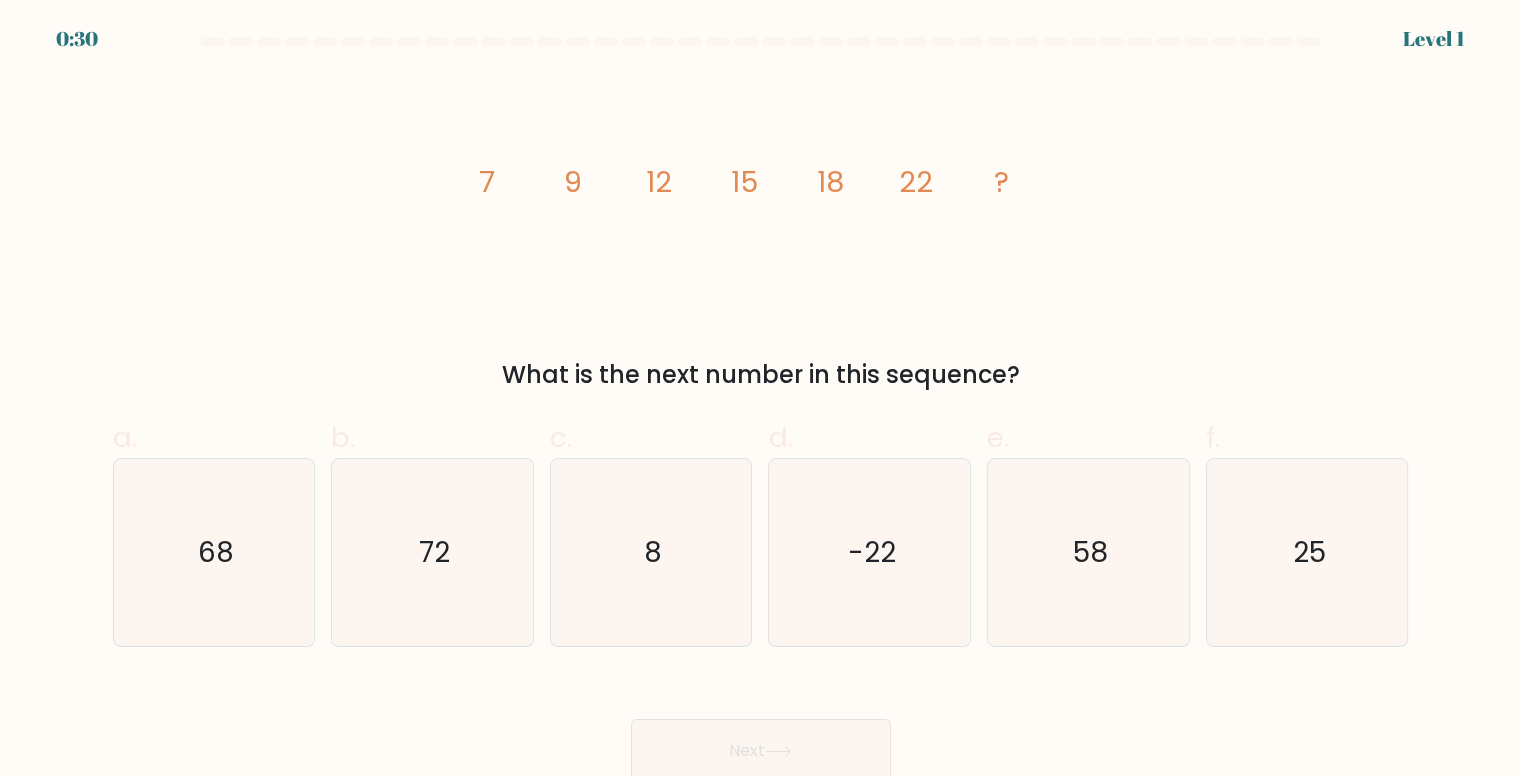 drag, startPoint x: 720, startPoint y: 163, endPoint x: 590, endPoint y: 175, distance: 130.55267 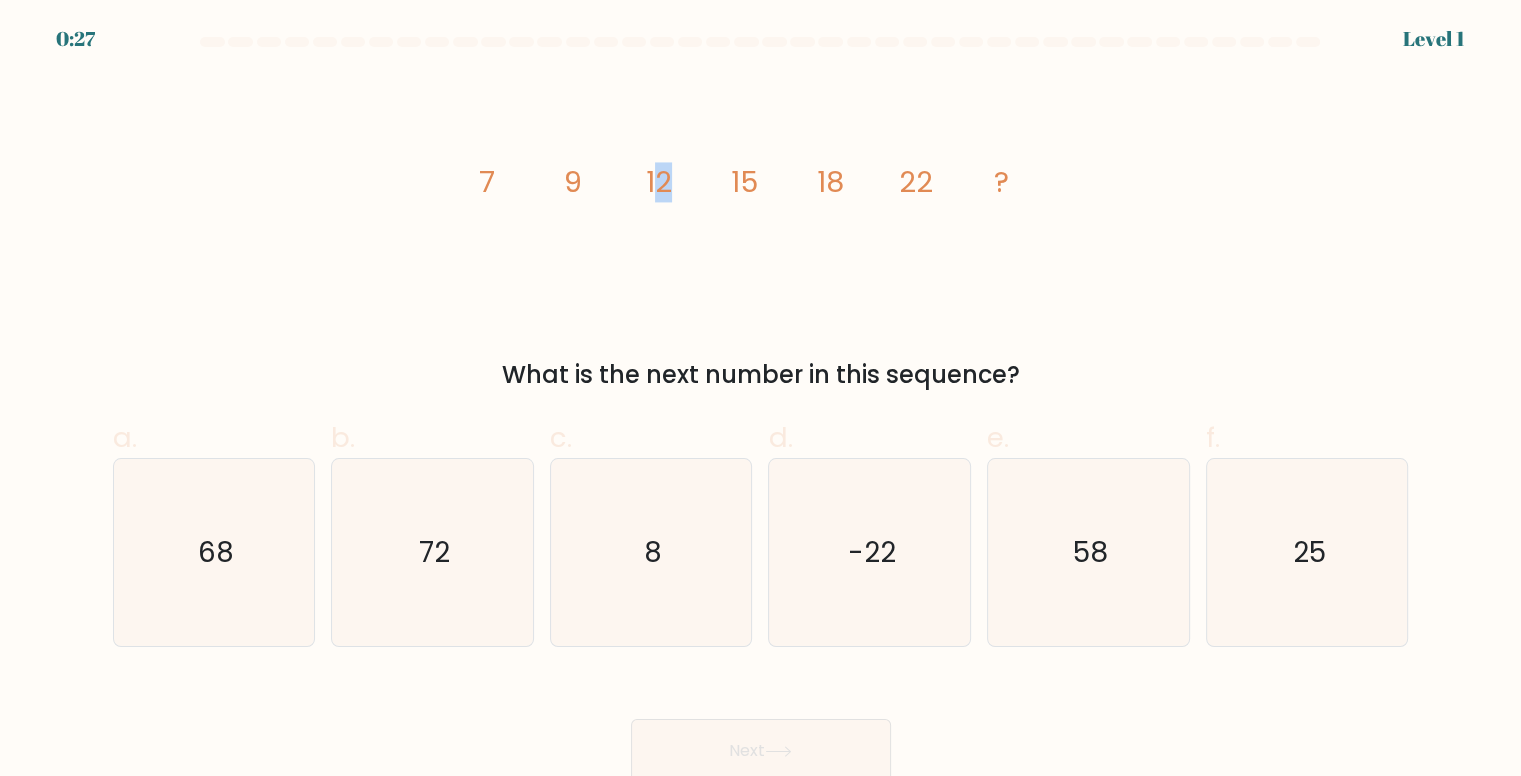 drag, startPoint x: 468, startPoint y: 188, endPoint x: 1088, endPoint y: 347, distance: 640.0633 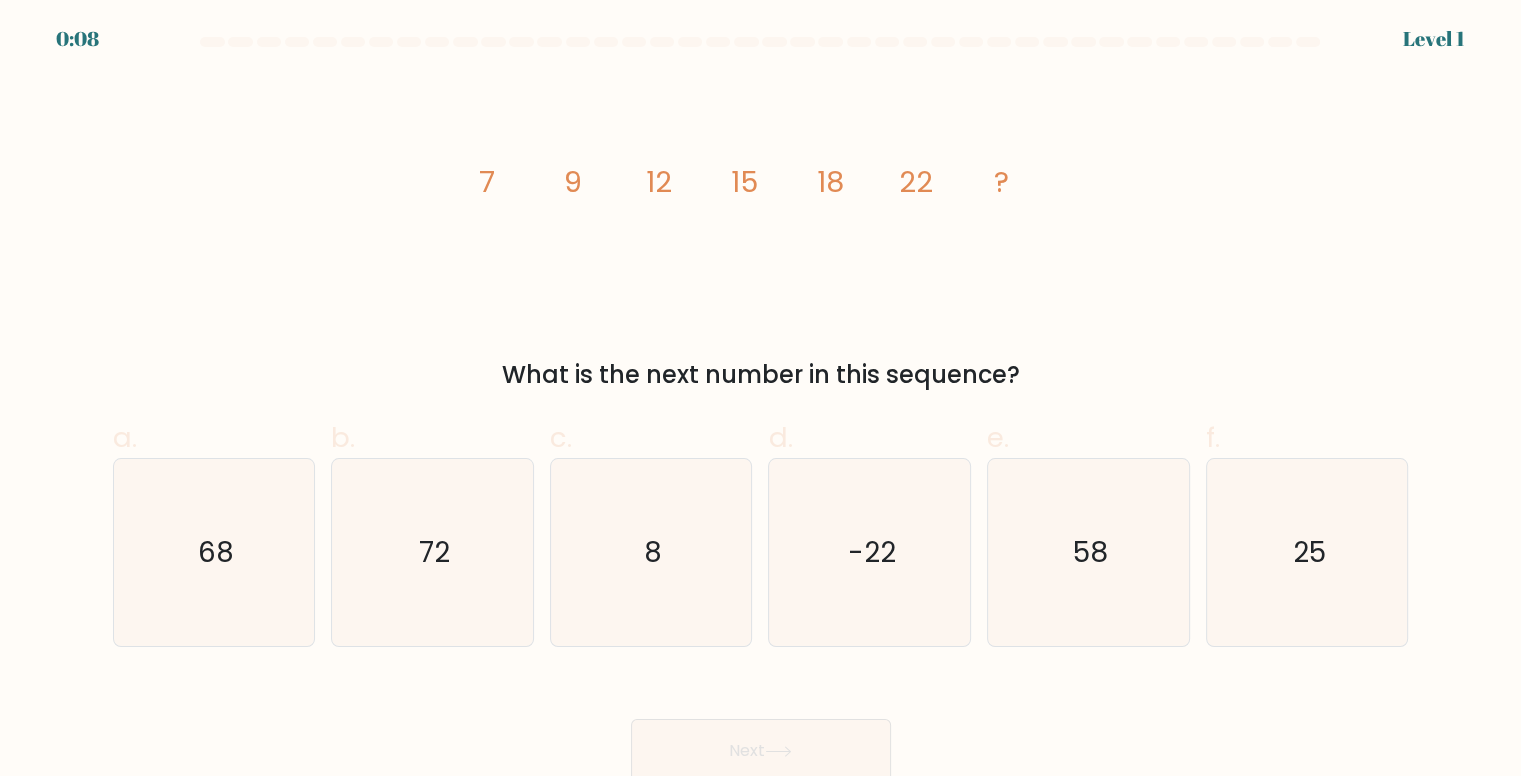 click on "Next" at bounding box center [761, 727] 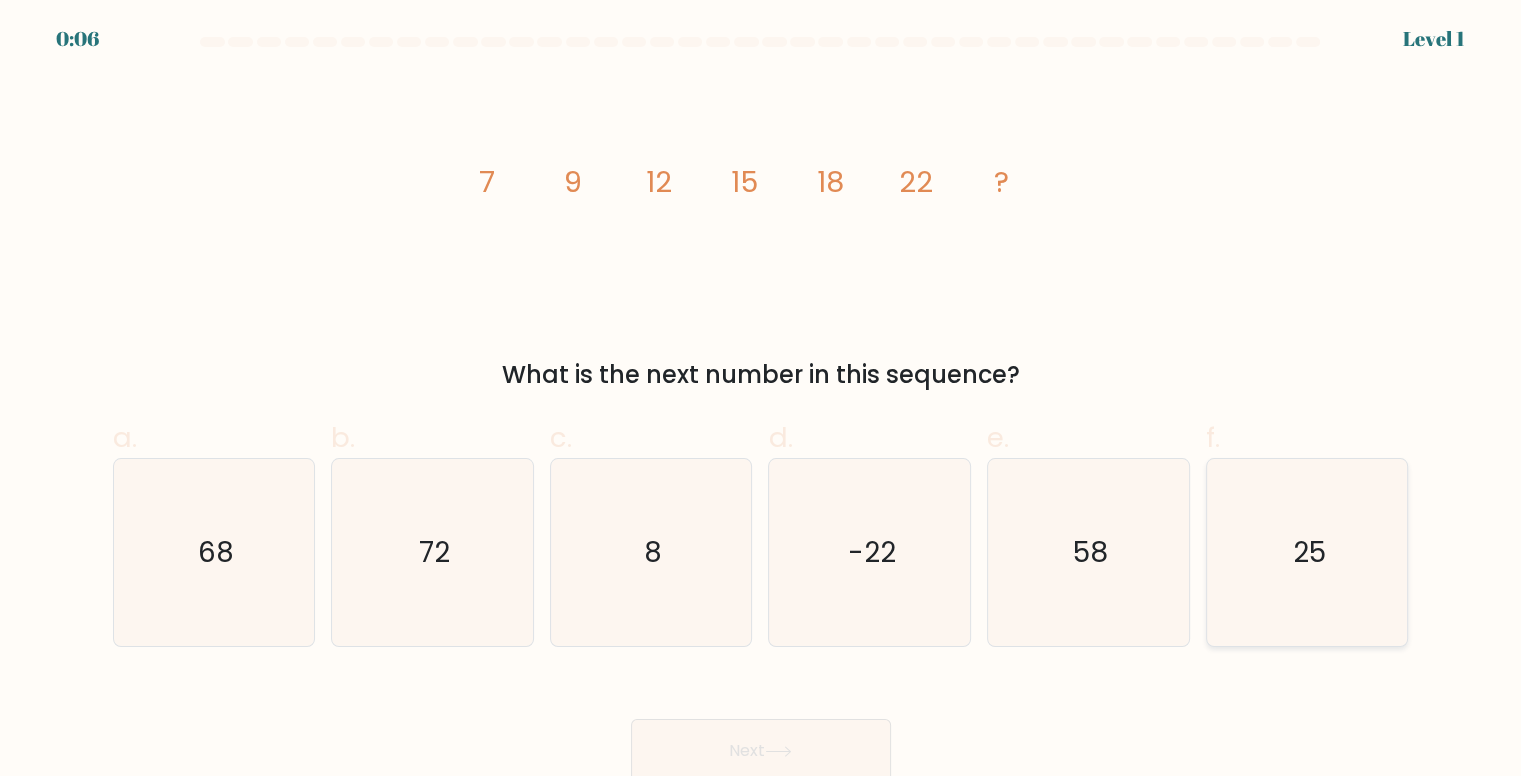 click on "25" 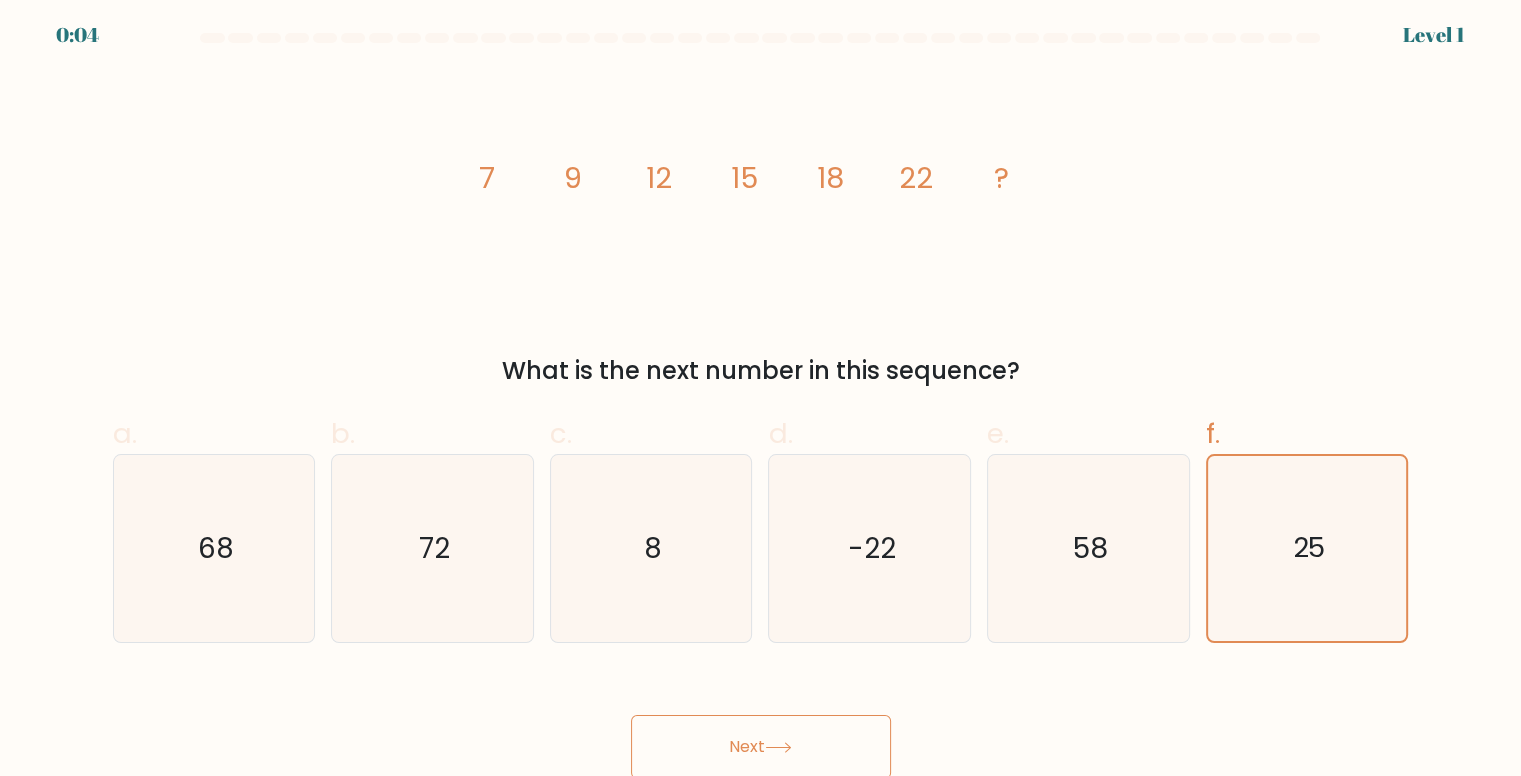 scroll, scrollTop: 8, scrollLeft: 0, axis: vertical 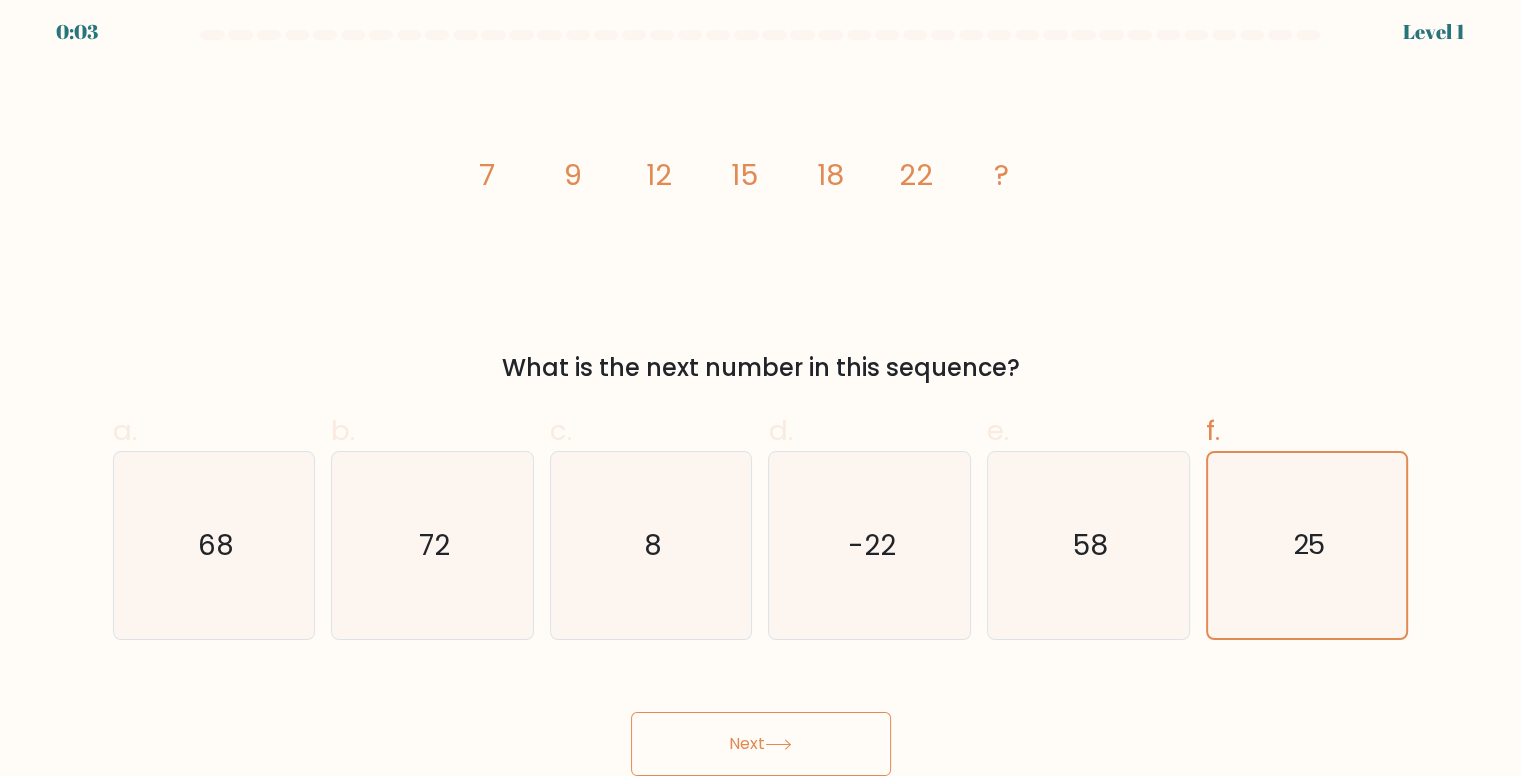 drag, startPoint x: 725, startPoint y: 736, endPoint x: 725, endPoint y: 725, distance: 11 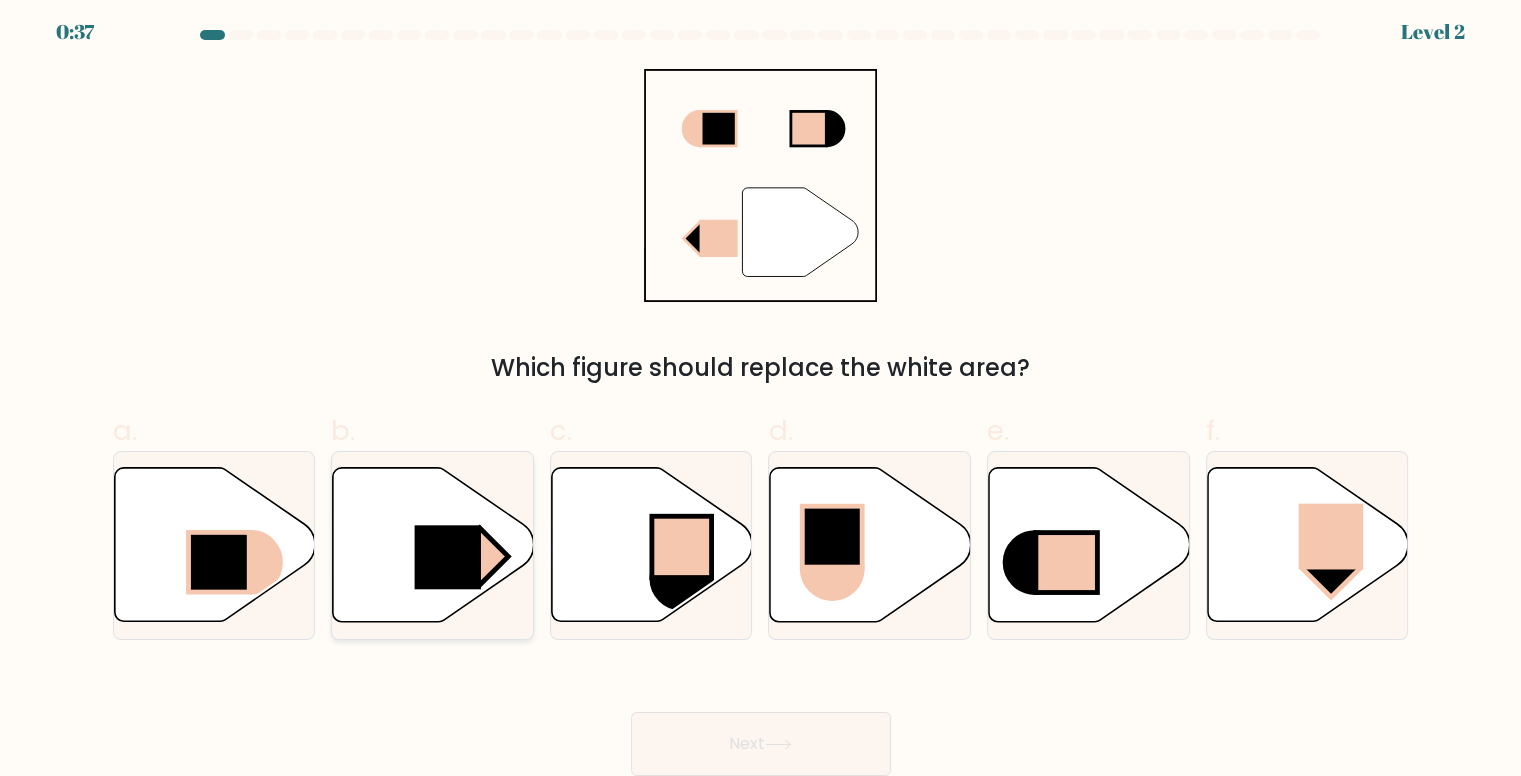 click 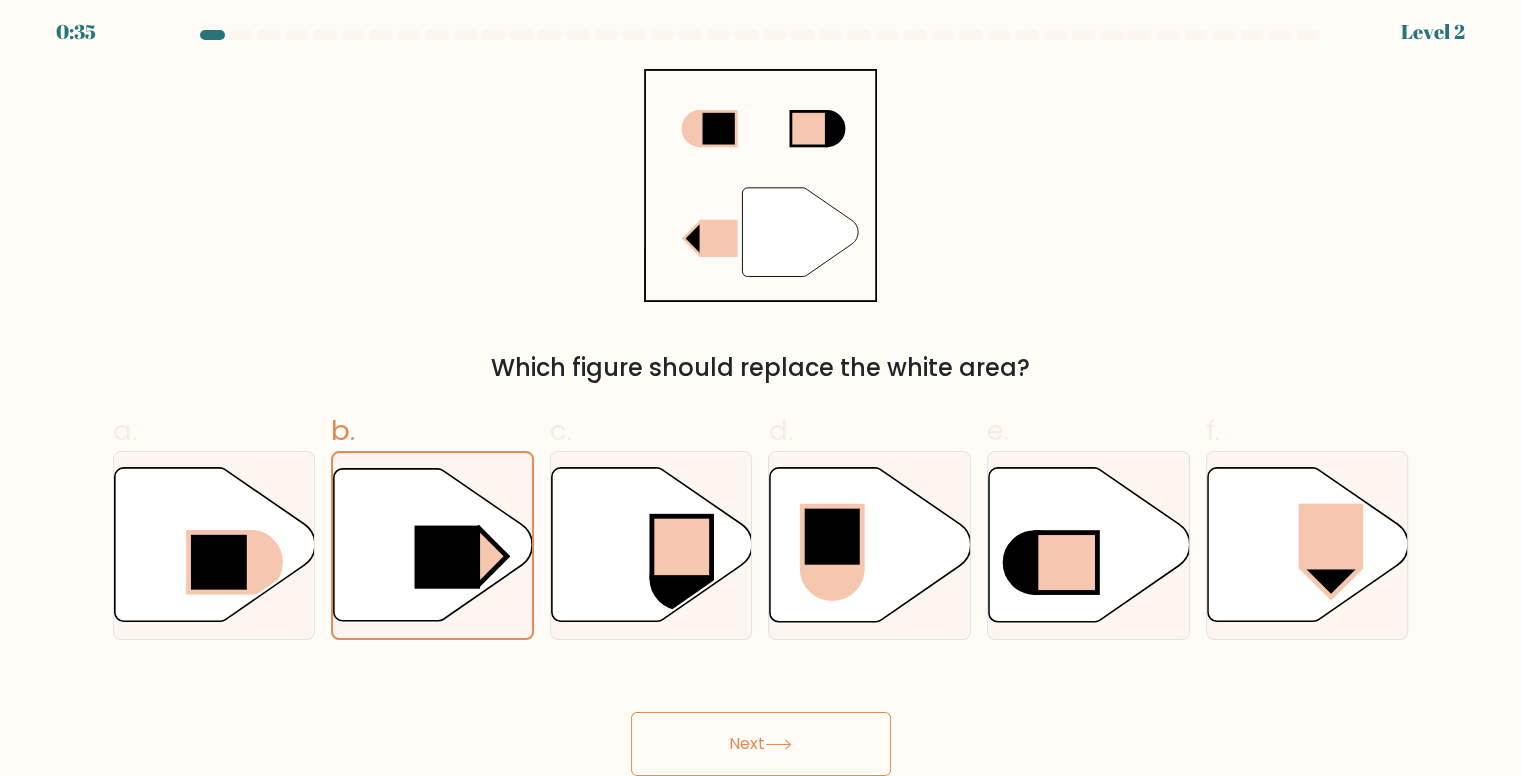 click on "Next" at bounding box center (761, 744) 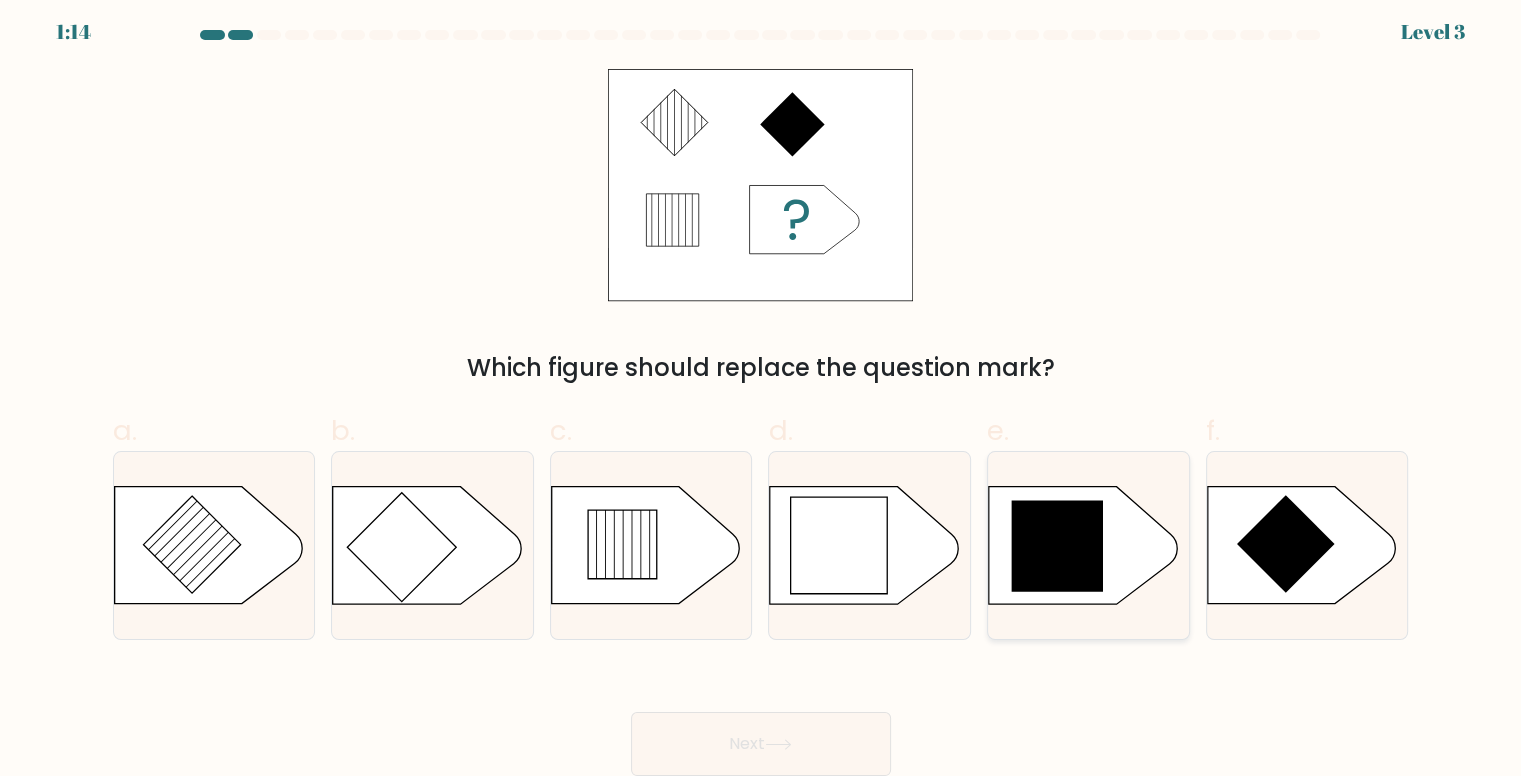 click 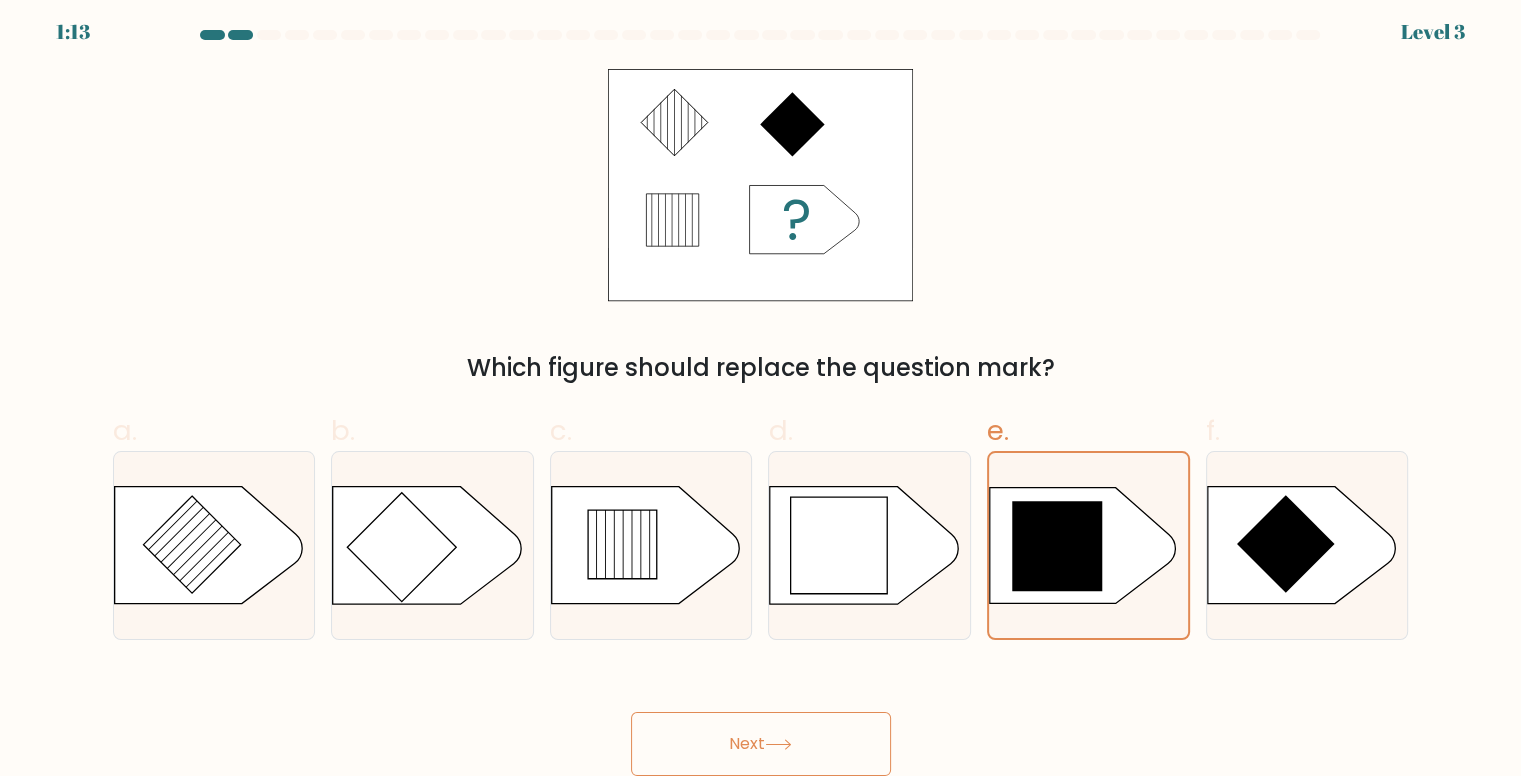 click on "Next" at bounding box center (761, 744) 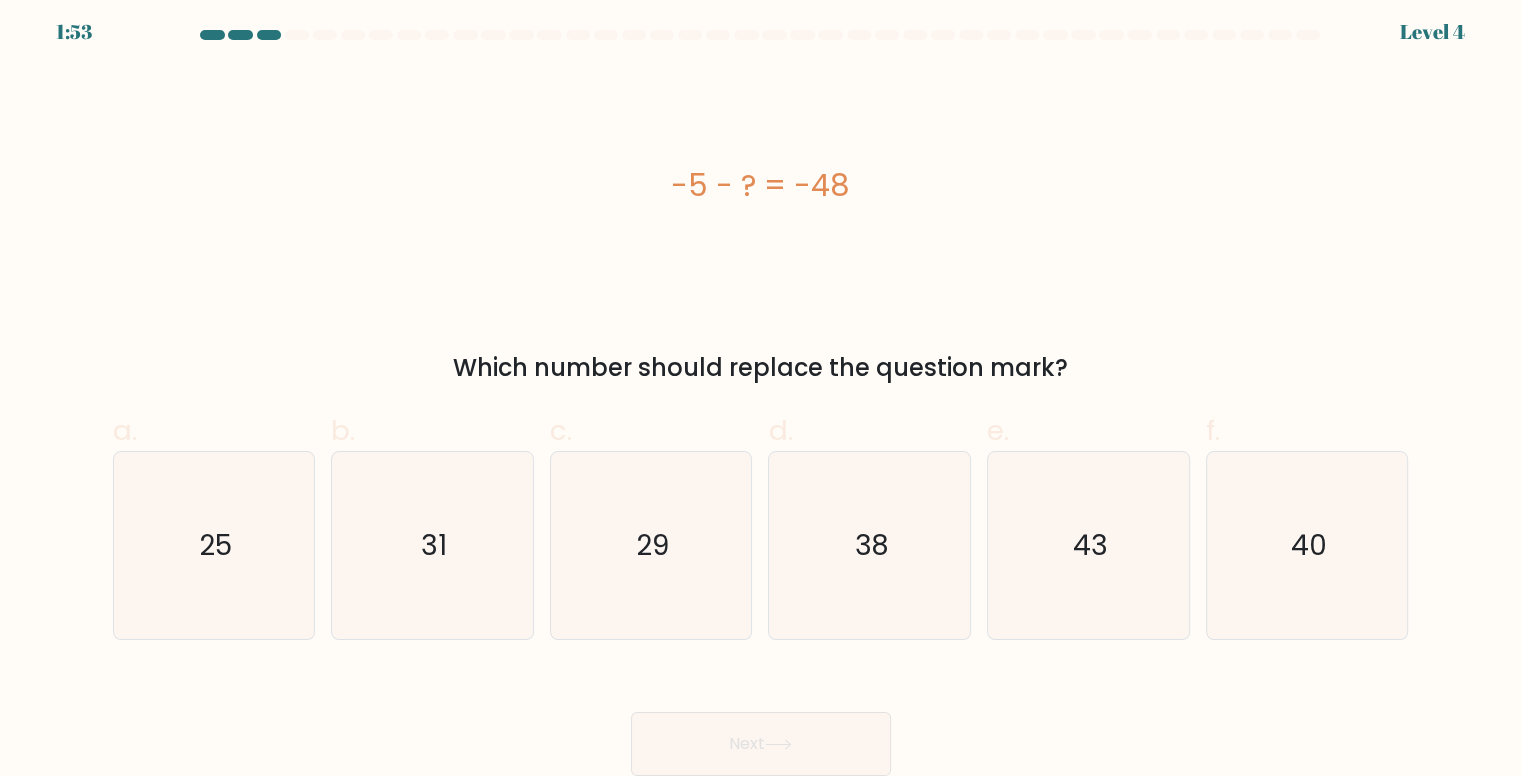 drag, startPoint x: 694, startPoint y: 186, endPoint x: 944, endPoint y: 193, distance: 250.09798 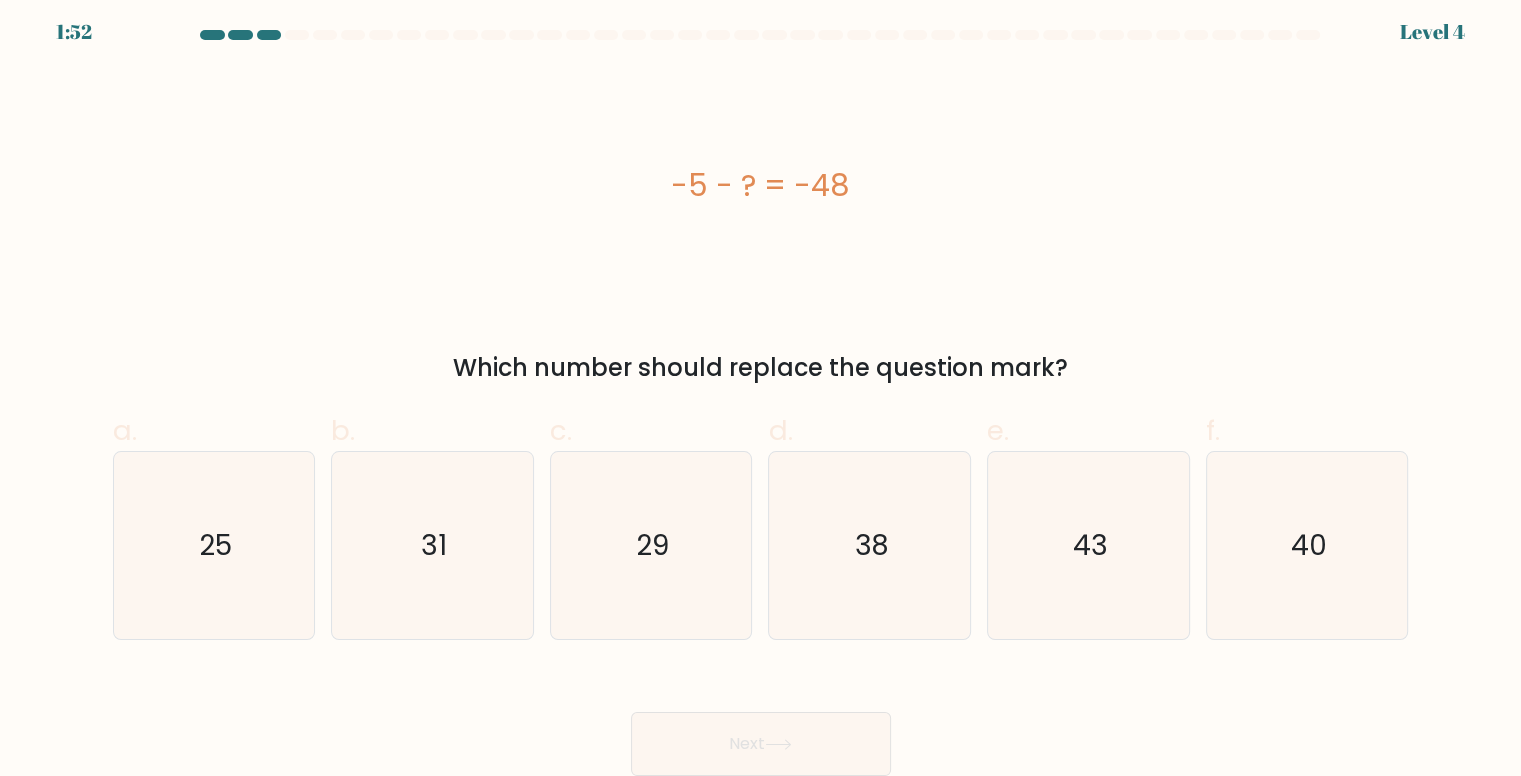 drag, startPoint x: 637, startPoint y: 194, endPoint x: 895, endPoint y: 188, distance: 258.06976 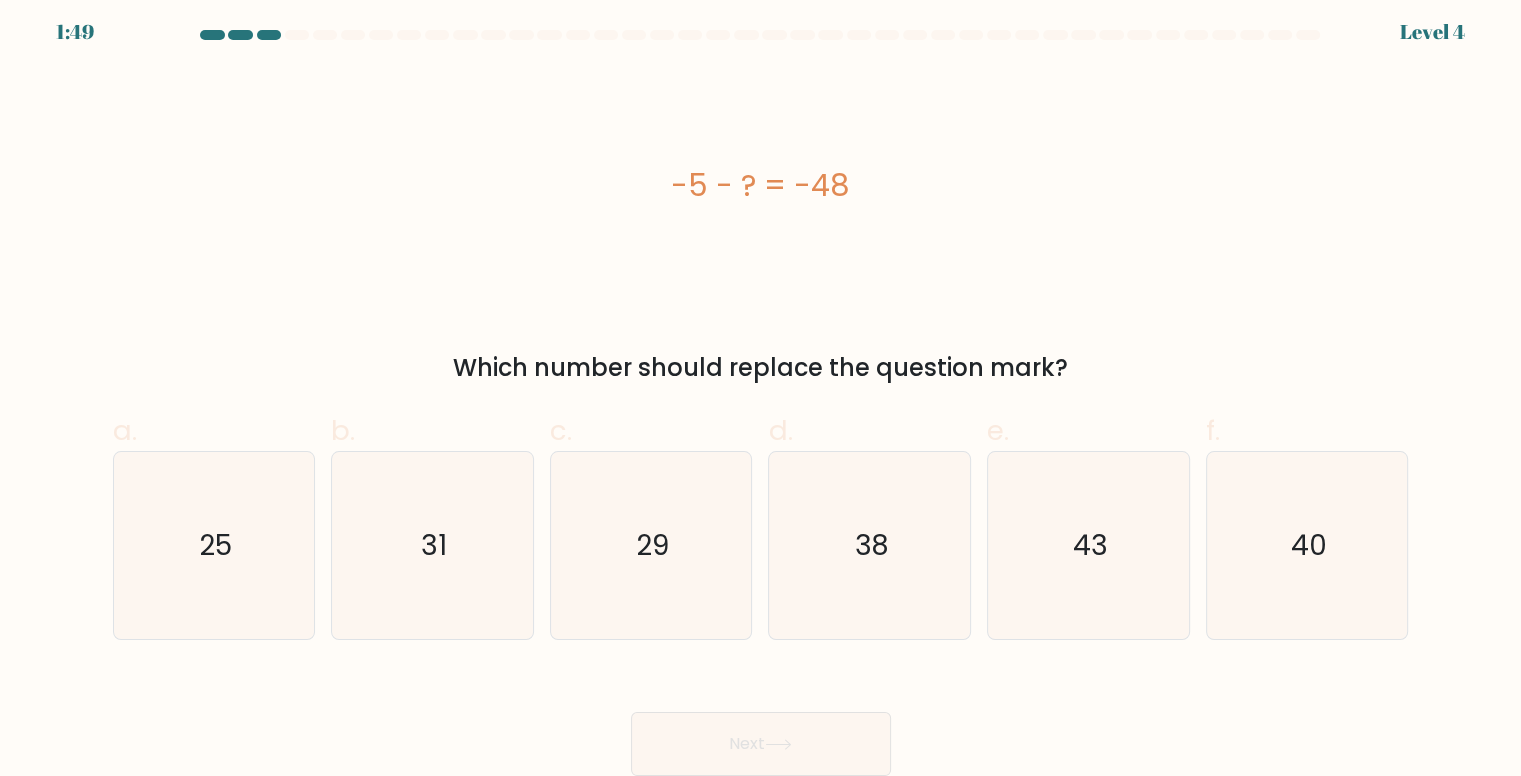 copy on "-5 - ?  = -48" 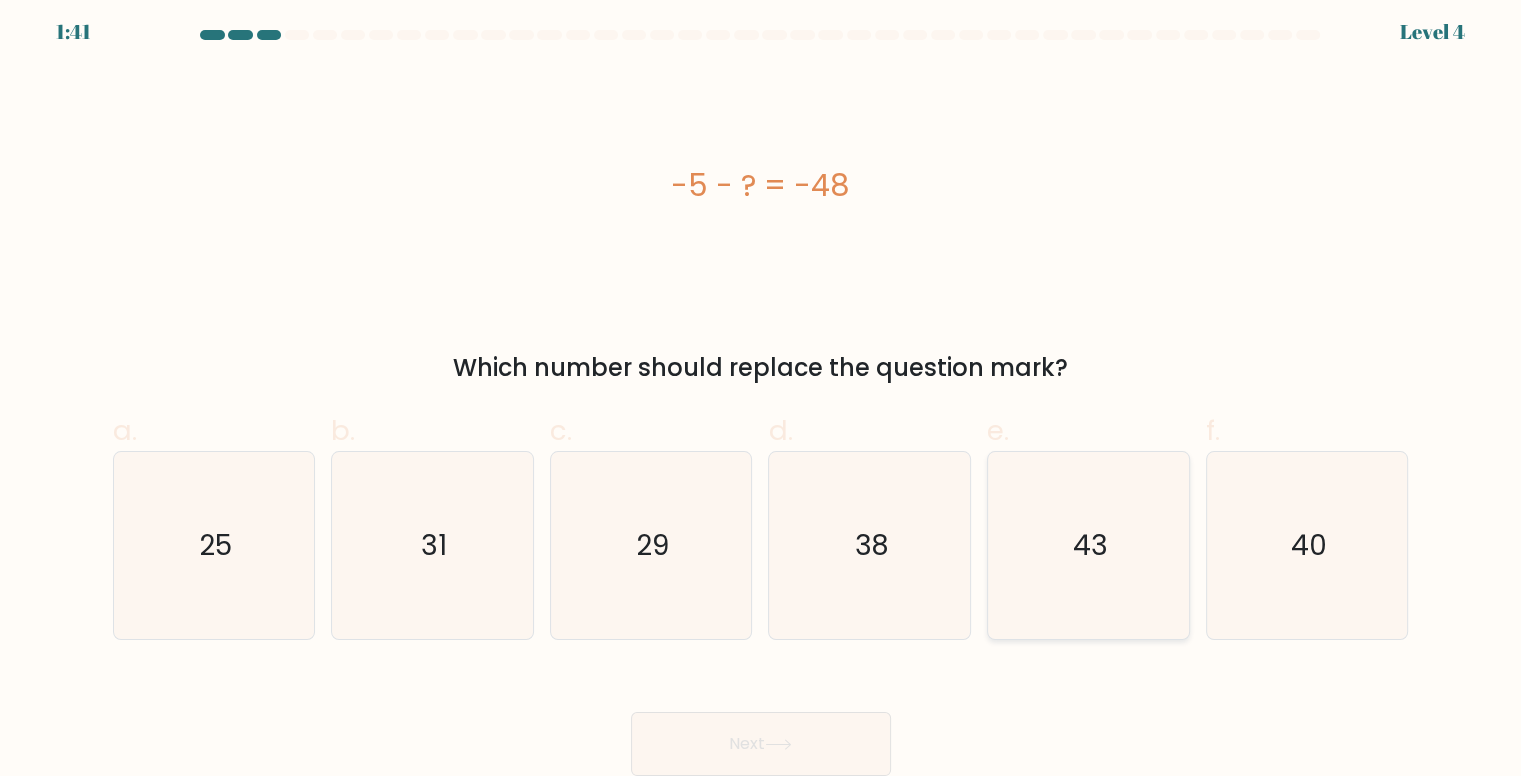 click on "43" 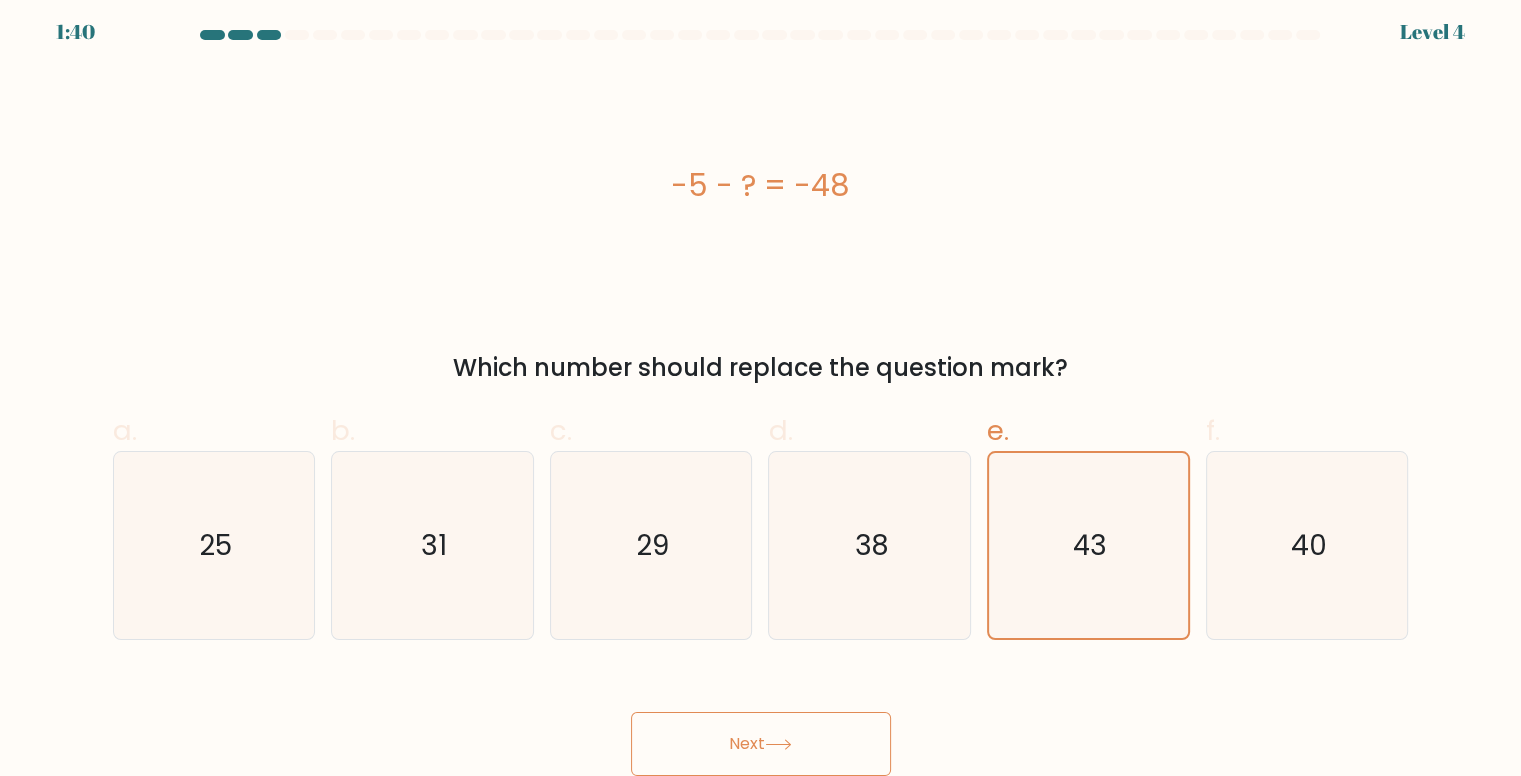 click on "Next" at bounding box center [761, 744] 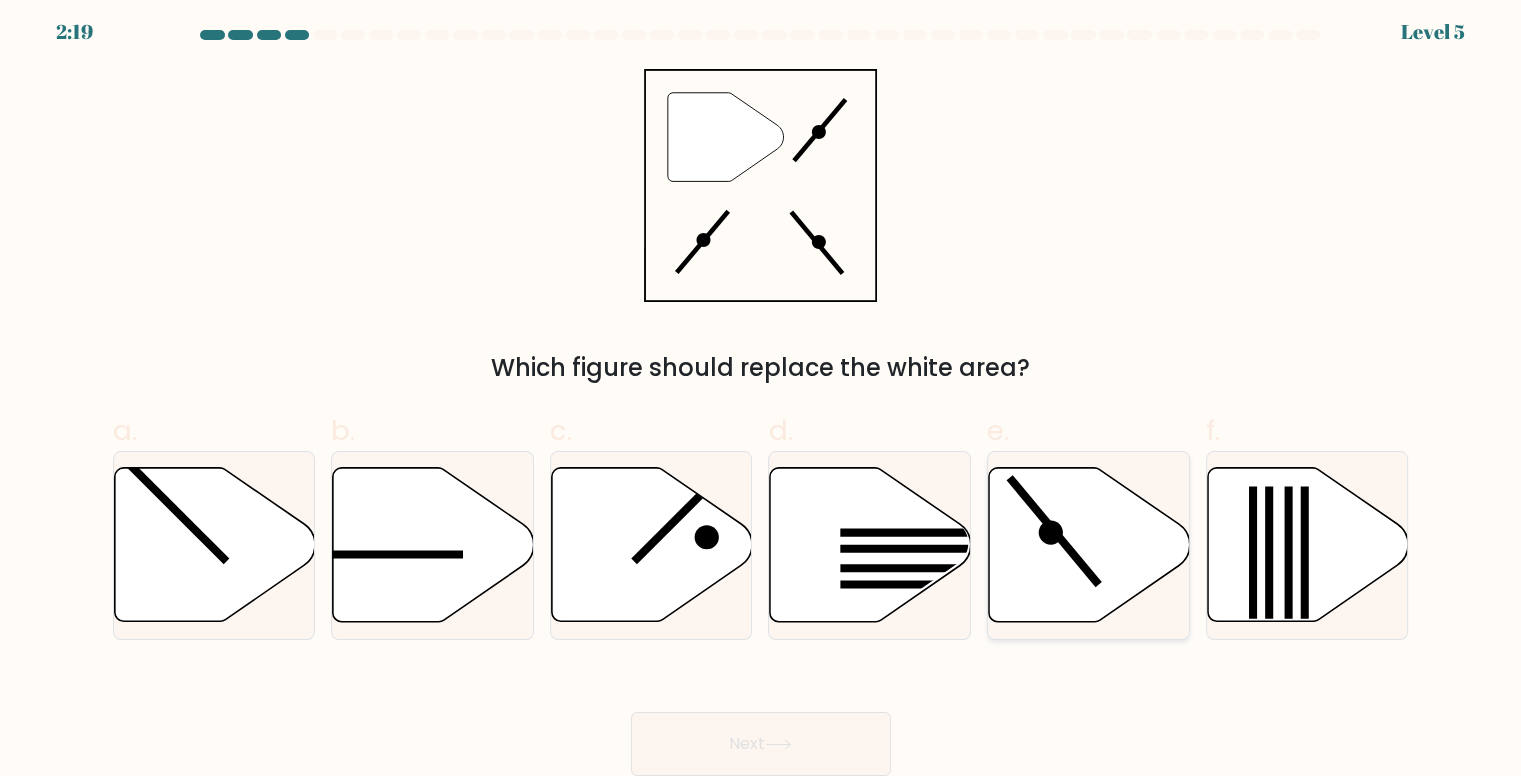 click 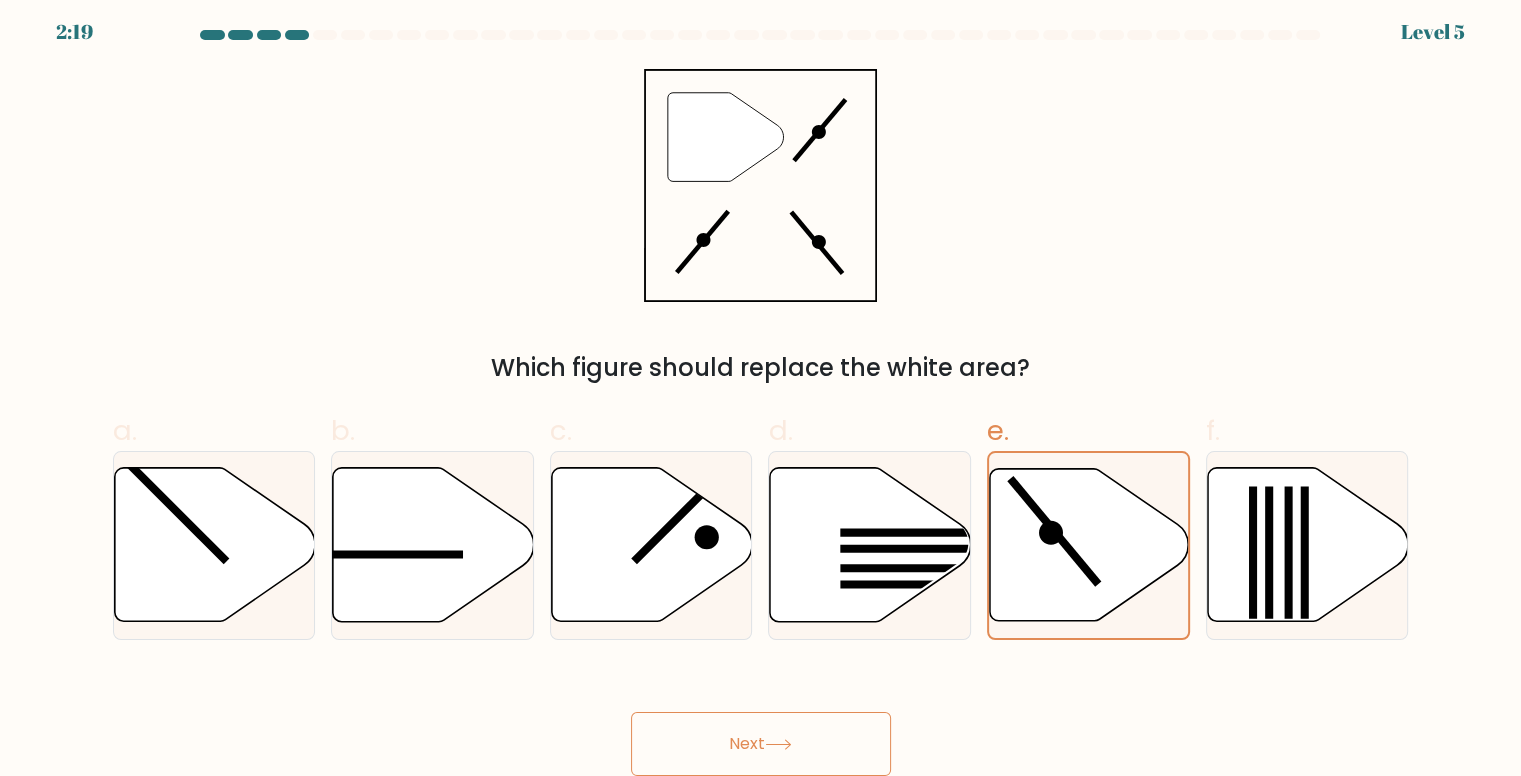 click on "Next" at bounding box center [761, 744] 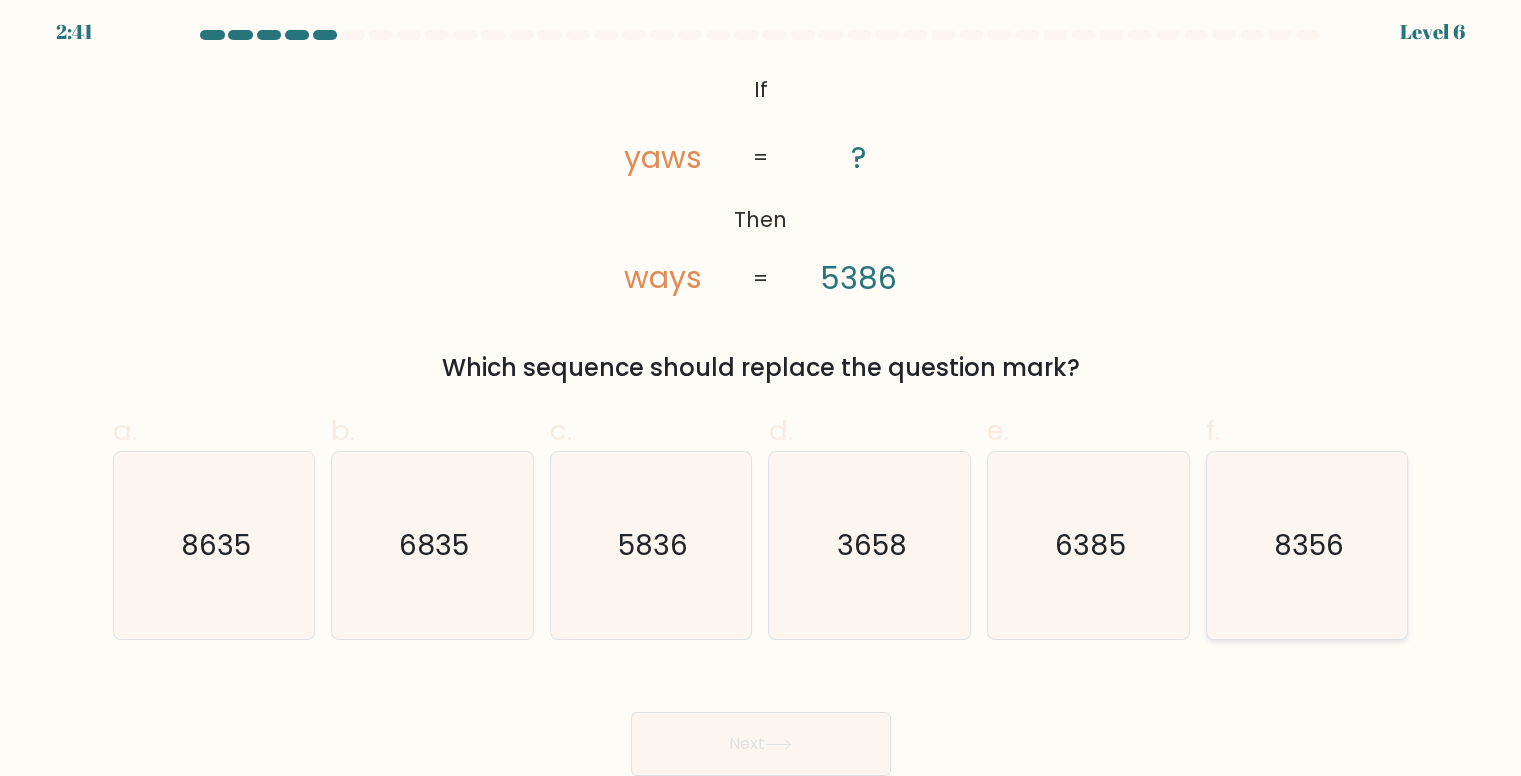 click on "8356" 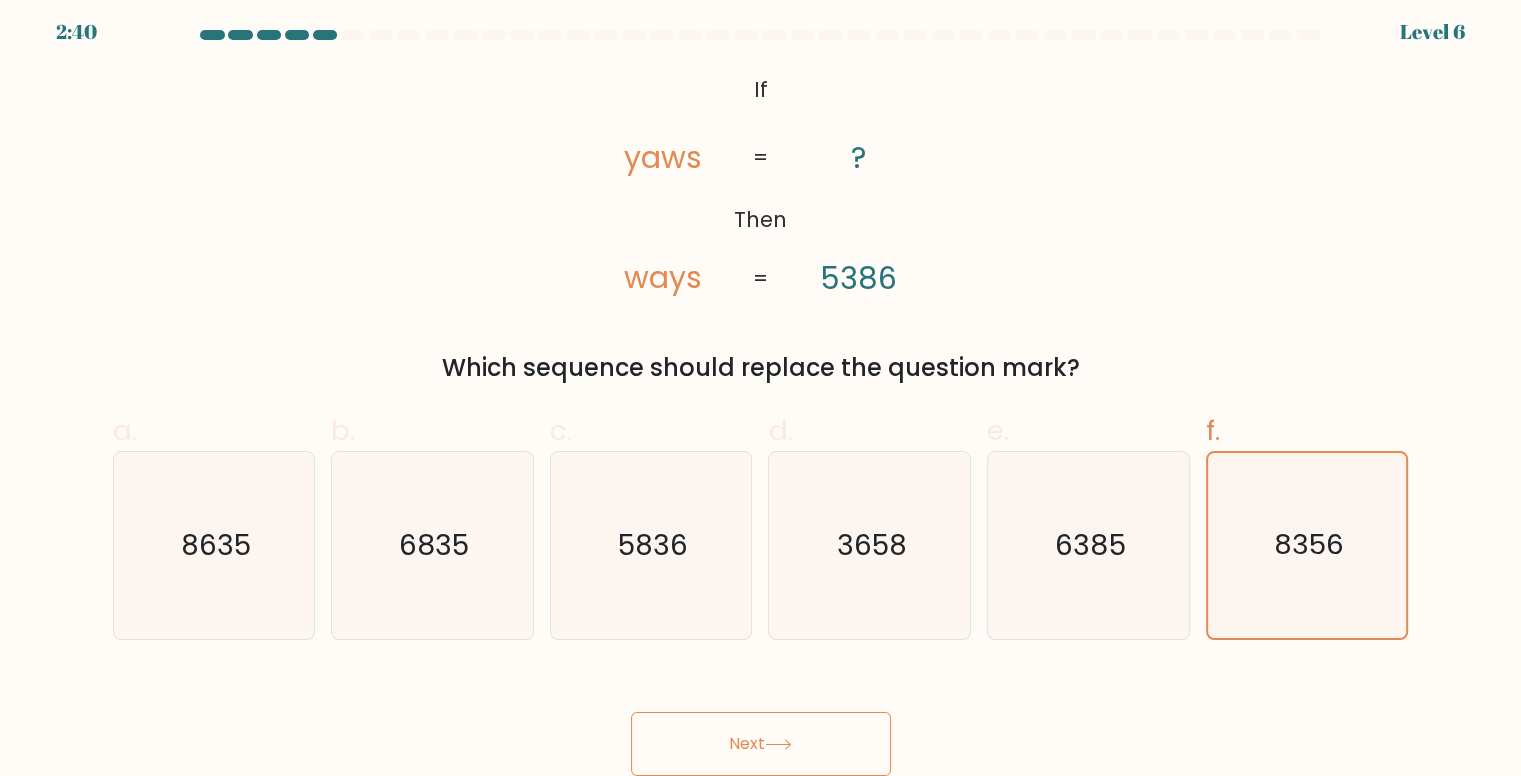click on "Next" at bounding box center (761, 744) 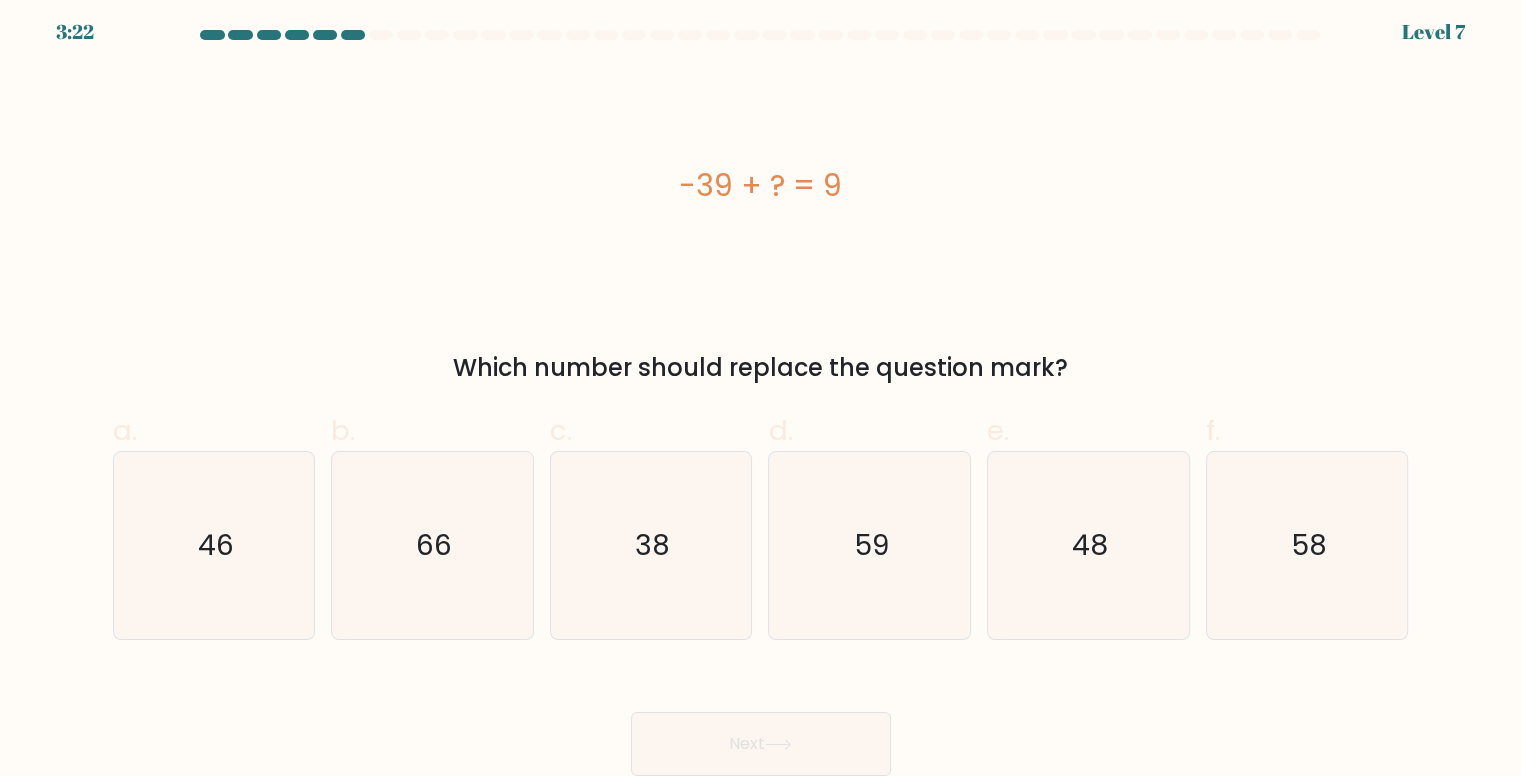 click on "-39 + ?  = 9" at bounding box center (761, 185) 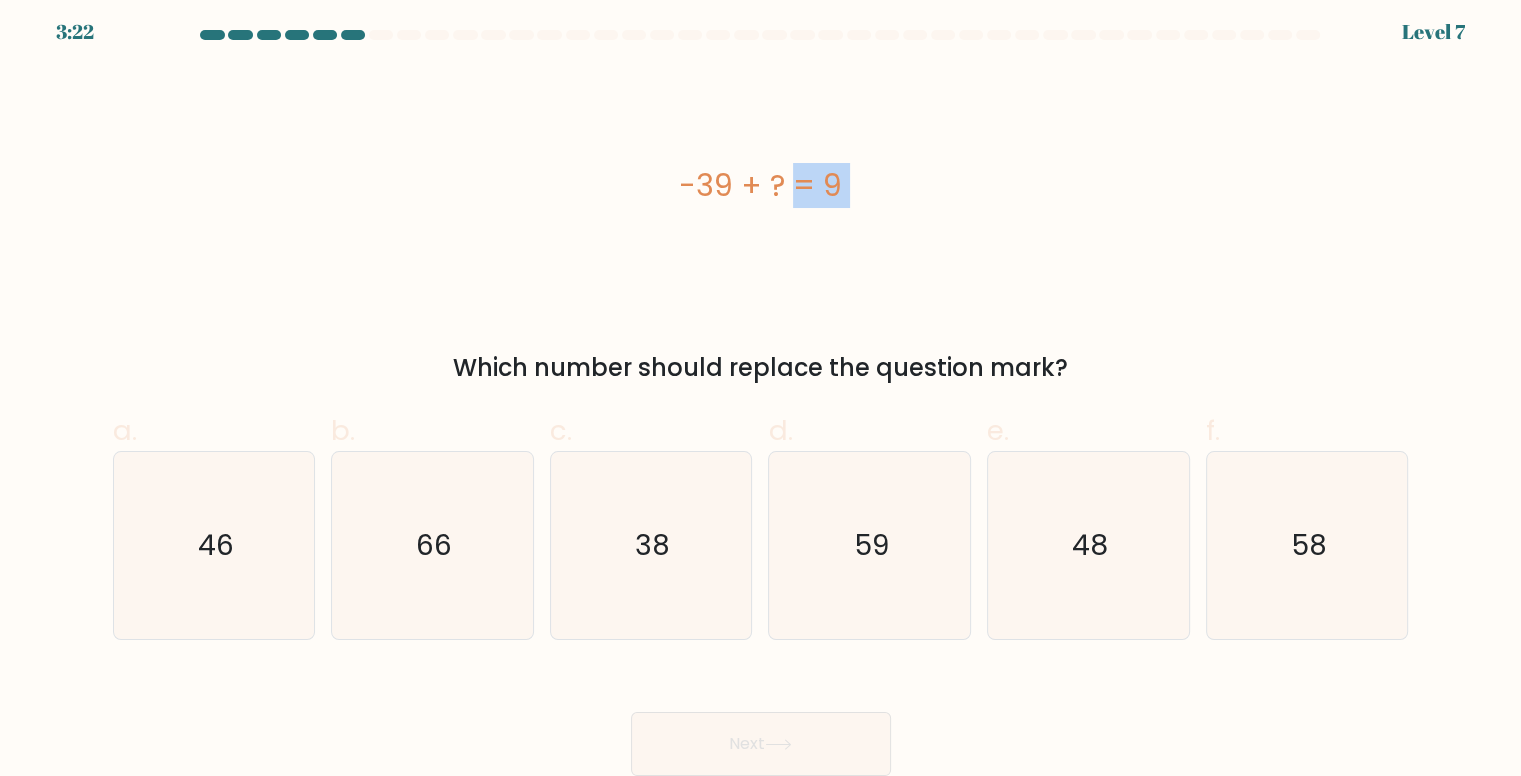 click on "-39 + ?  = 9" at bounding box center [761, 185] 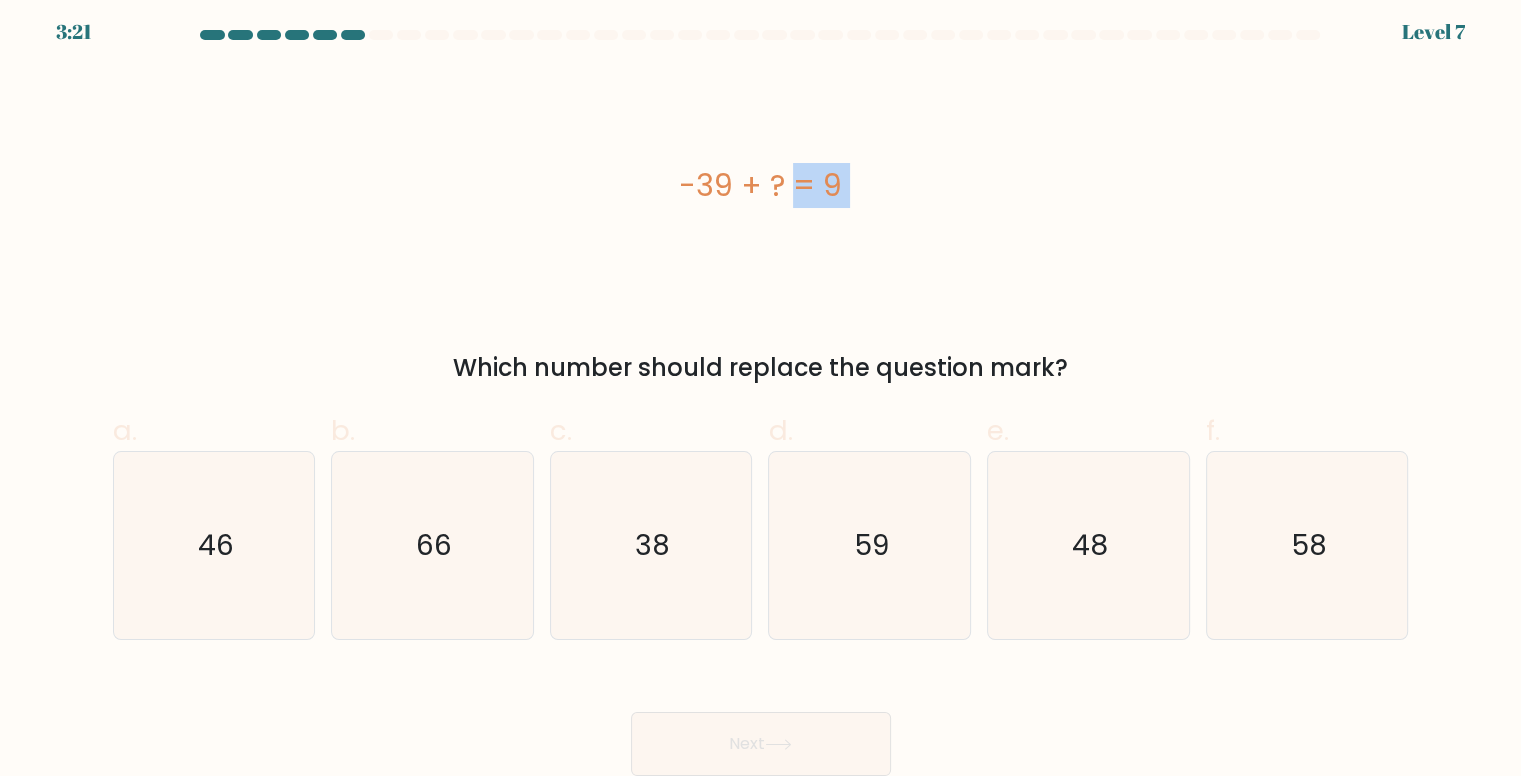 copy on "-39 + ?  = 9" 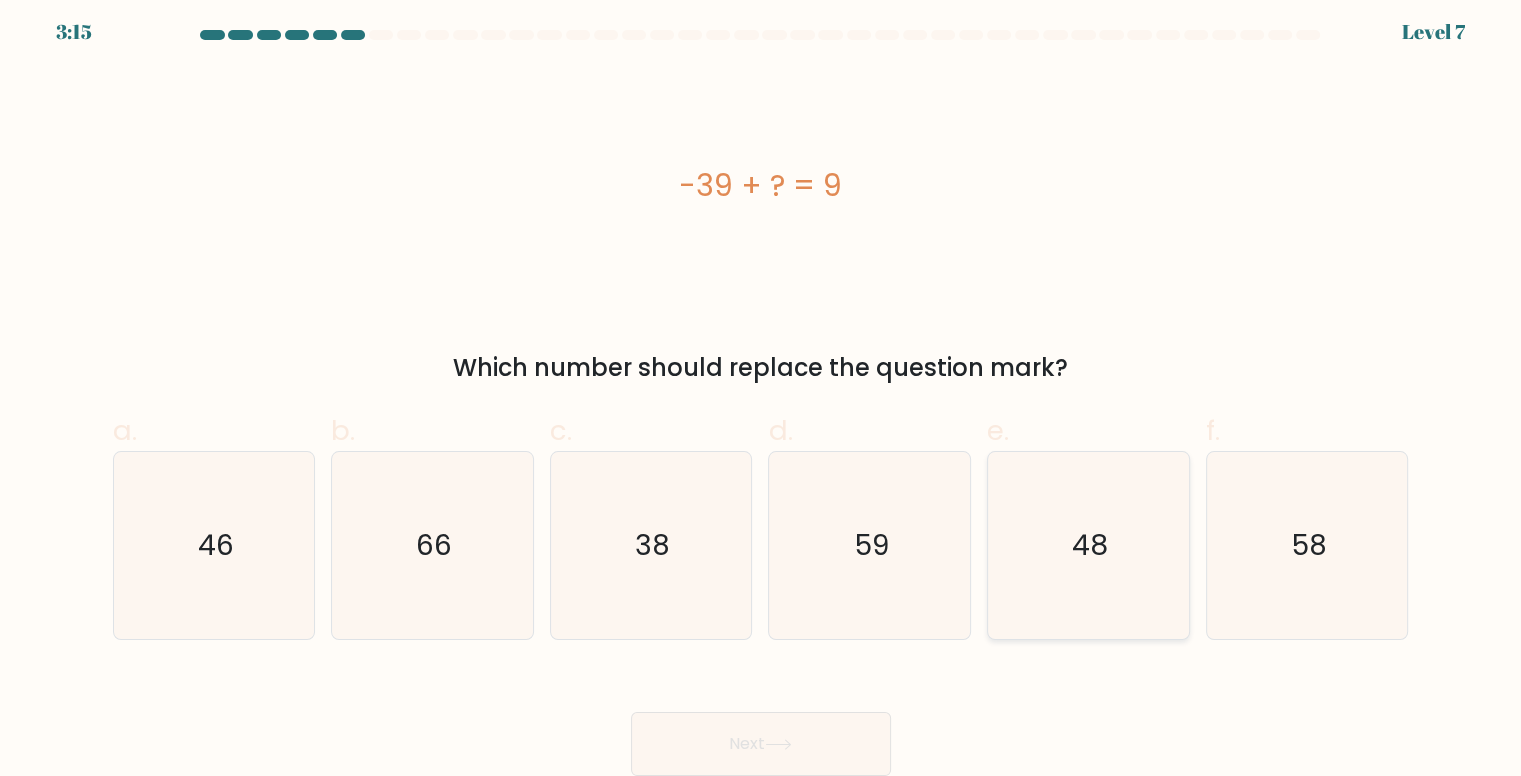 click on "48" 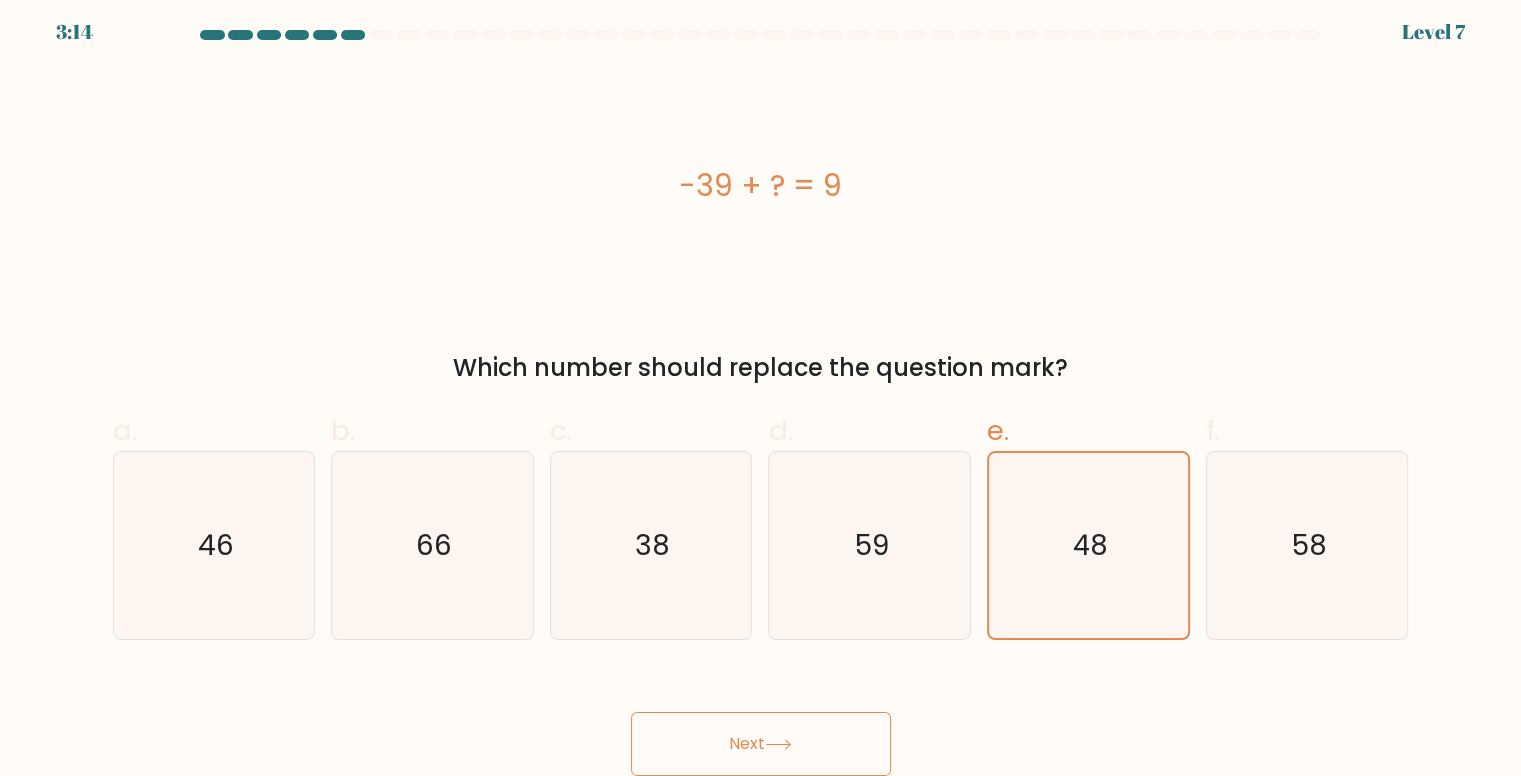 click on "Next" at bounding box center [761, 744] 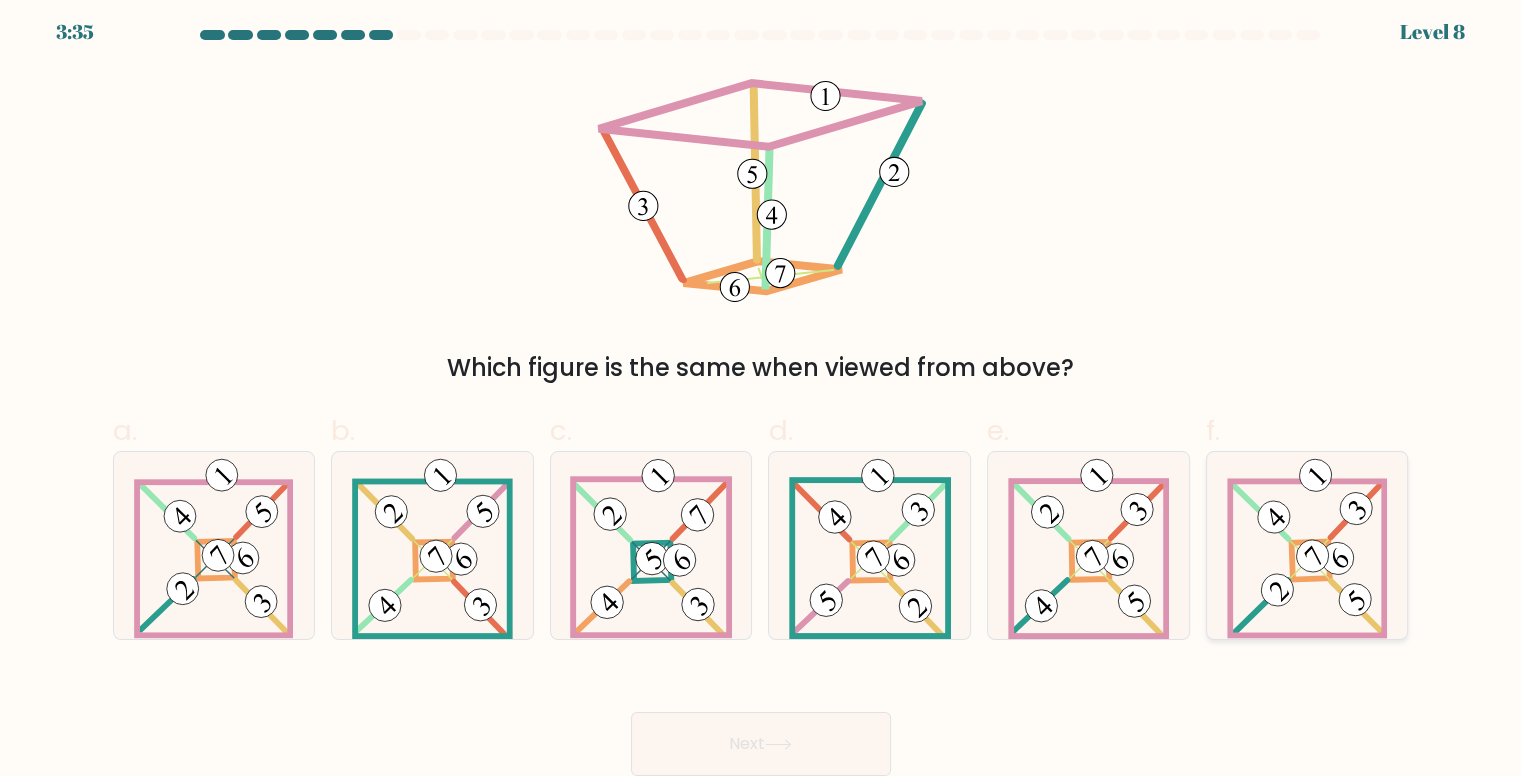 click 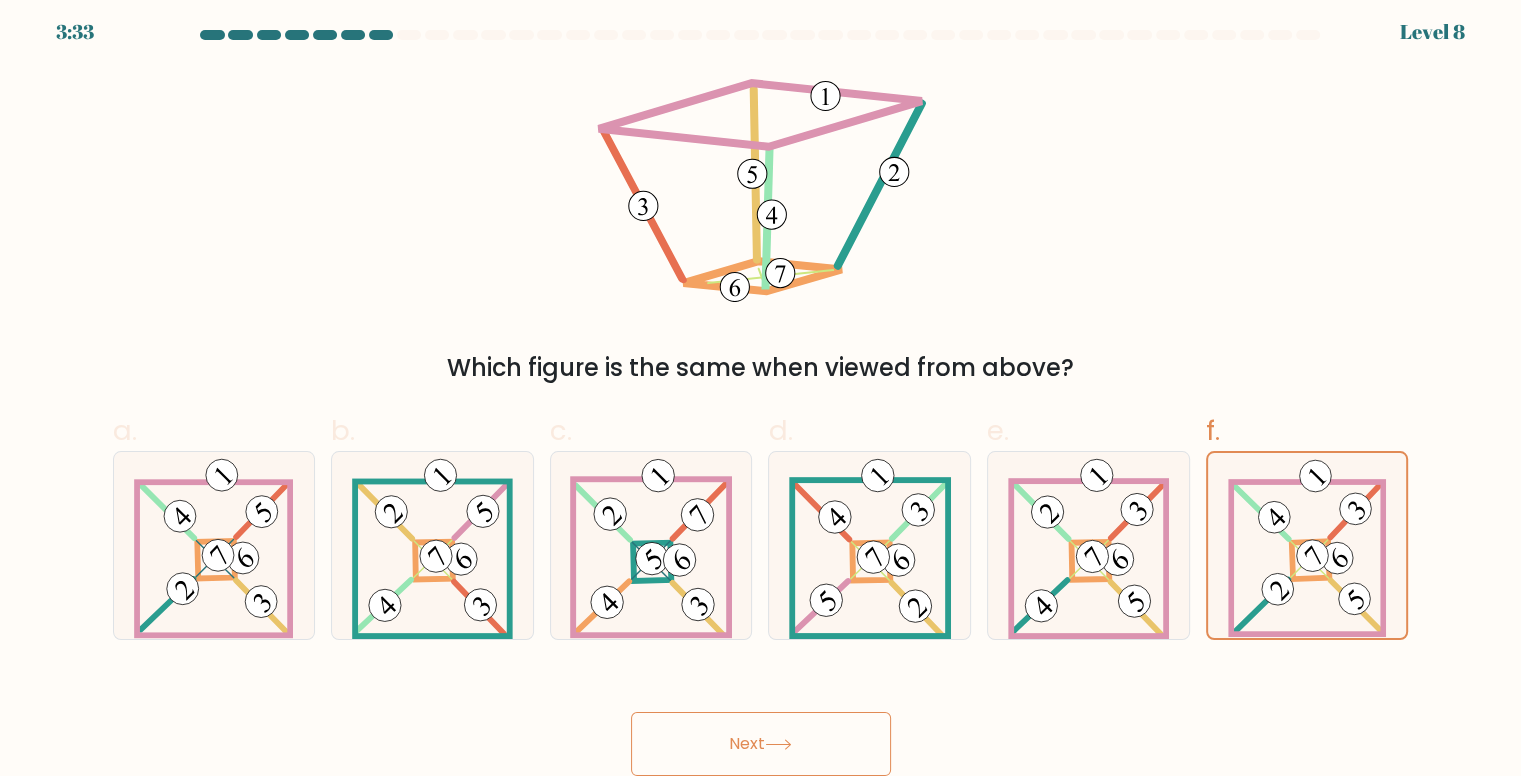 click on "Next" at bounding box center (761, 744) 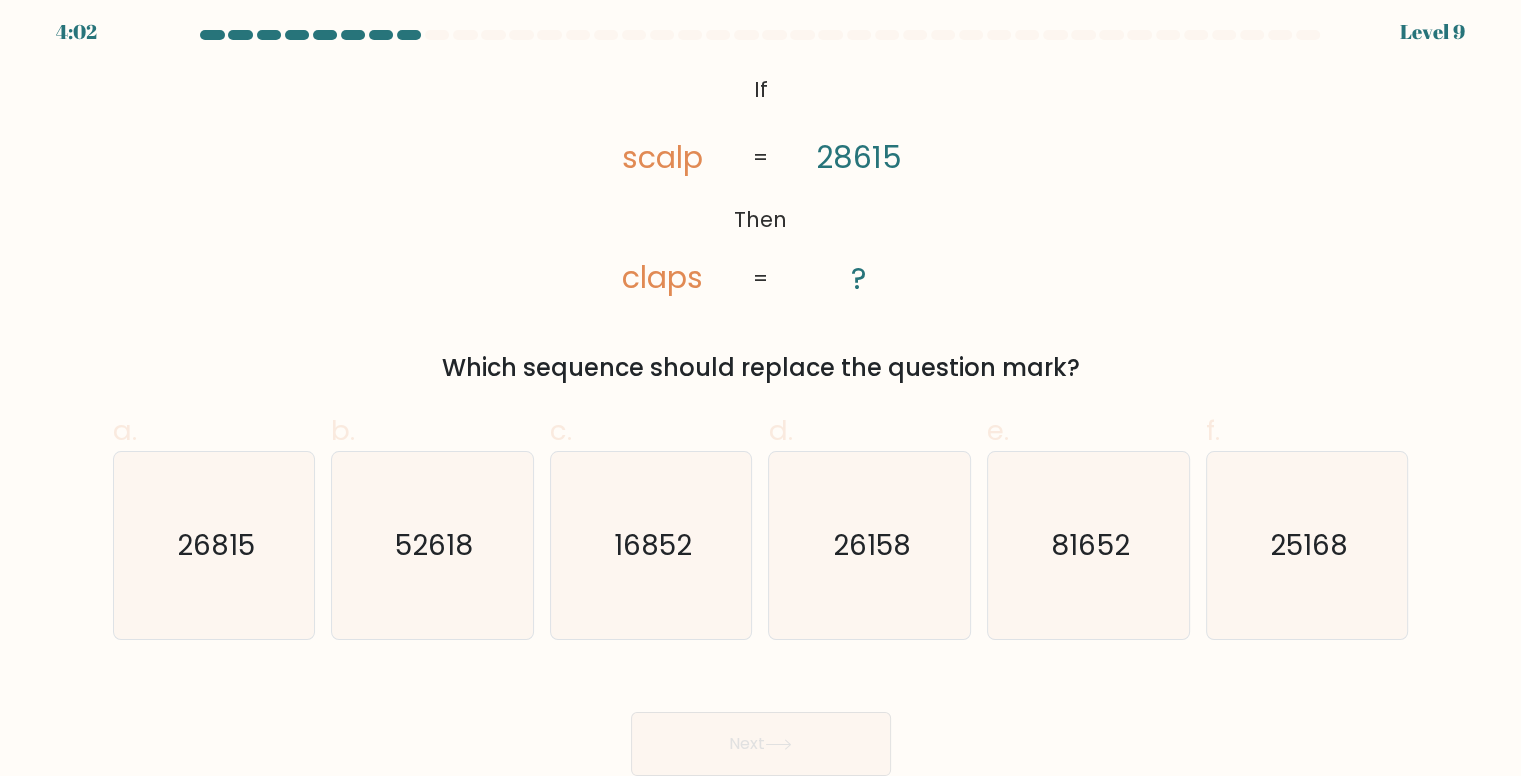 drag, startPoint x: 1127, startPoint y: 570, endPoint x: 932, endPoint y: 662, distance: 215.61308 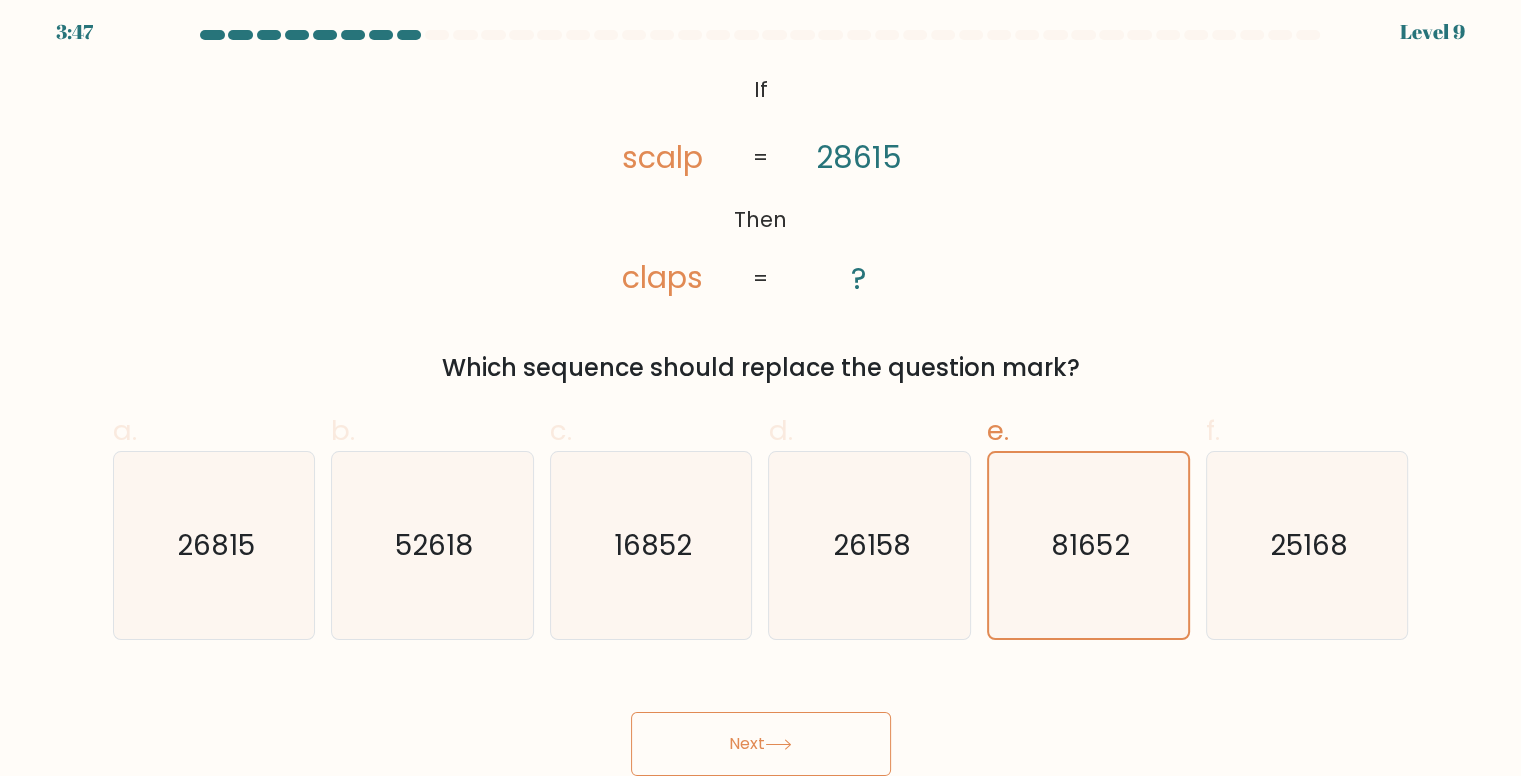 click on "Next" at bounding box center (761, 744) 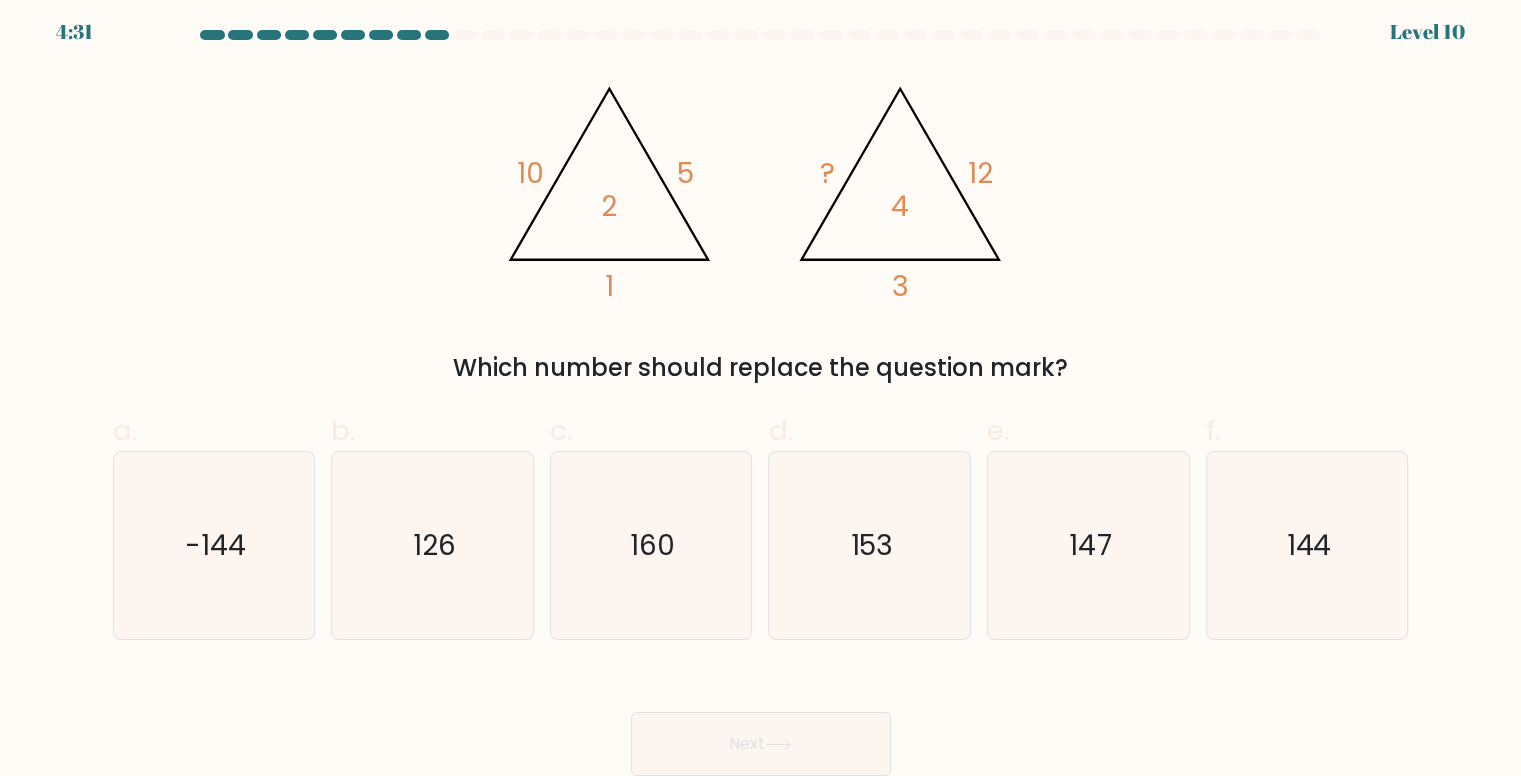 click on "Next" at bounding box center (761, 744) 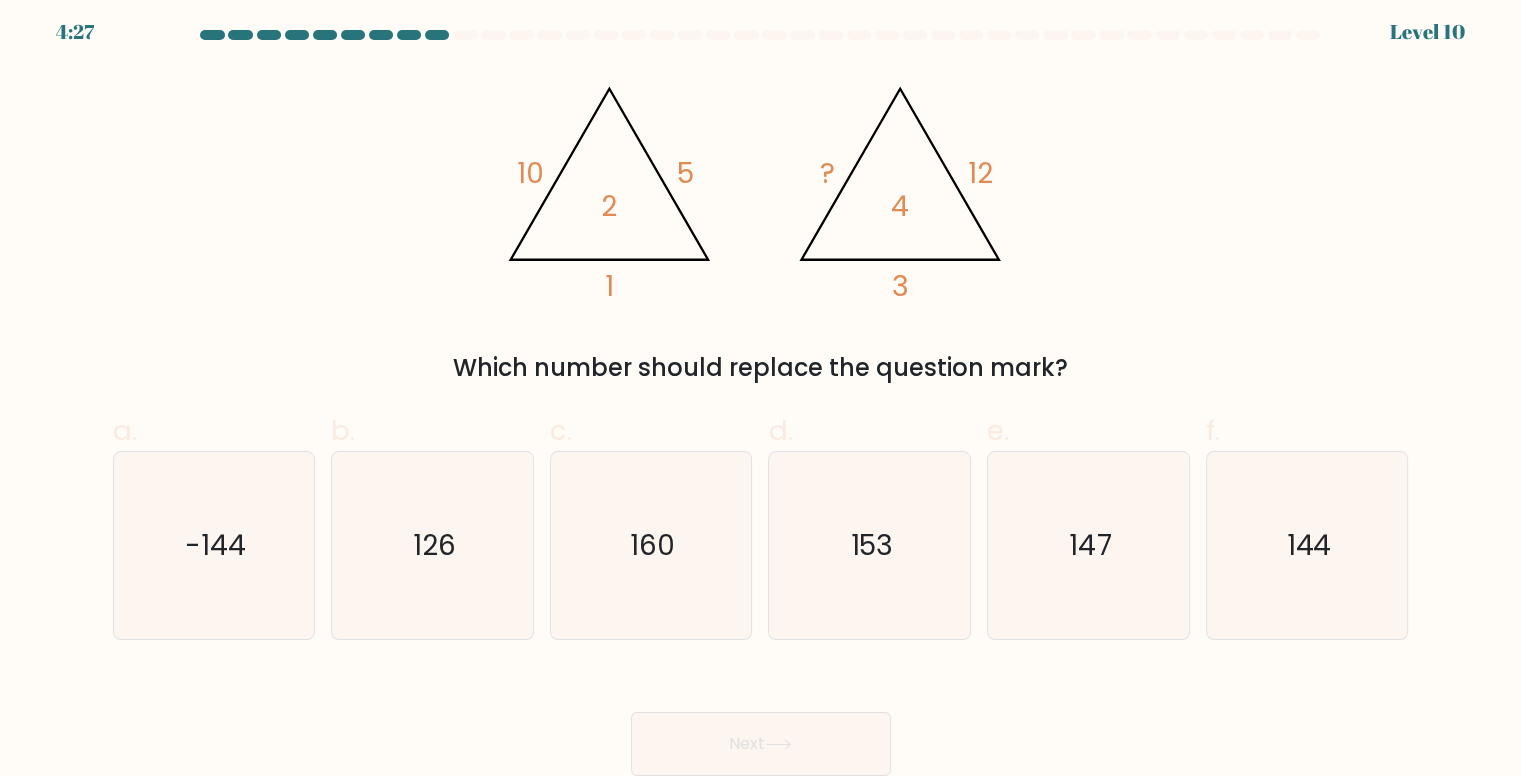 click on "@import url('https://fonts.googleapis.com/css?family=Abril+Fatface:400,100,100italic,300,300italic,400italic,500,500italic,700,700italic,900,900italic');                        10       5       1       2                                       @import url('https://fonts.googleapis.com/css?family=Abril+Fatface:400,100,100italic,300,300italic,400italic,500,500italic,700,700italic,900,900italic');                        ?       12       3       4" 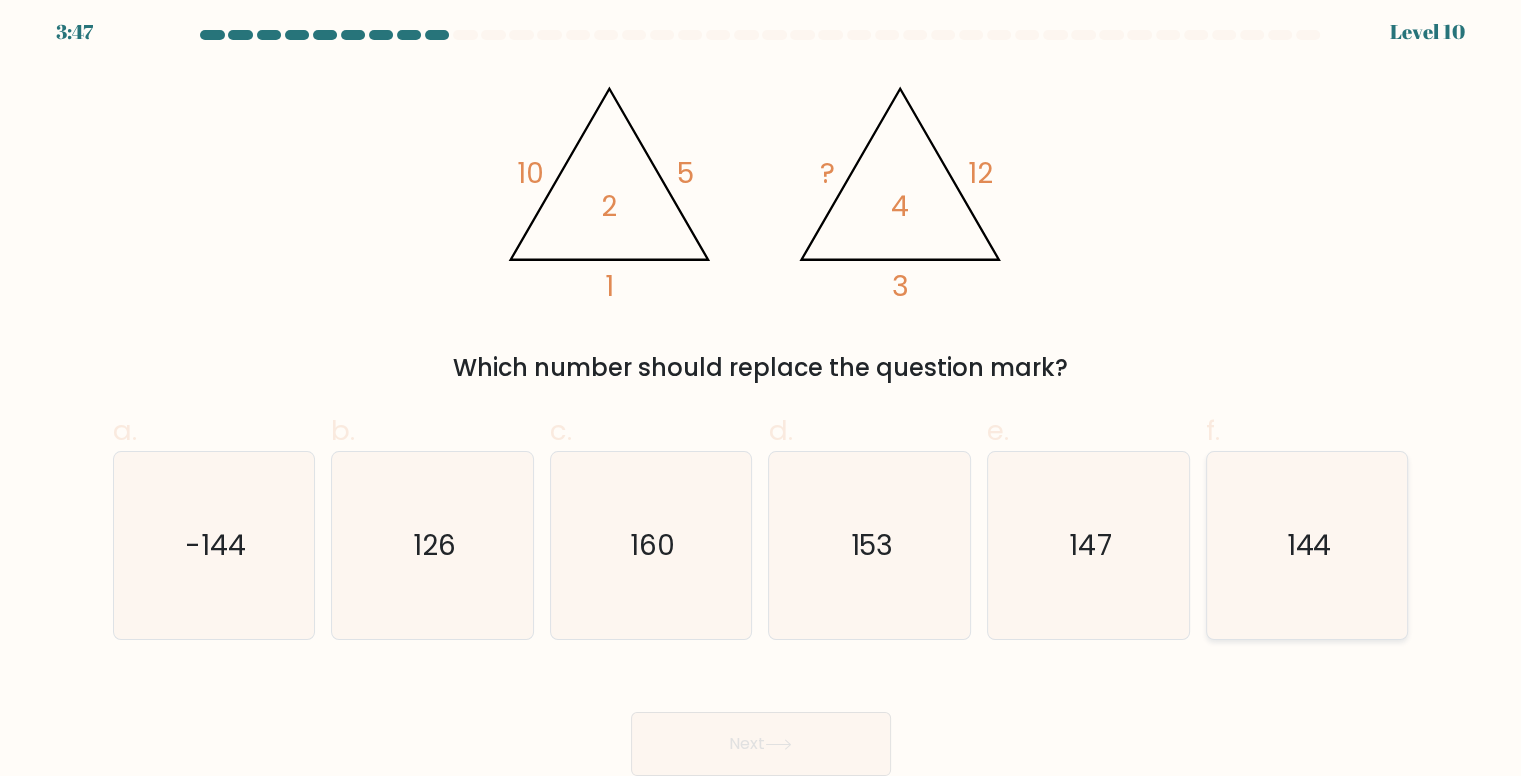 drag, startPoint x: 1296, startPoint y: 545, endPoint x: 1265, endPoint y: 557, distance: 33.24154 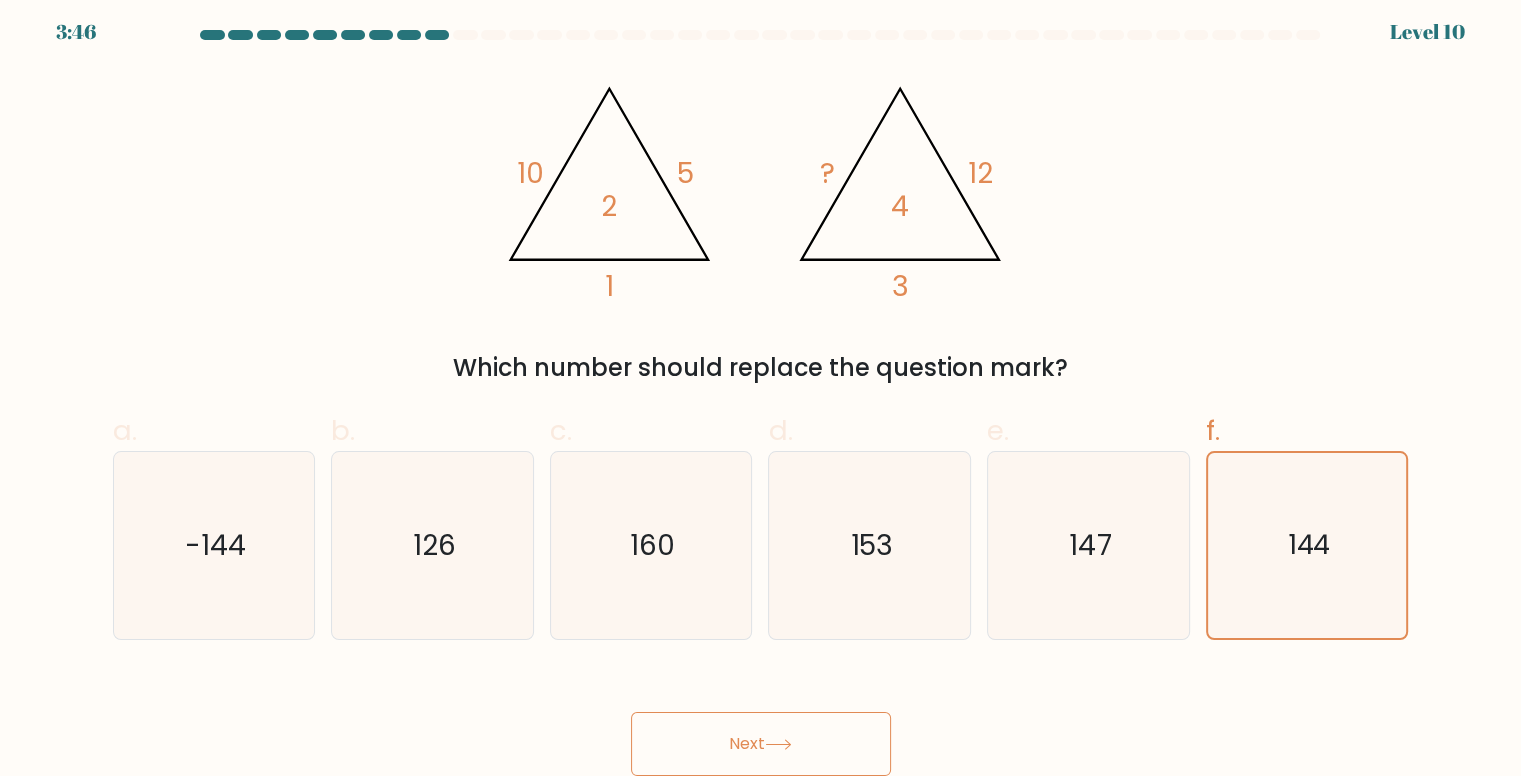 click on "Next" at bounding box center [761, 744] 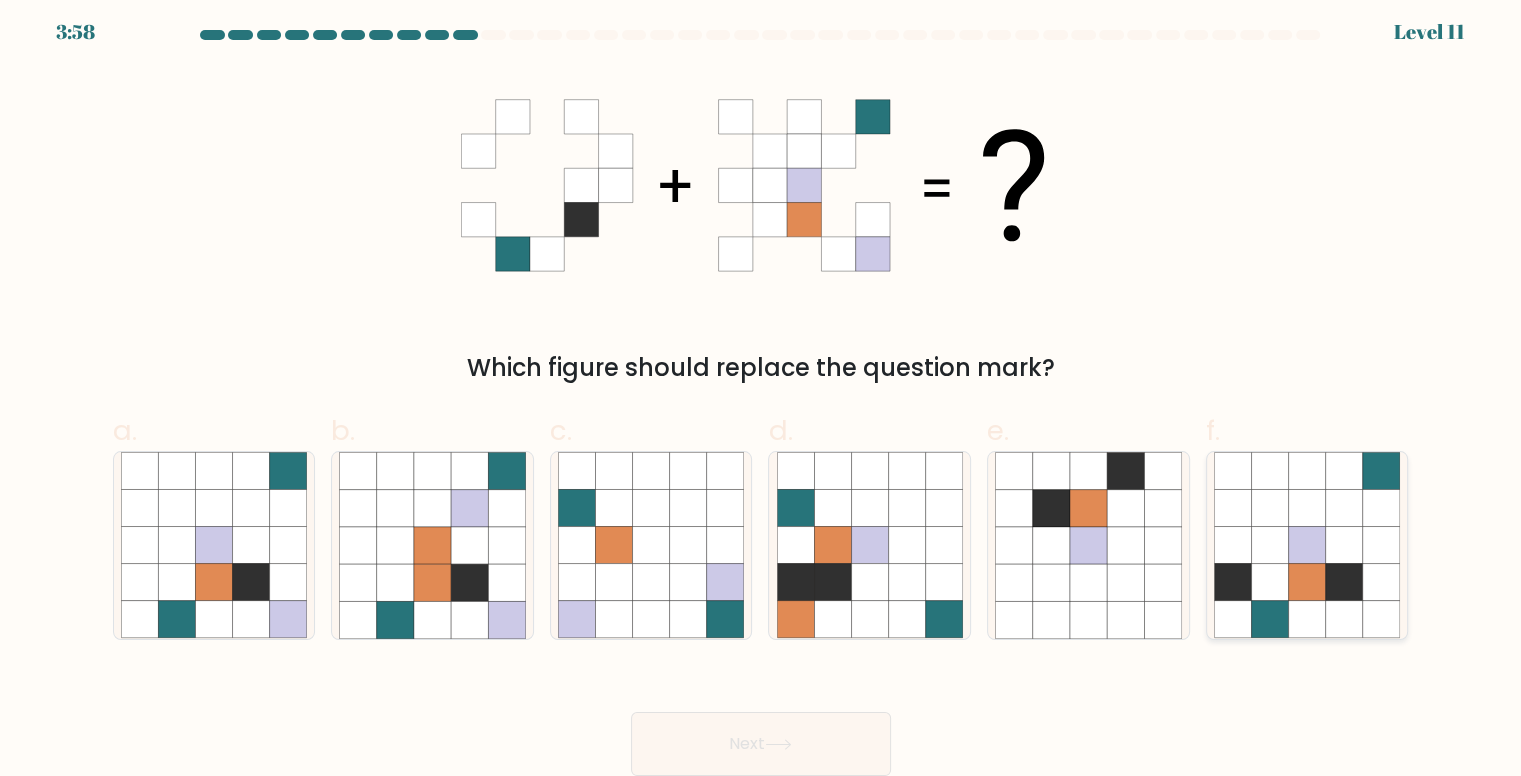 click 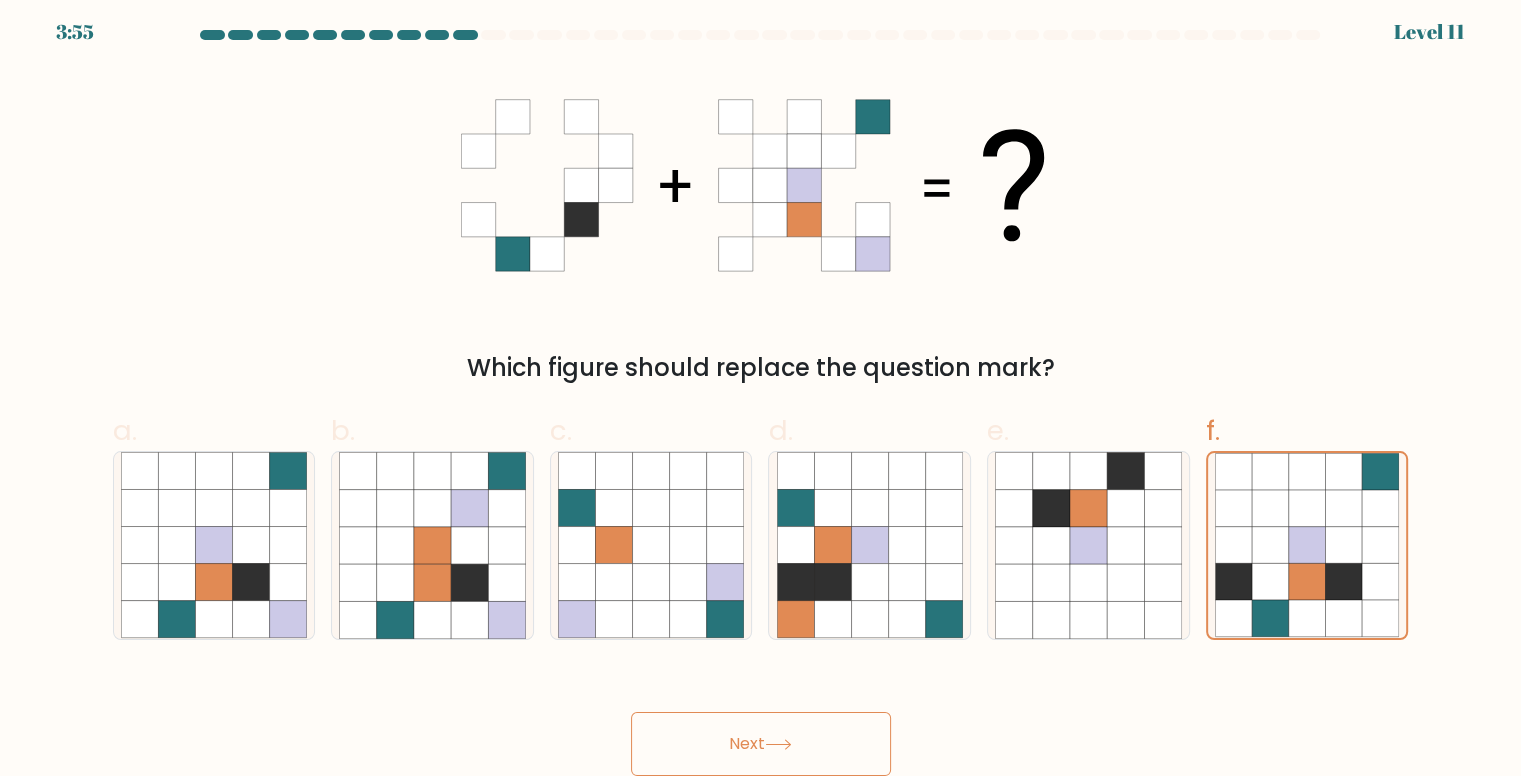 click on "Next" at bounding box center (761, 744) 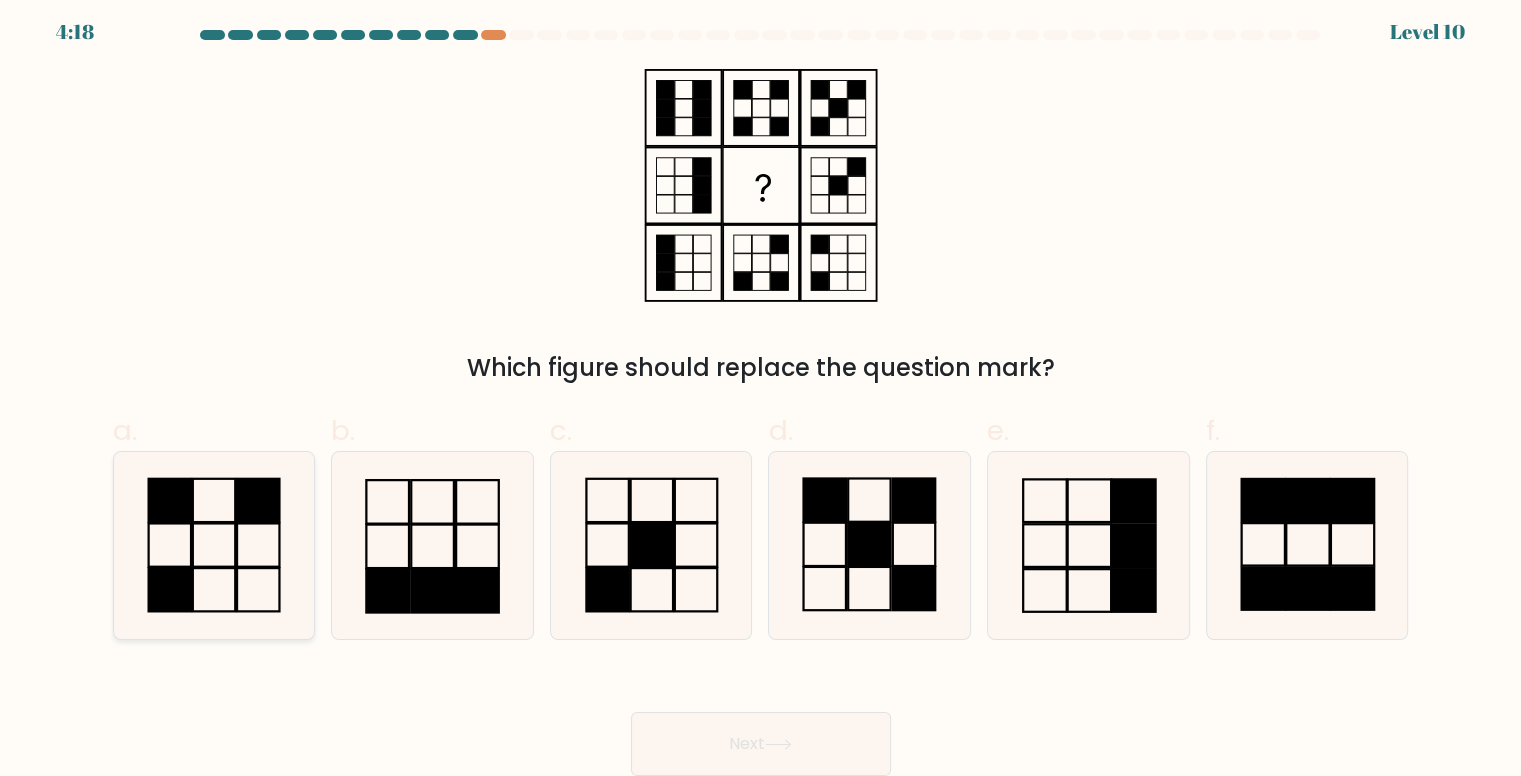 click 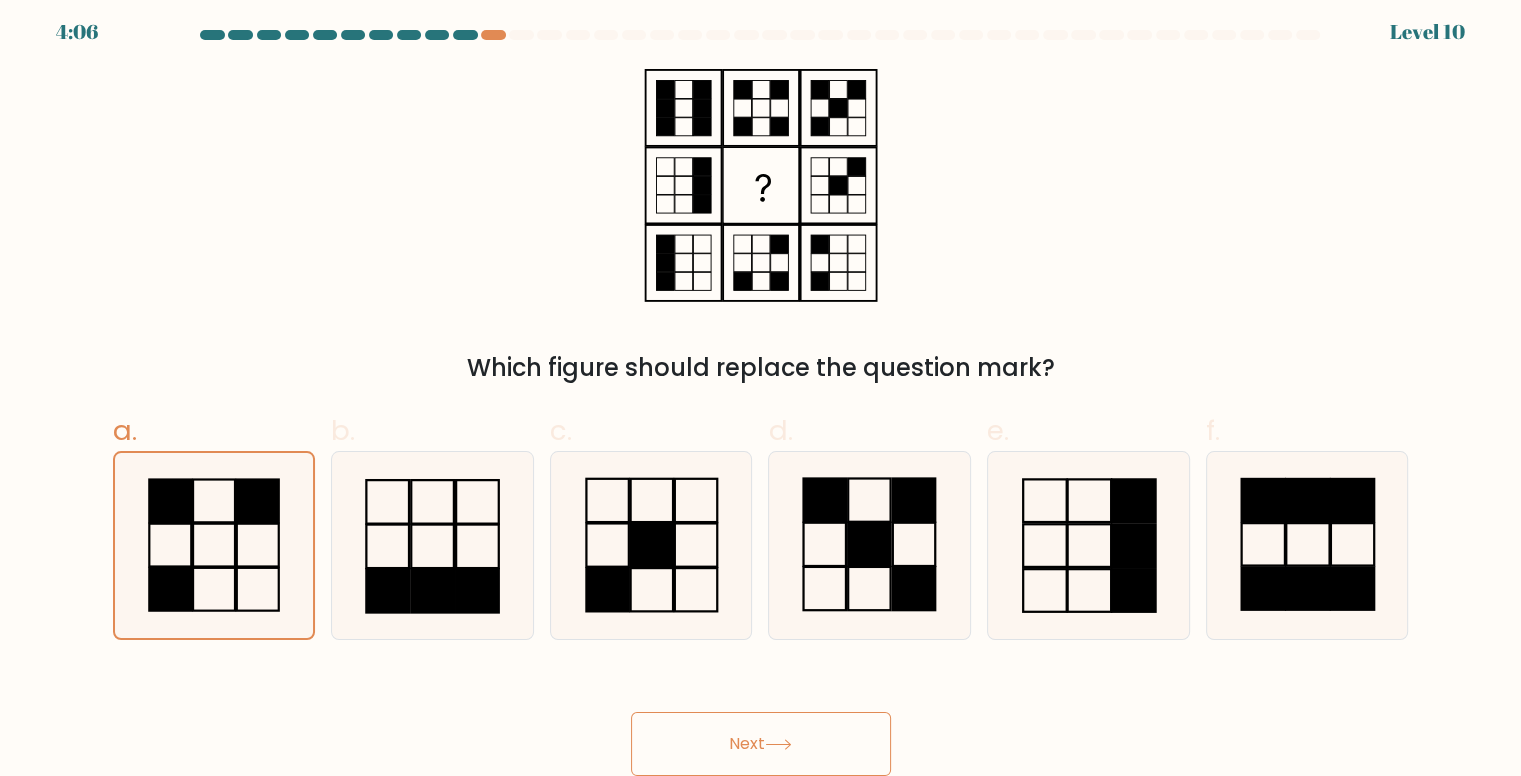 click 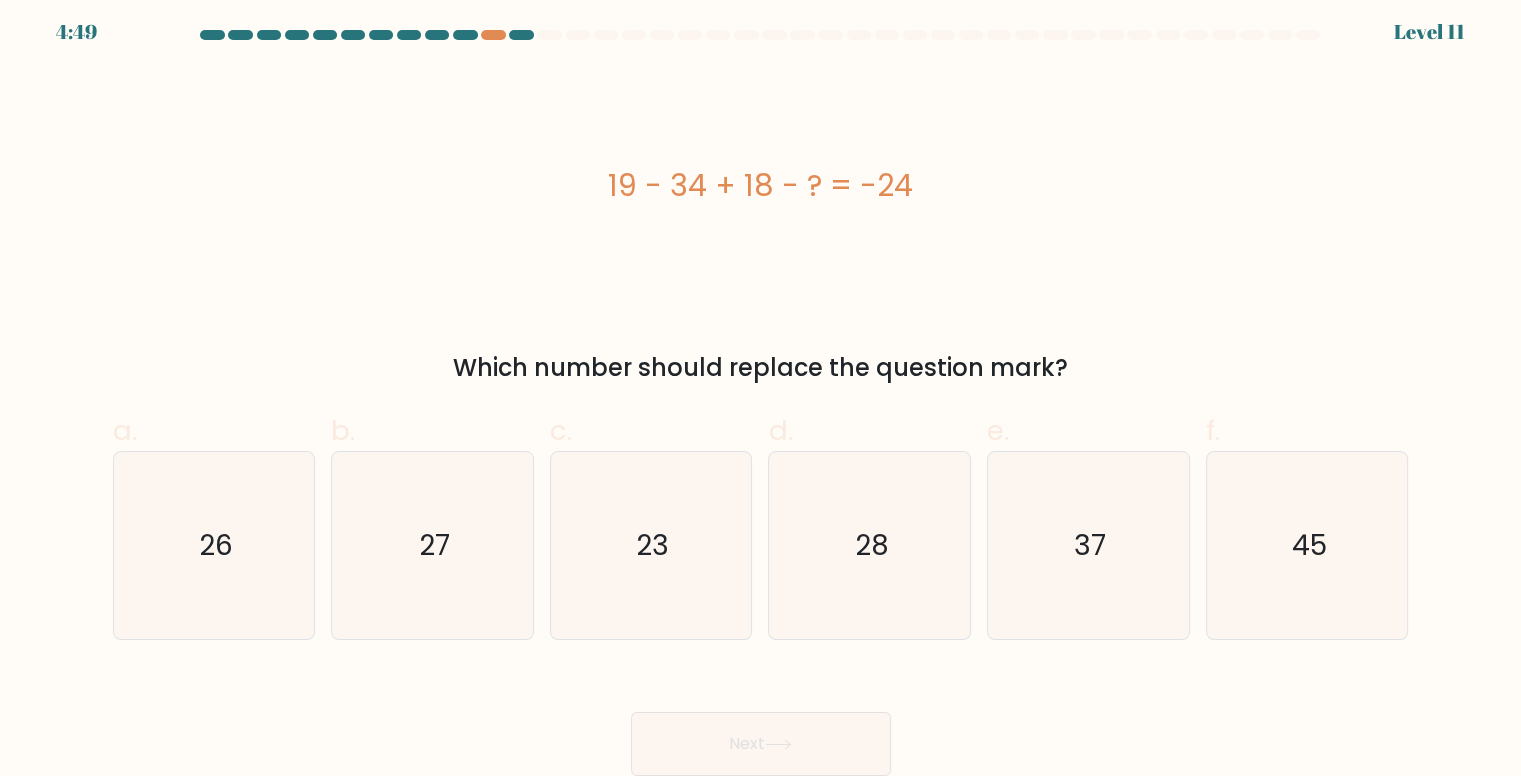 click on "19 - 34 + 18 - ? = -24" at bounding box center (761, 185) 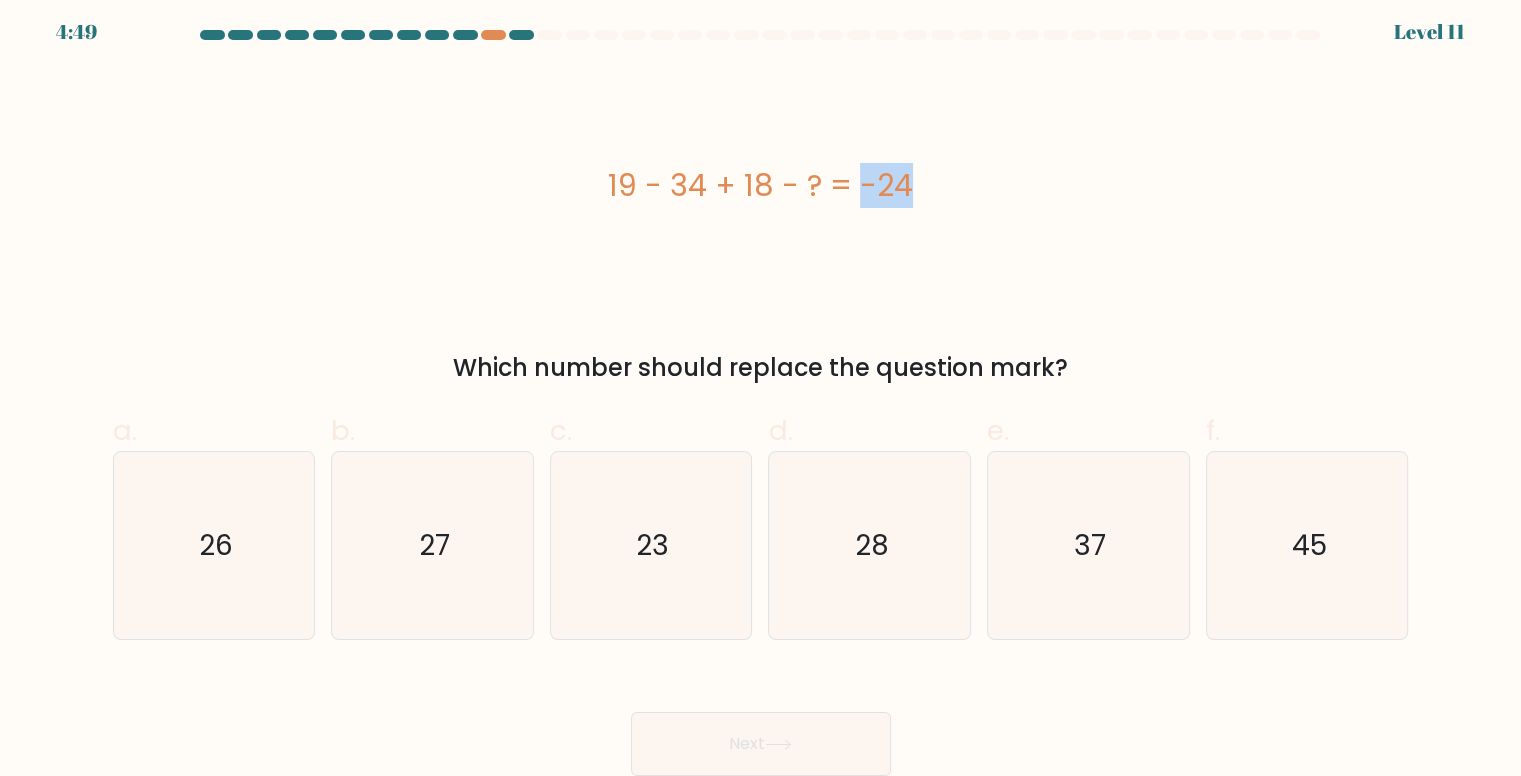 click on "19 - 34 + 18 - ? = -24" at bounding box center (761, 185) 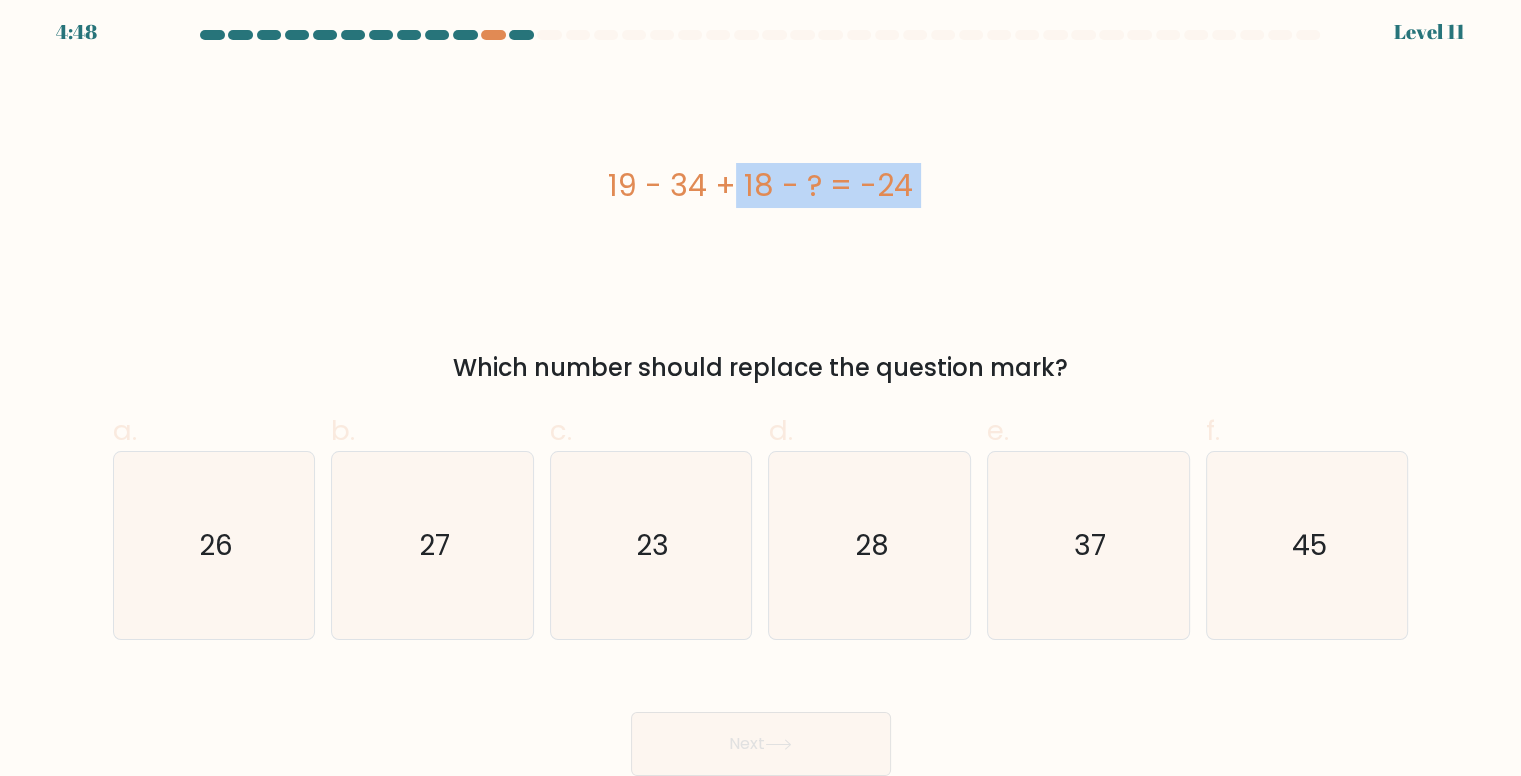 click on "19 - 34 + 18 - ? = -24" at bounding box center (761, 185) 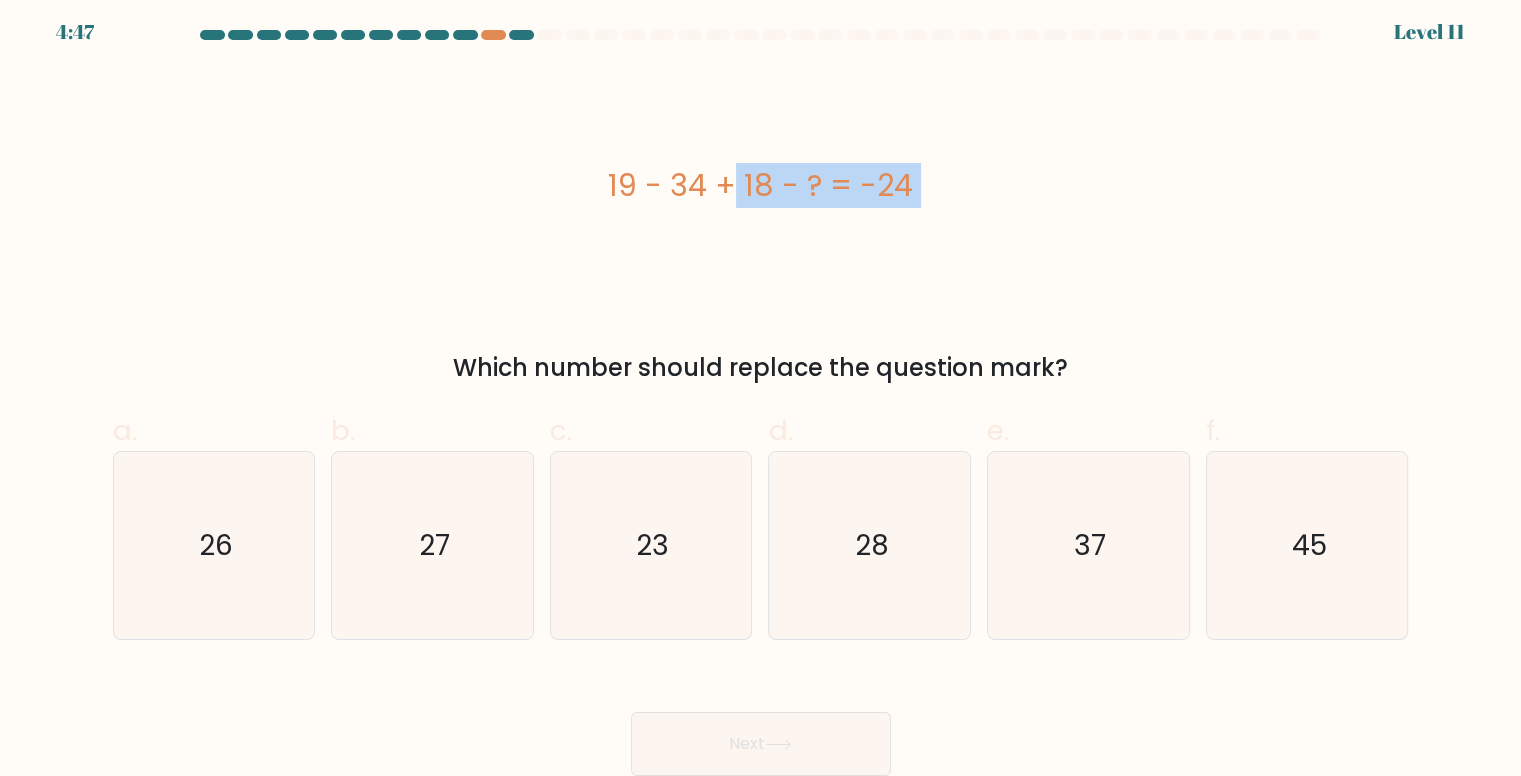 copy on "19 - 34 + 18 - ? = -24" 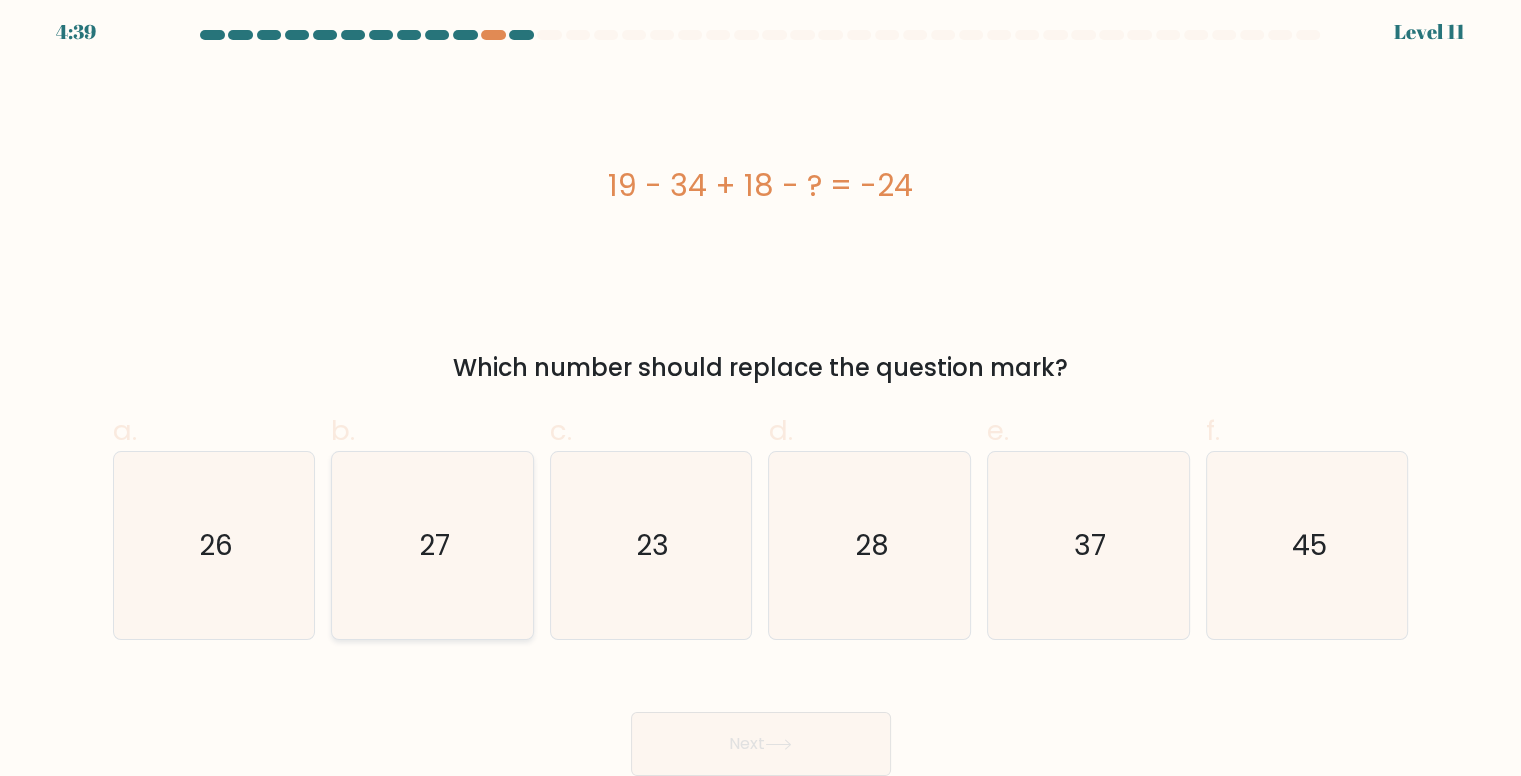 click on "27" 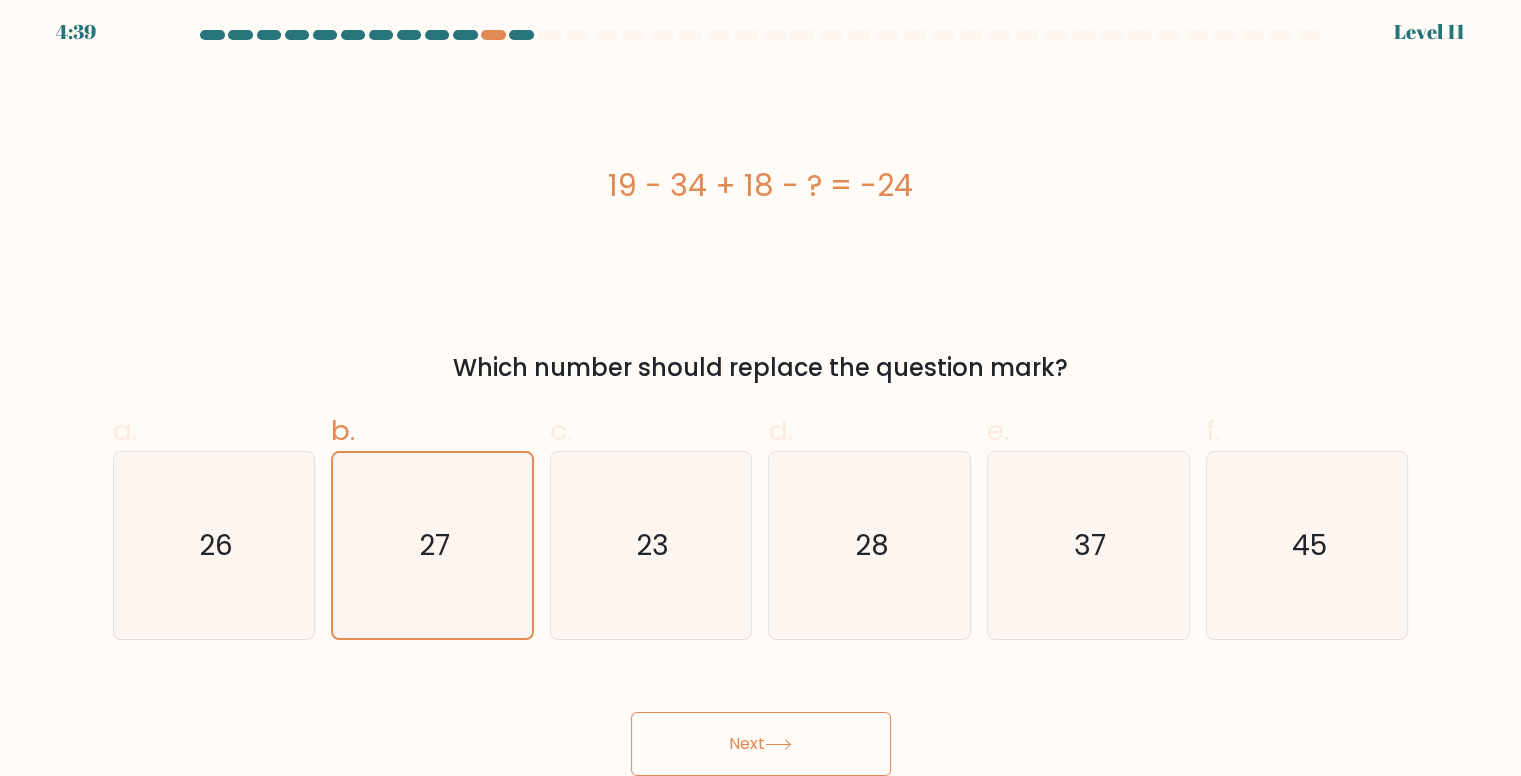 click on "Next" at bounding box center (761, 744) 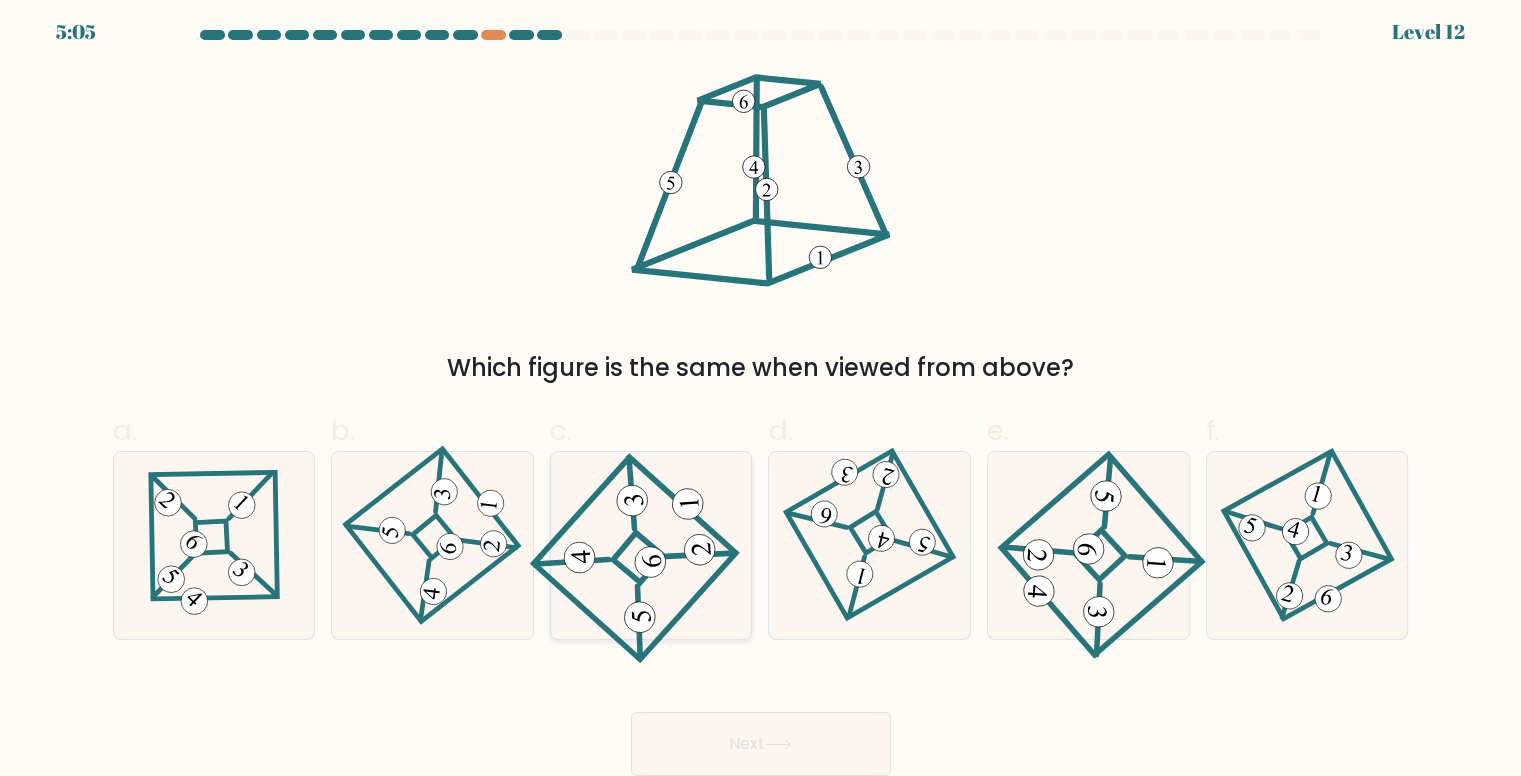 click 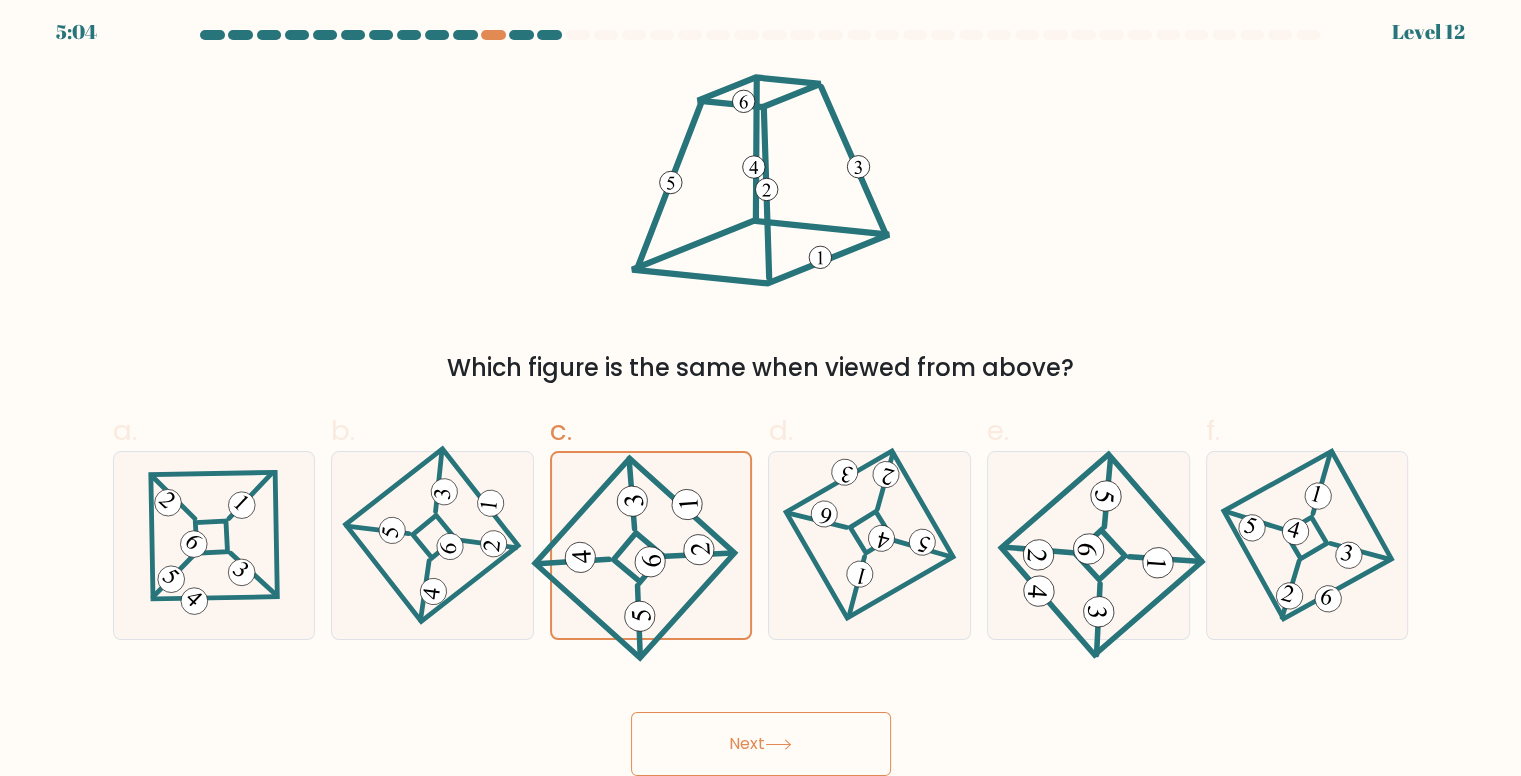click on "Next" at bounding box center (761, 744) 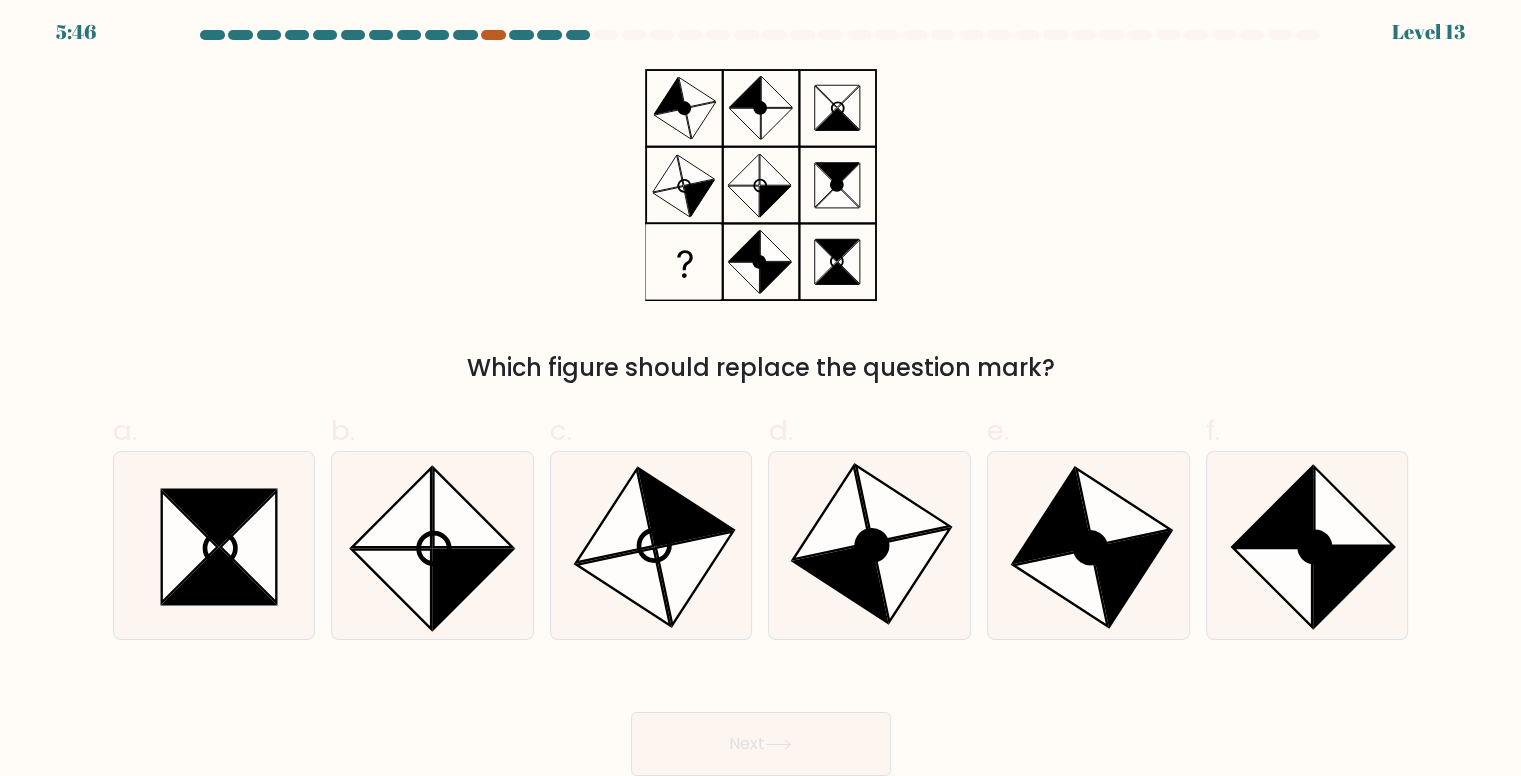 click at bounding box center (493, 35) 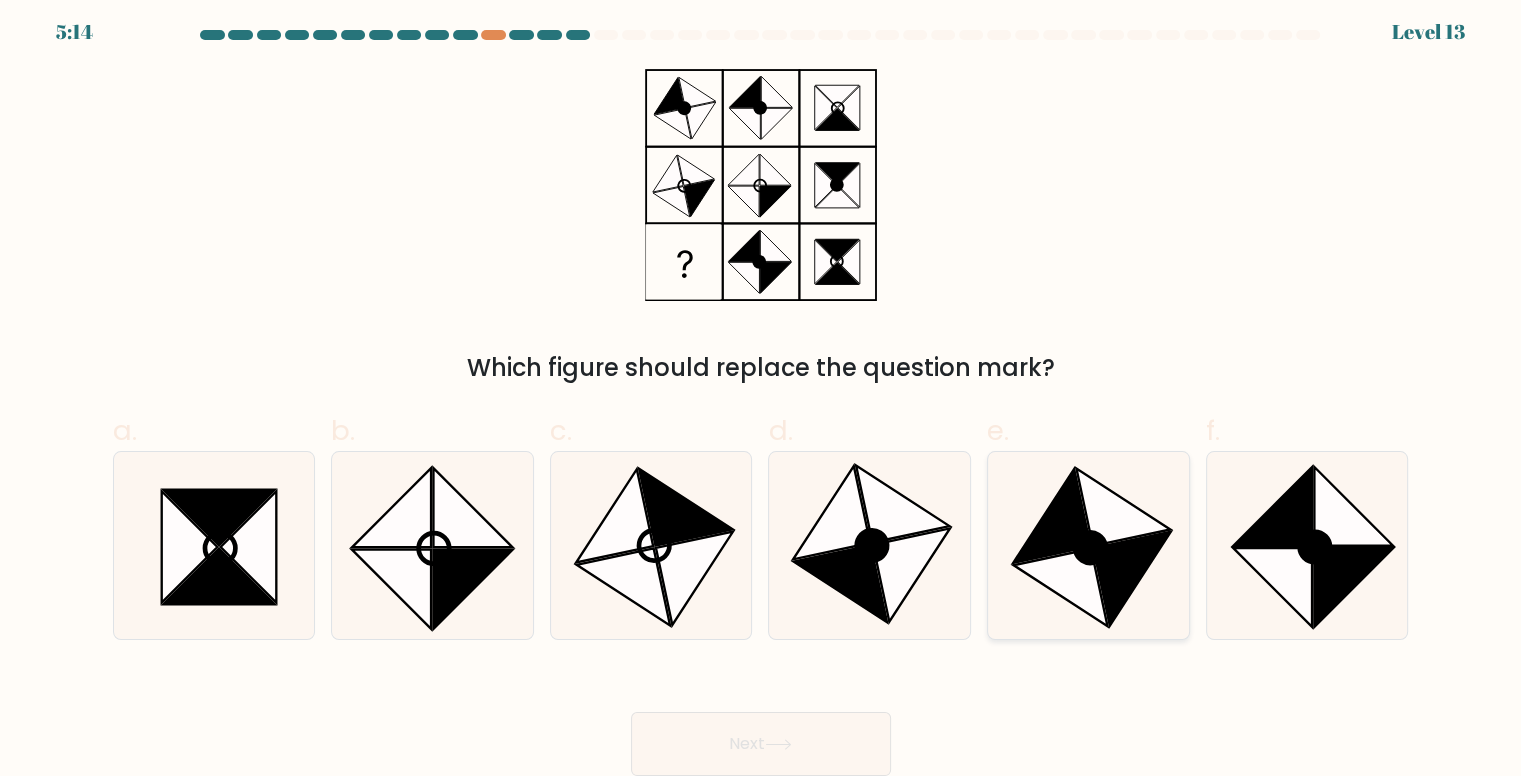 drag, startPoint x: 1105, startPoint y: 567, endPoint x: 1002, endPoint y: 636, distance: 123.97581 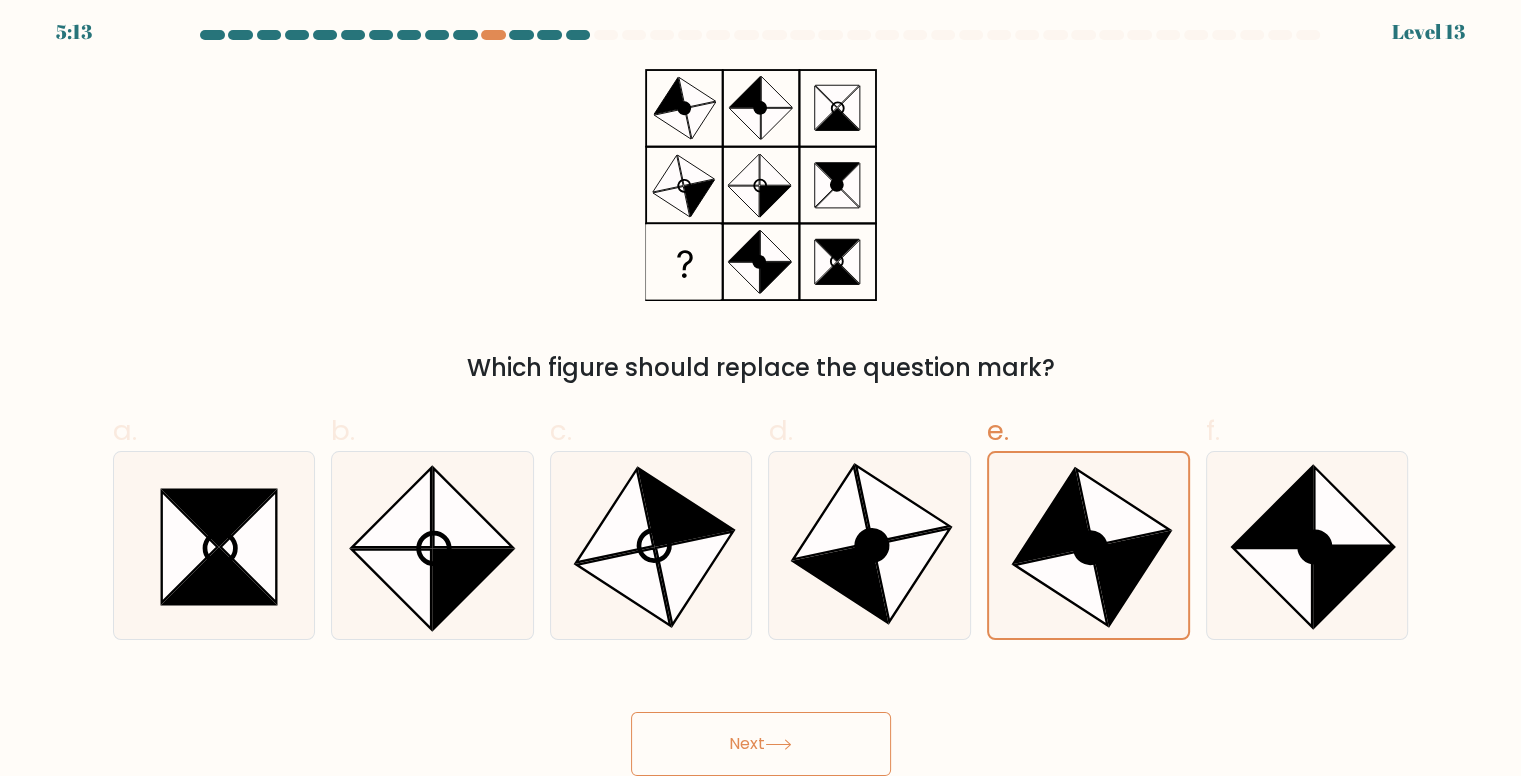 click on "Next" at bounding box center [761, 744] 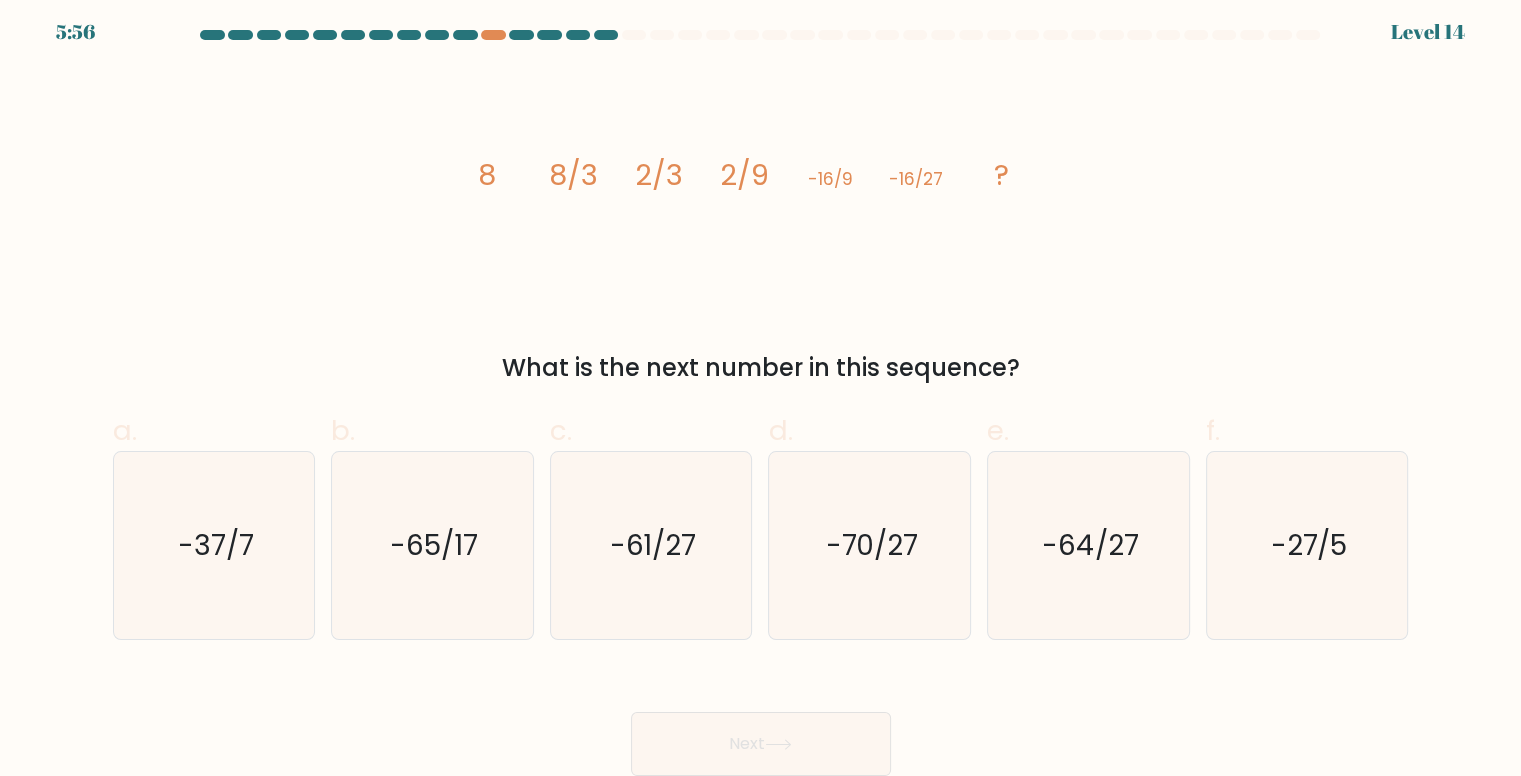 click on "image/svg+xml
8
8/3
2/3
2/9
-16/9
-16/27
?" 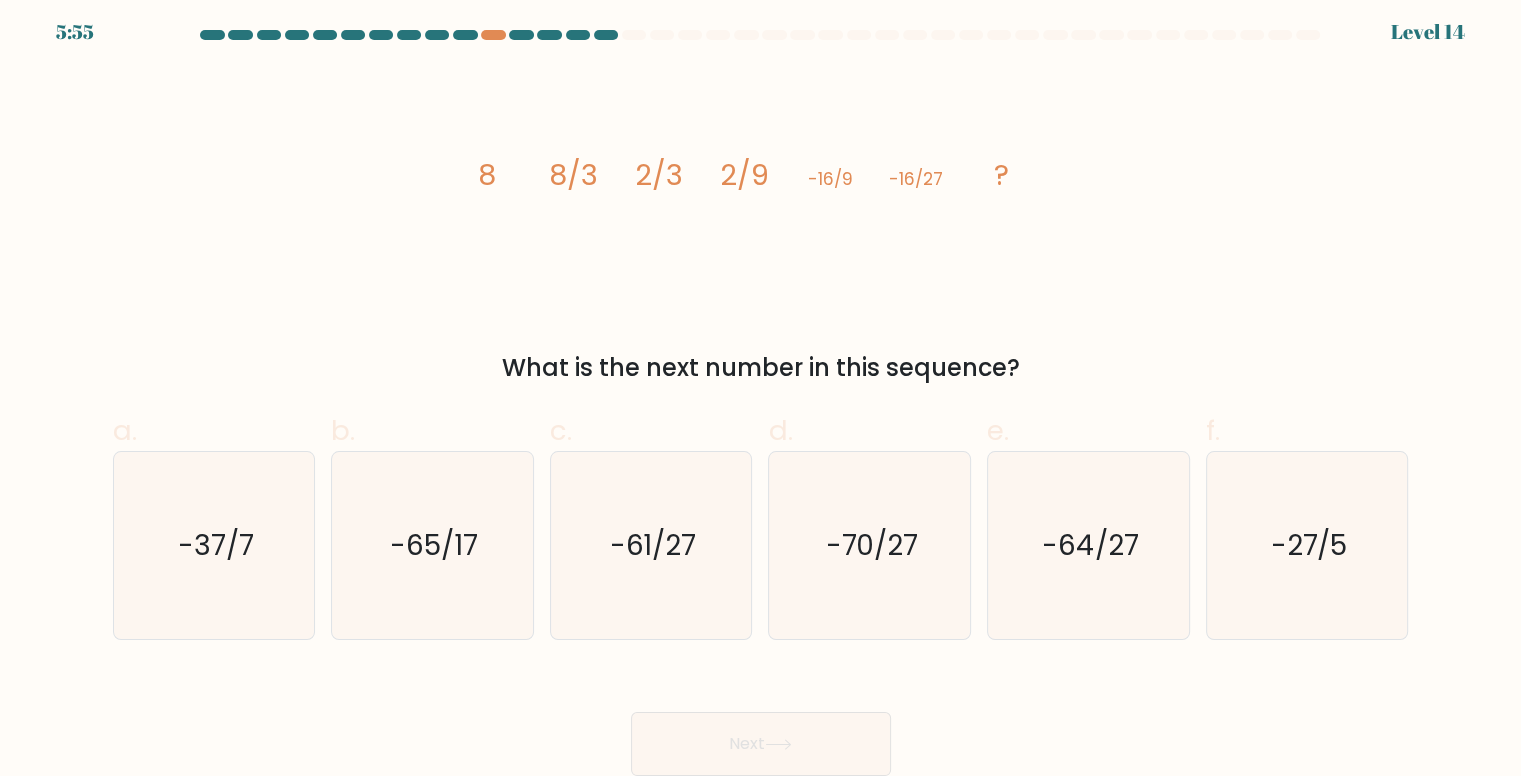 click on "image/svg+xml
8
8/3
2/3
2/9
-16/9
-16/27
?" 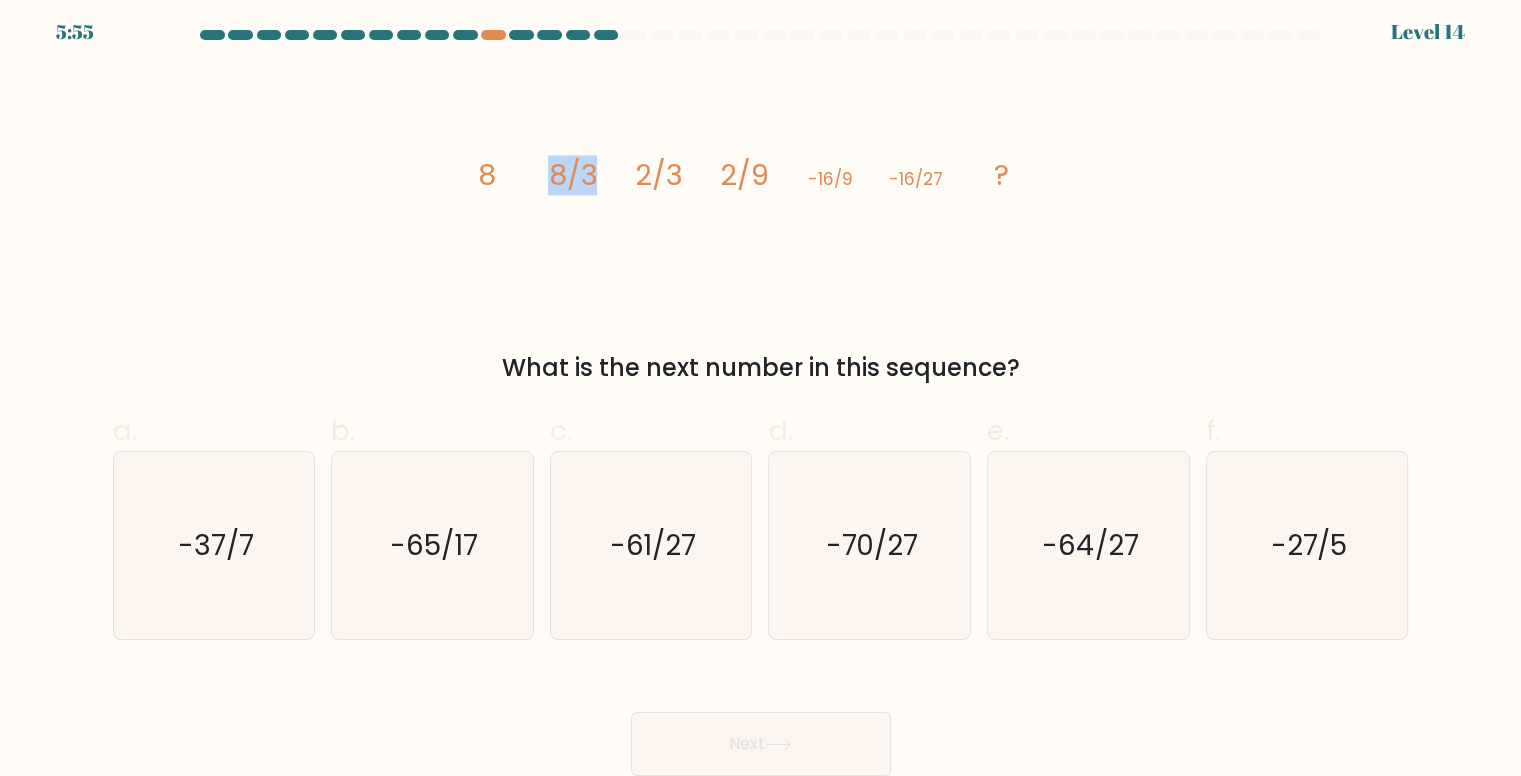 click on "image/svg+xml
8
8/3
2/3
2/9
-16/9
-16/27
?" 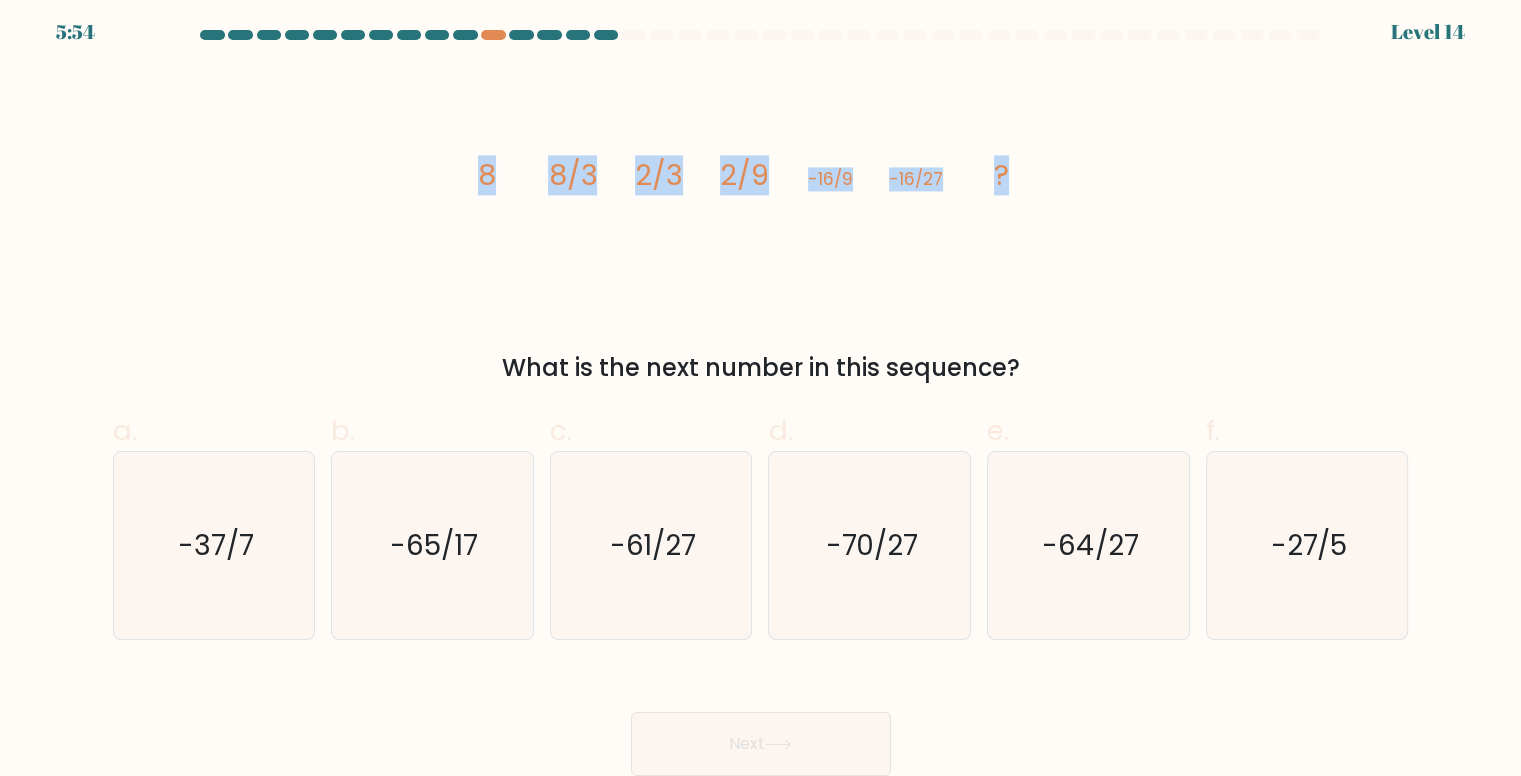 drag, startPoint x: 802, startPoint y: 185, endPoint x: 1213, endPoint y: 193, distance: 411.07785 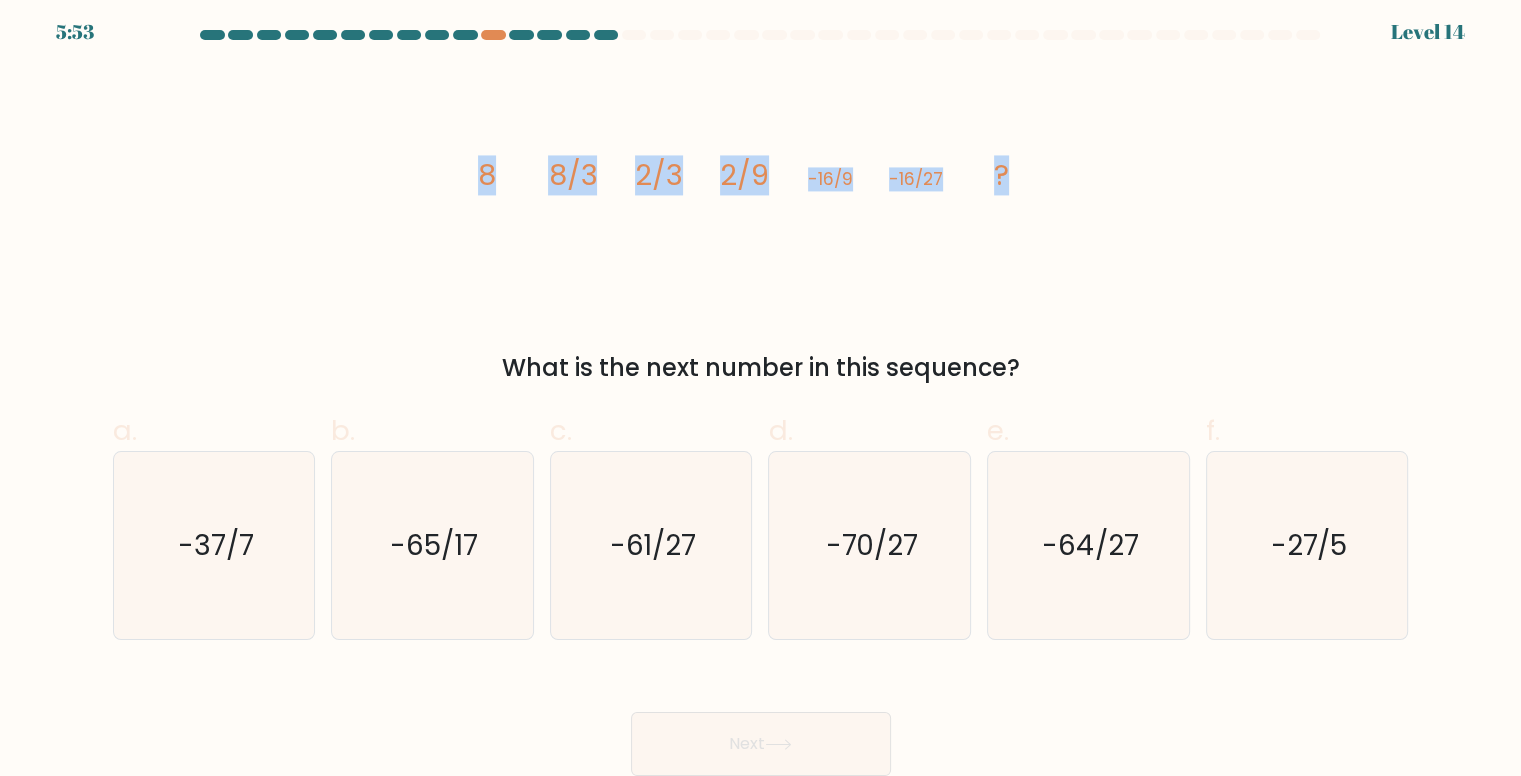 copy on "8
8/3
2/3
2/9
-16/9
-16/27
?" 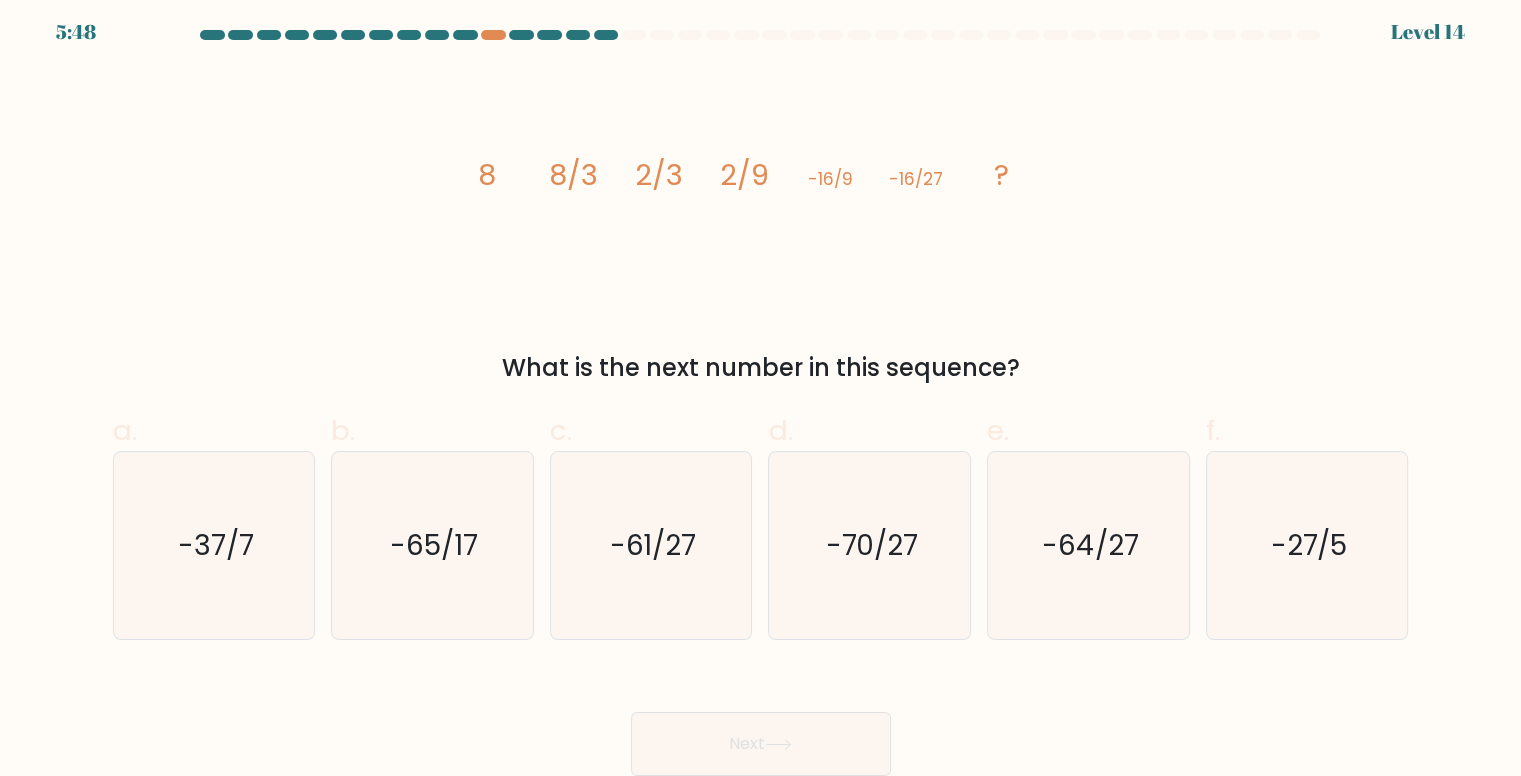 drag, startPoint x: 1379, startPoint y: 676, endPoint x: 424, endPoint y: 155, distance: 1087.8722 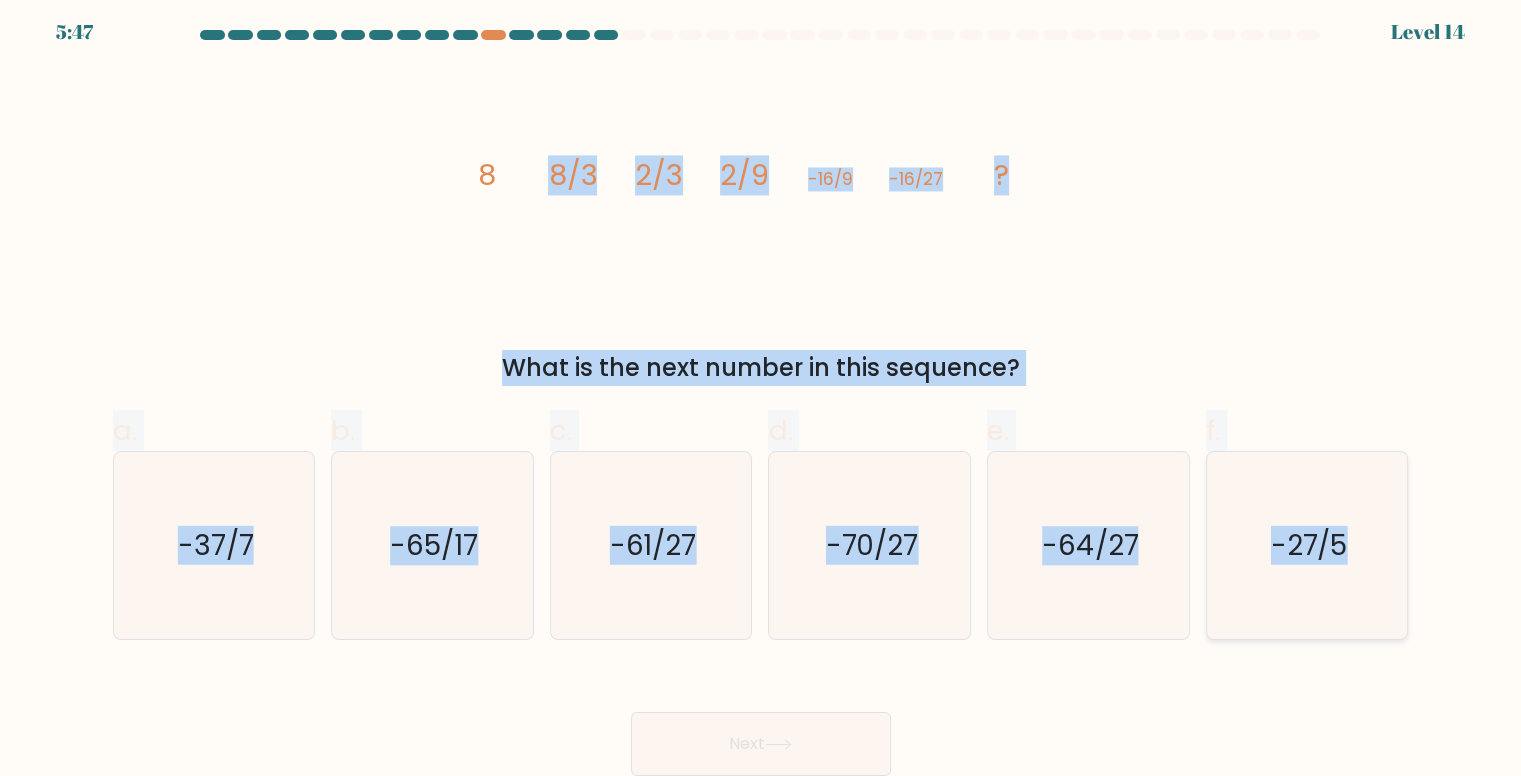 drag, startPoint x: 488, startPoint y: 175, endPoint x: 1386, endPoint y: 564, distance: 978.6343 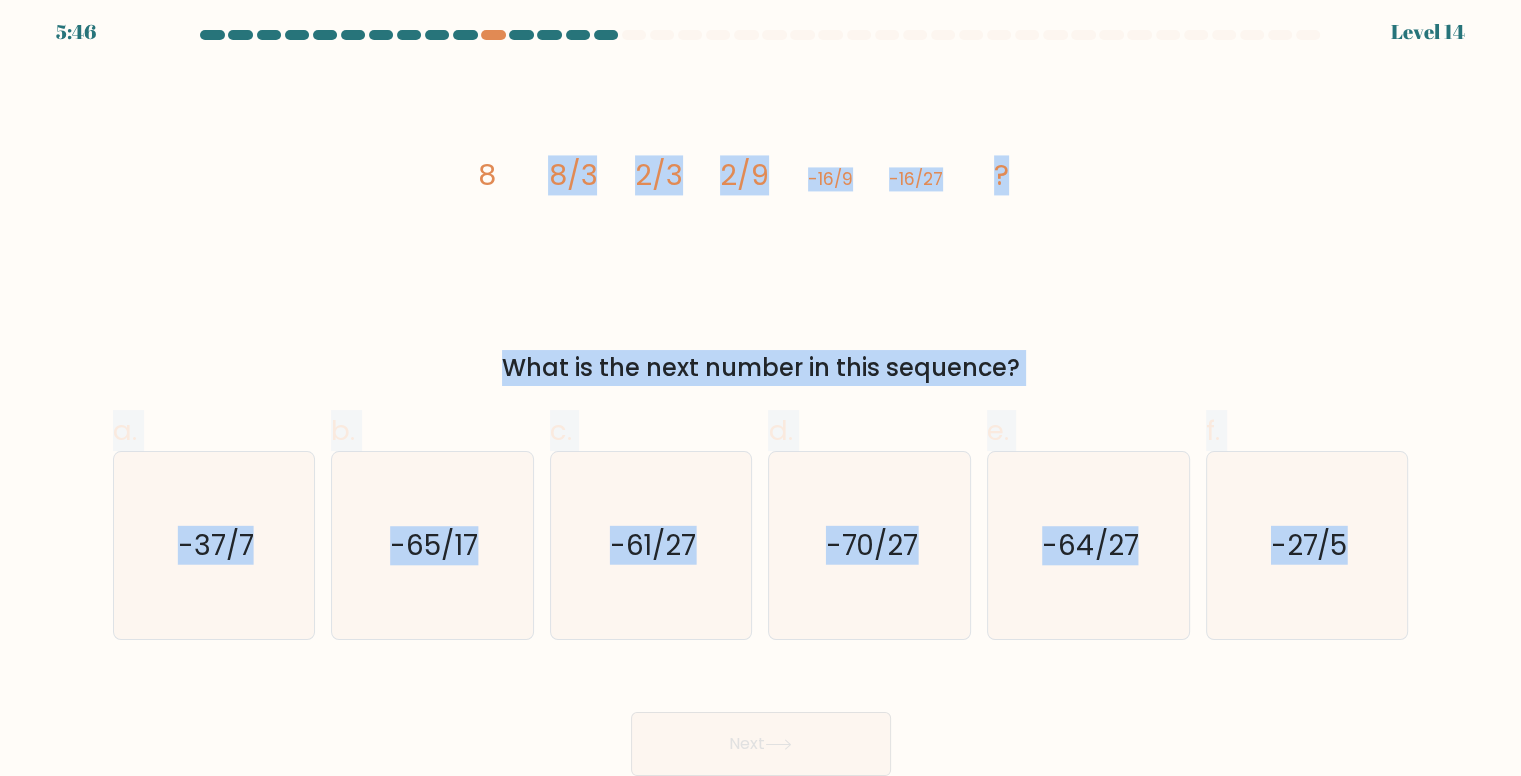 copy on "8/3
2/3
2/9
-16/9
-16/27
?
What is the next number in this sequence?
a.
-37/7
b.
-65/17
c.
-61/27
d.
-70/27
e.
-64/27
f.
-27/5" 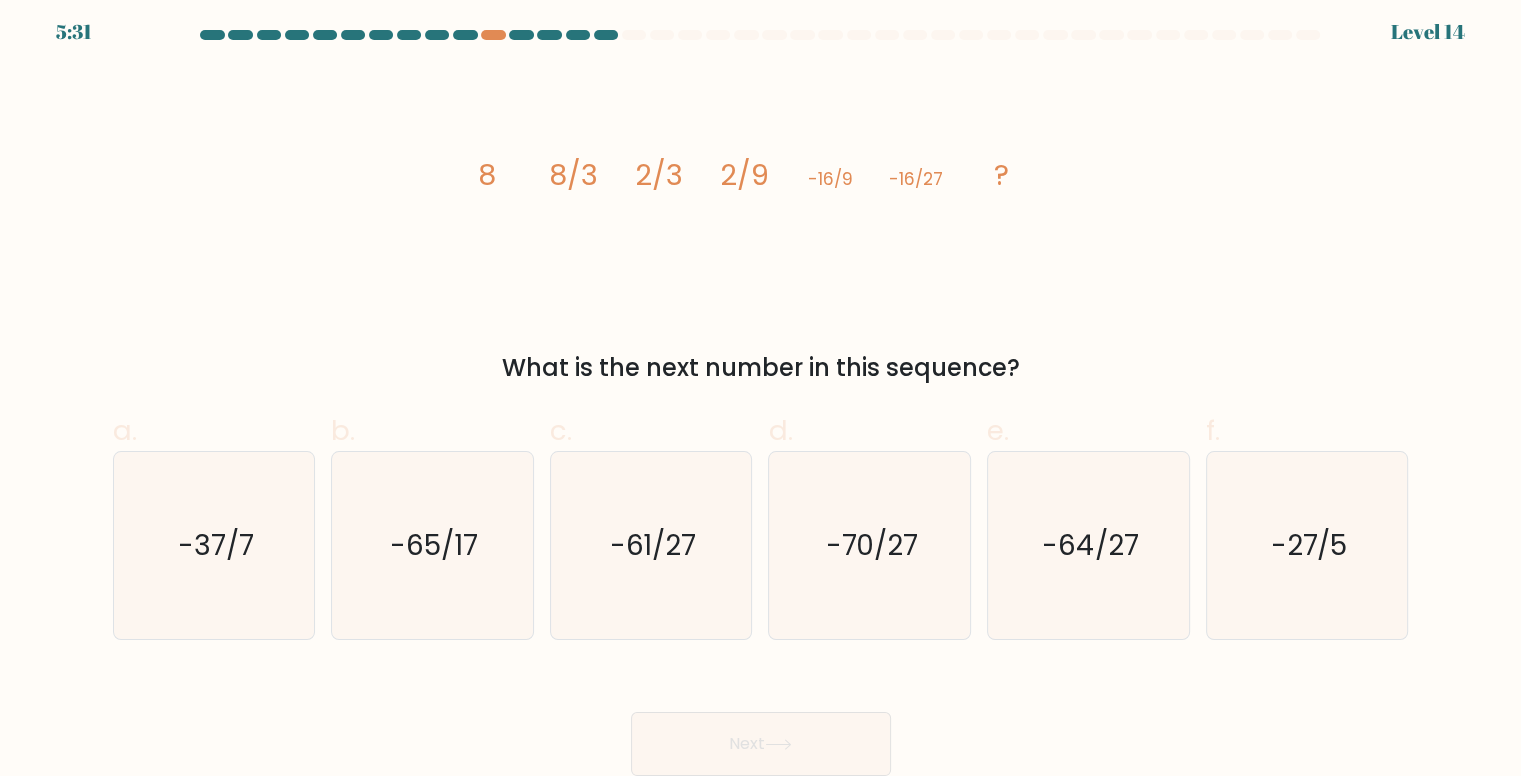 click on "Next" at bounding box center (761, 720) 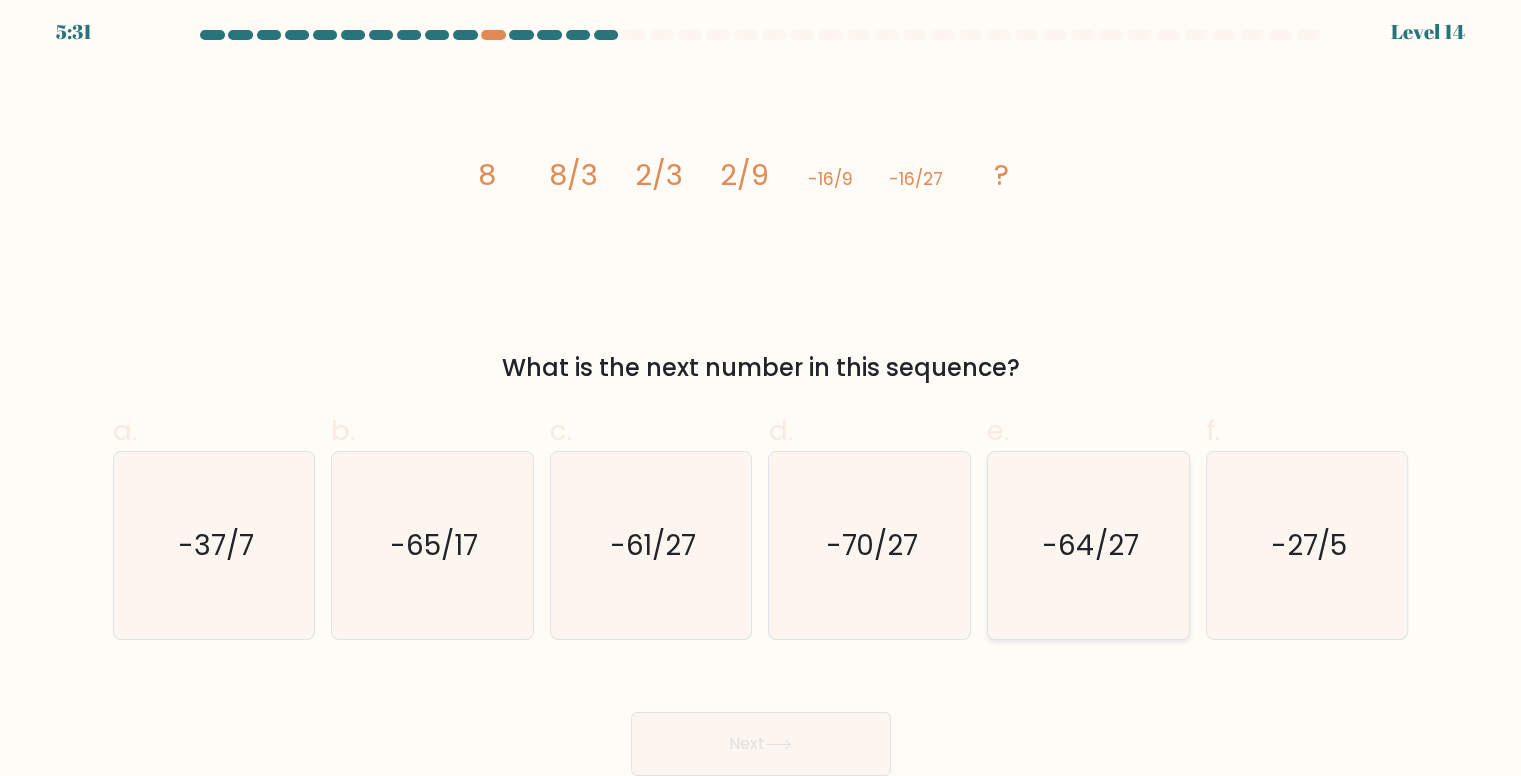 drag, startPoint x: 1073, startPoint y: 517, endPoint x: 1080, endPoint y: 497, distance: 21.189621 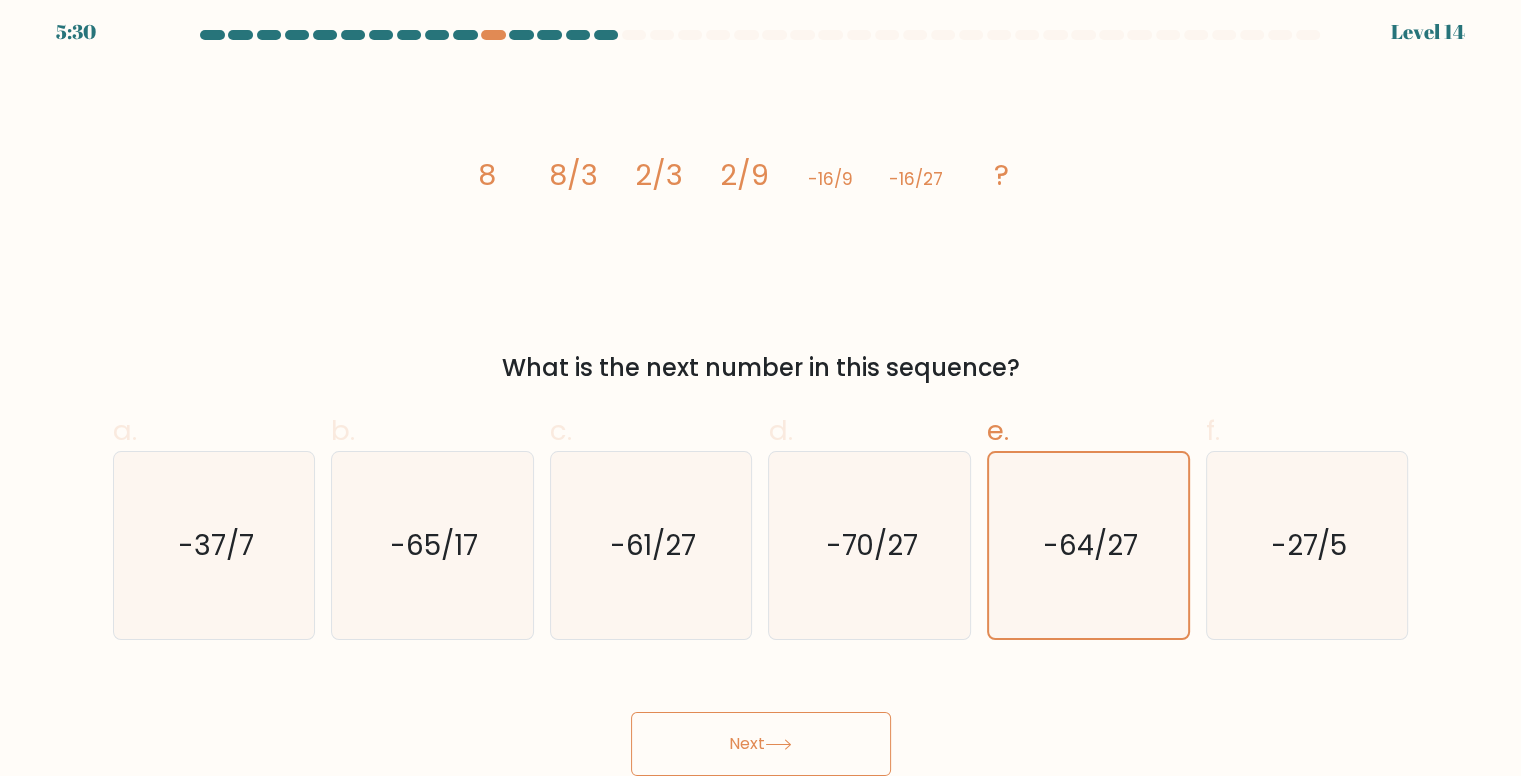 click on "Next" at bounding box center (761, 744) 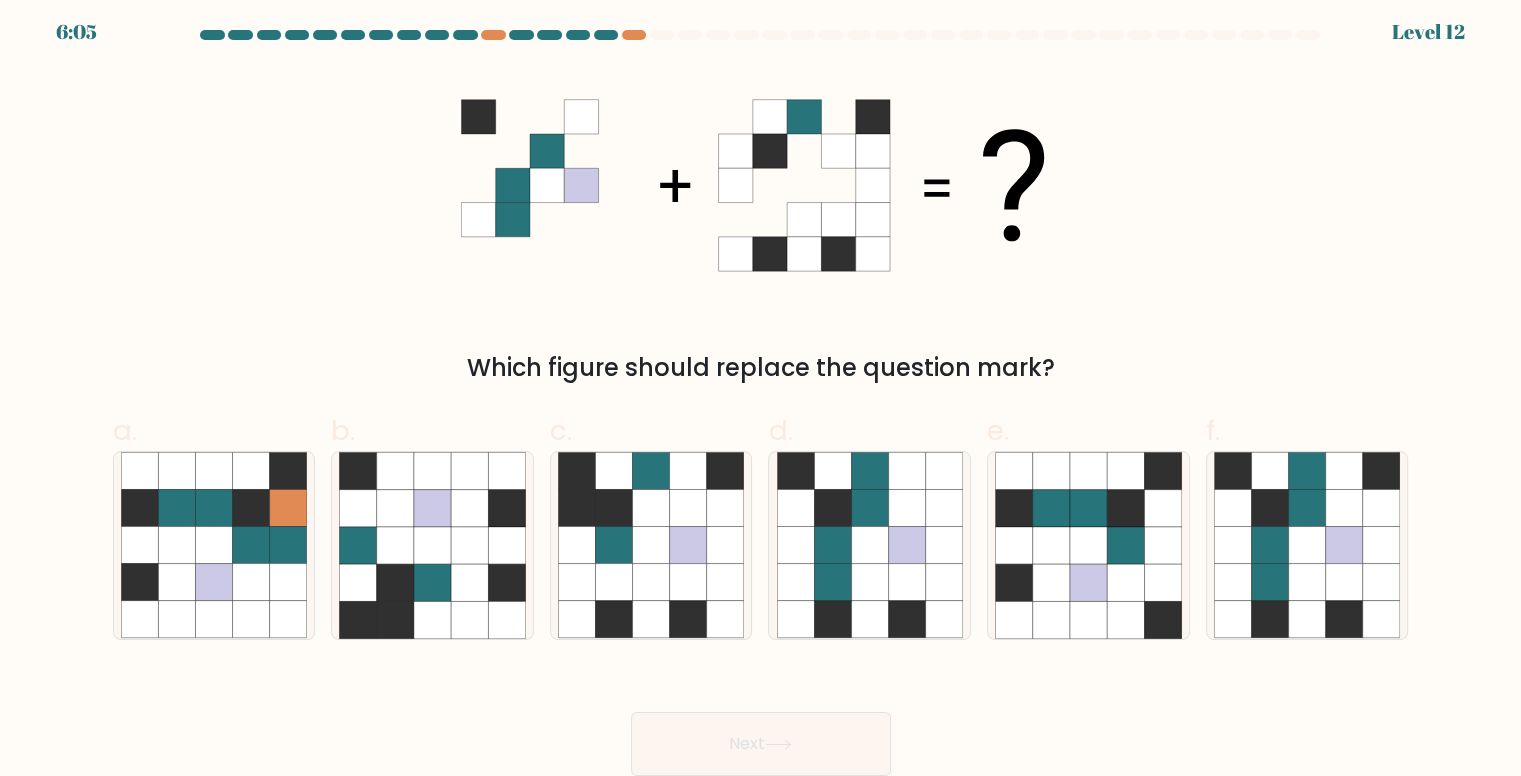 drag, startPoint x: 1081, startPoint y: 331, endPoint x: 383, endPoint y: 141, distance: 723.3975 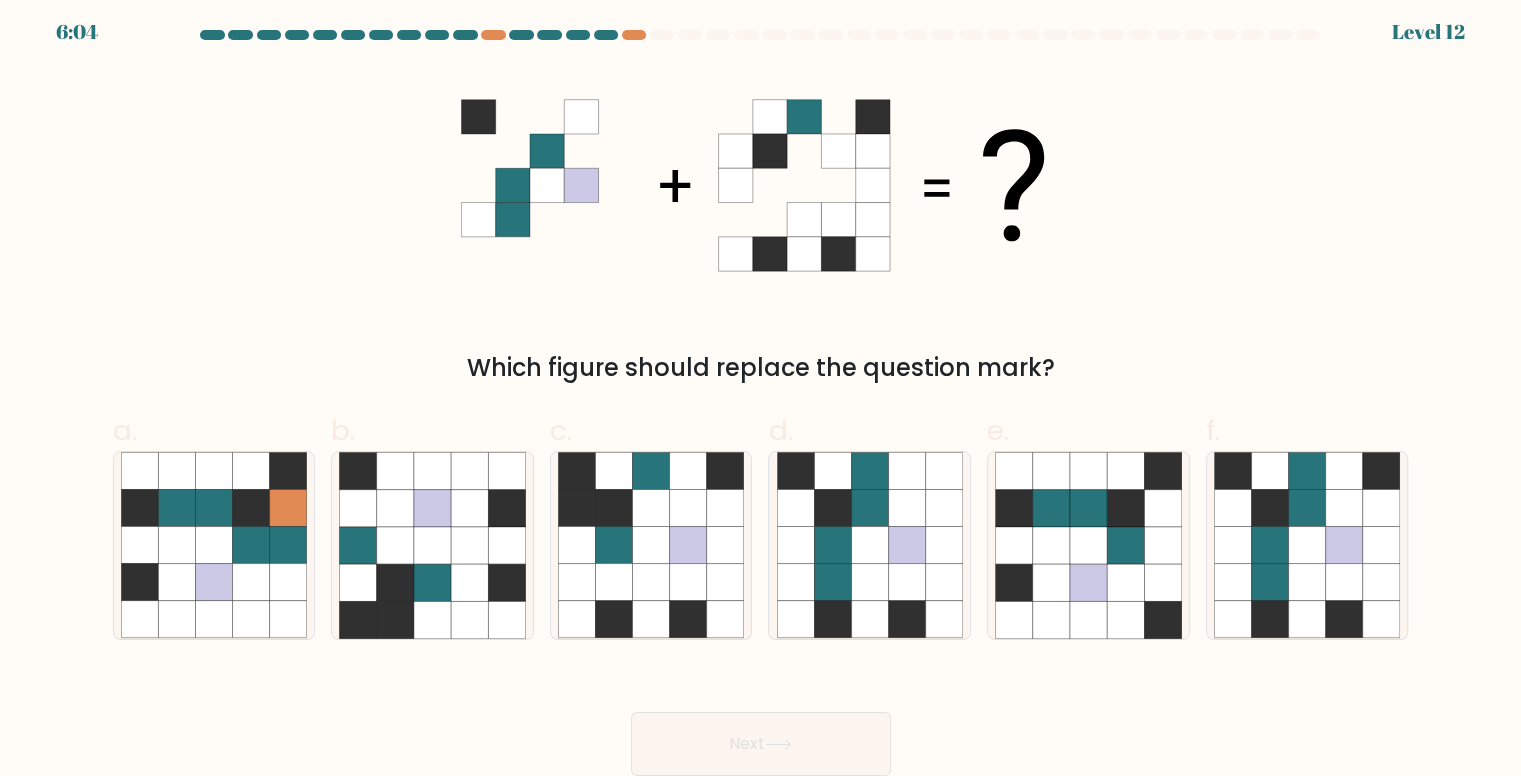 drag, startPoint x: 958, startPoint y: 218, endPoint x: 1087, endPoint y: 241, distance: 131.03435 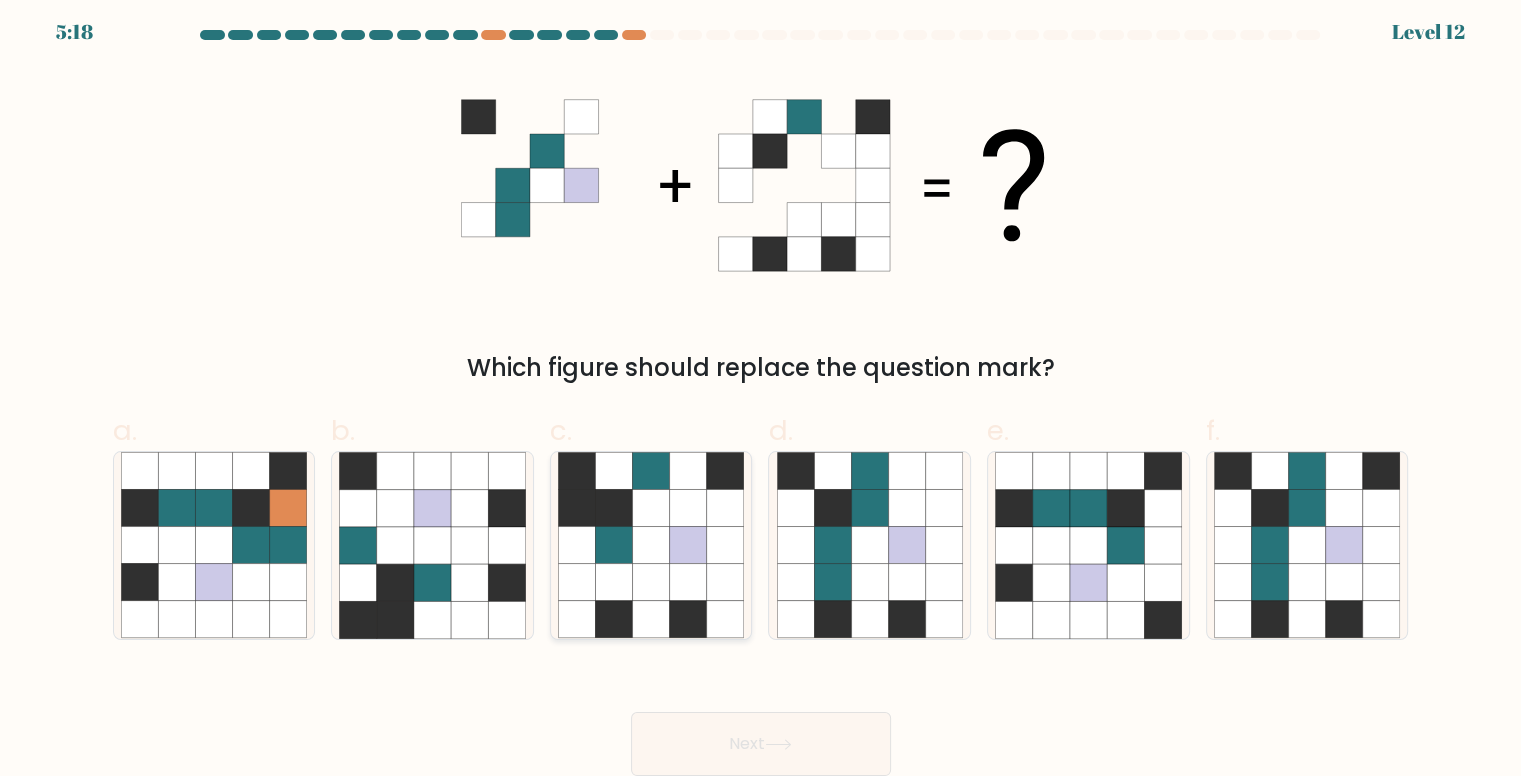 drag, startPoint x: 672, startPoint y: 562, endPoint x: 679, endPoint y: 591, distance: 29.832869 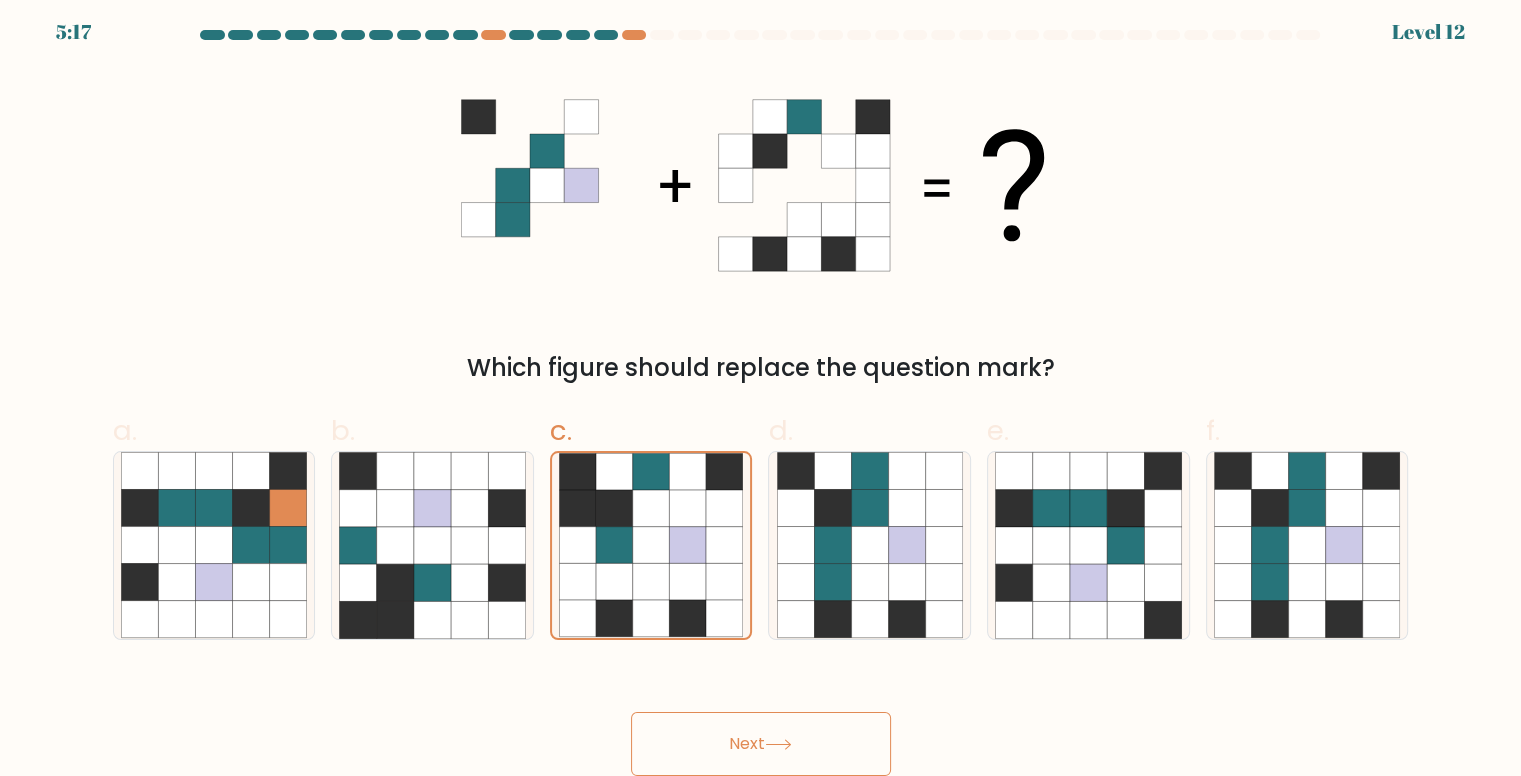 click on "Next" at bounding box center (761, 744) 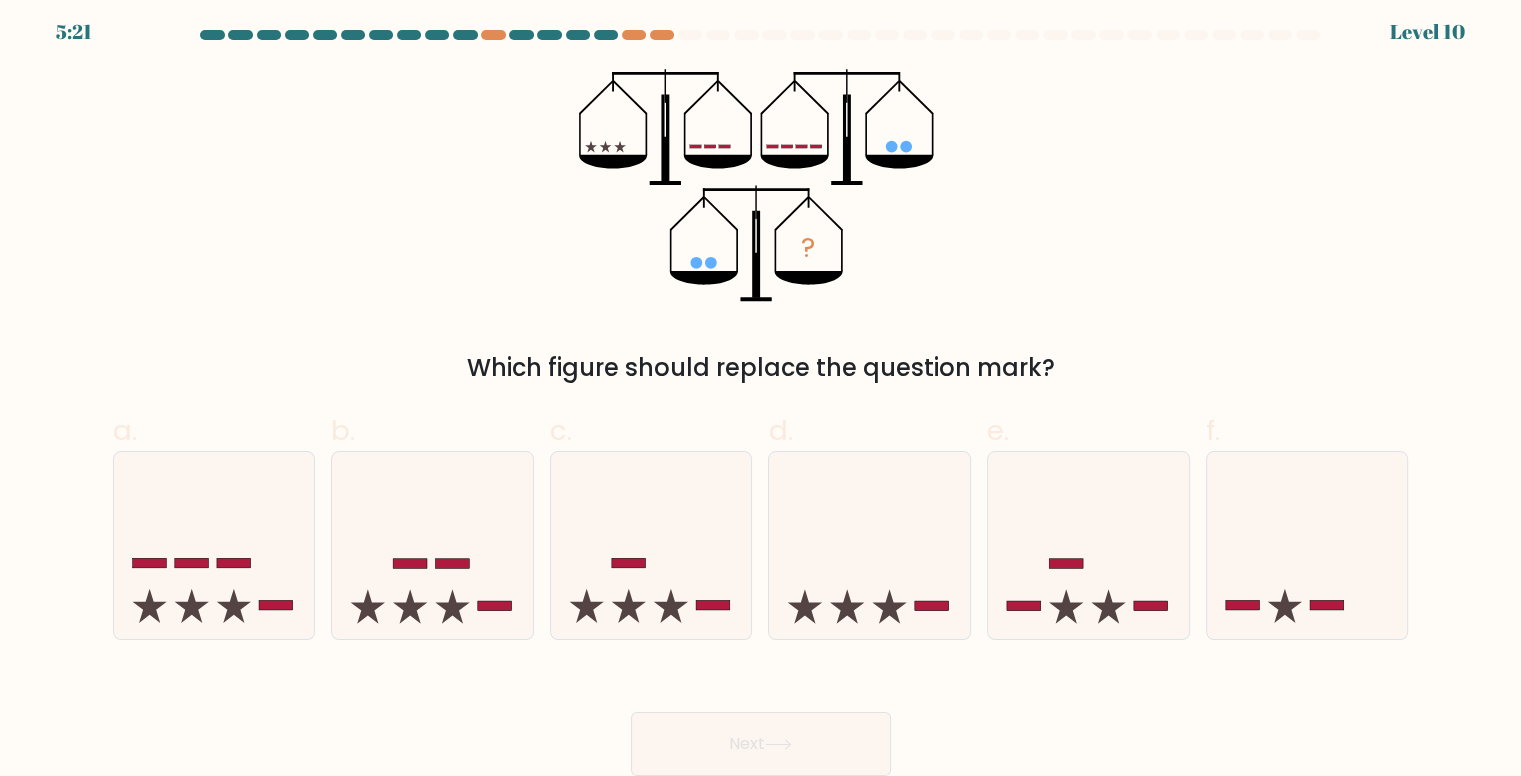 drag, startPoint x: 904, startPoint y: 613, endPoint x: 888, endPoint y: 706, distance: 94.36631 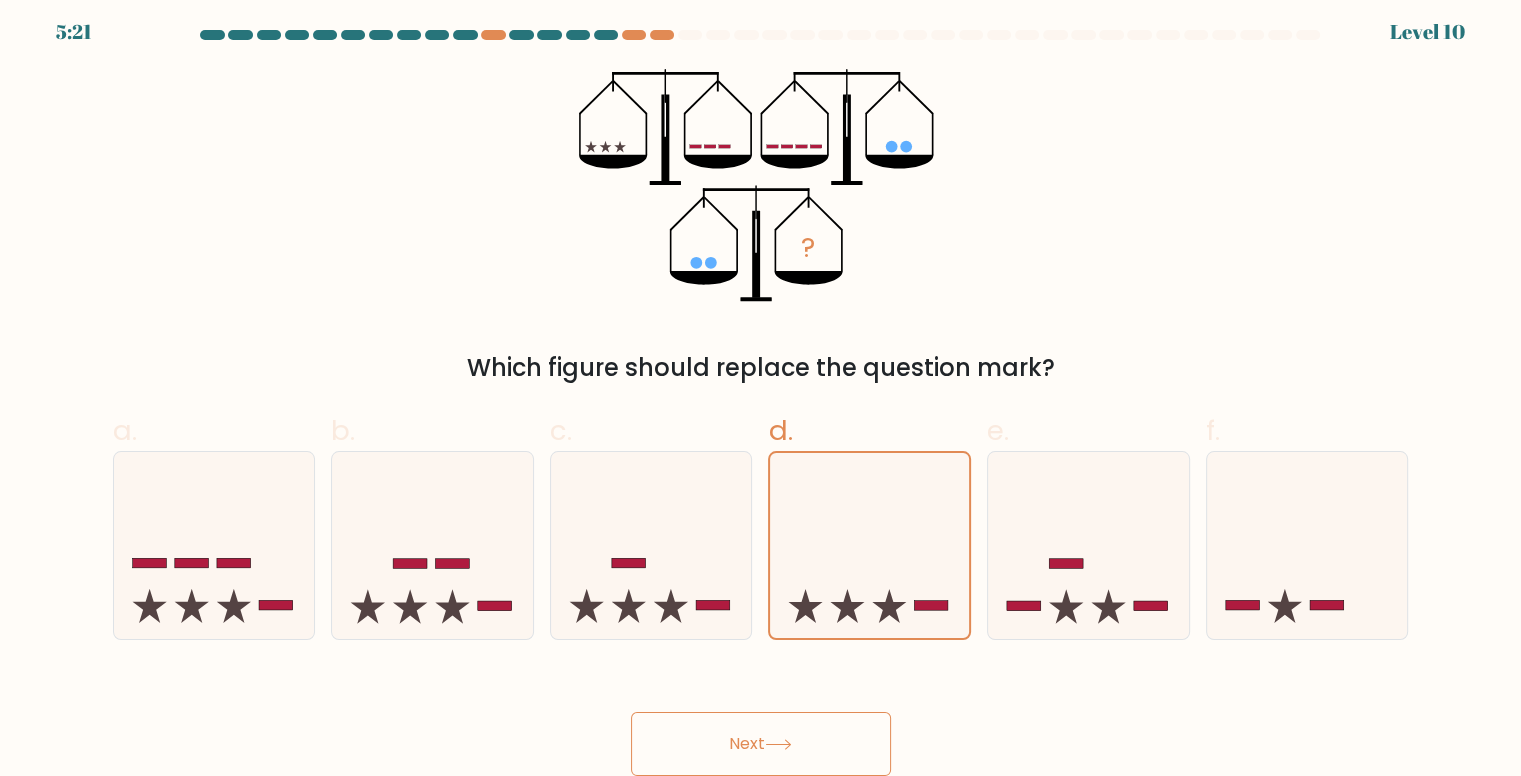click on "Next" at bounding box center [761, 744] 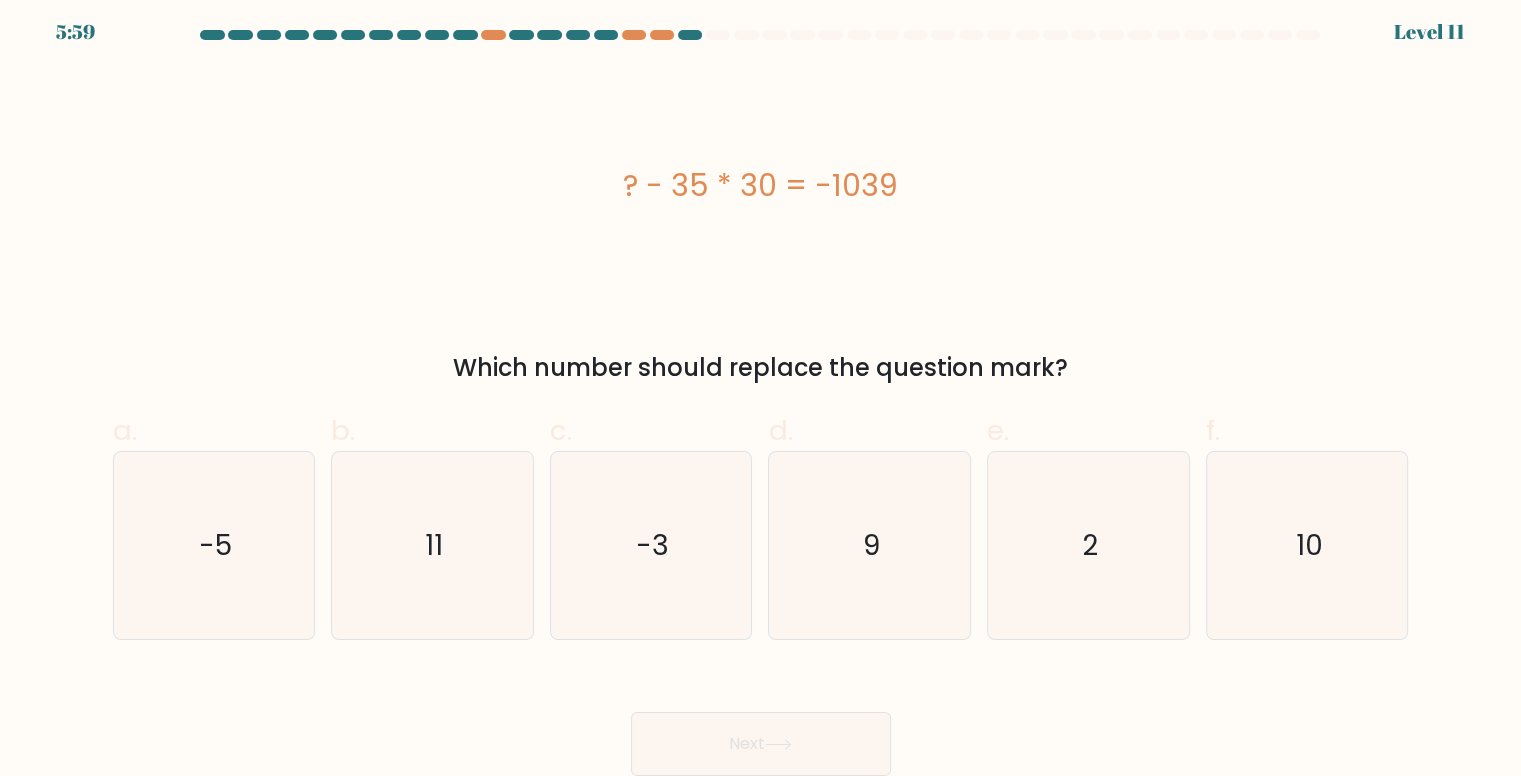 click on "? - 35 * 30 = -1039" at bounding box center (761, 185) 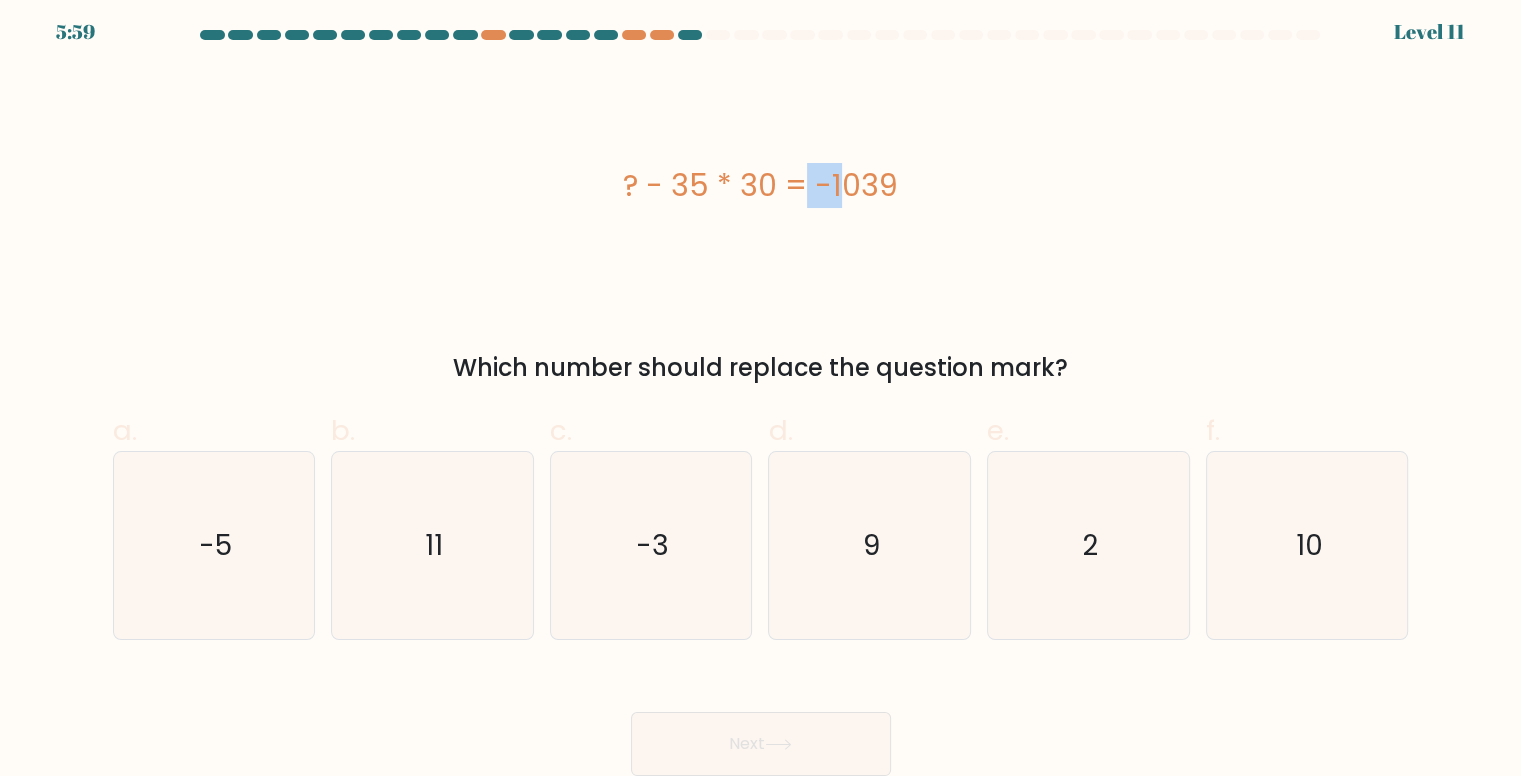 click on "? - 35 * 30 = -1039" at bounding box center (761, 185) 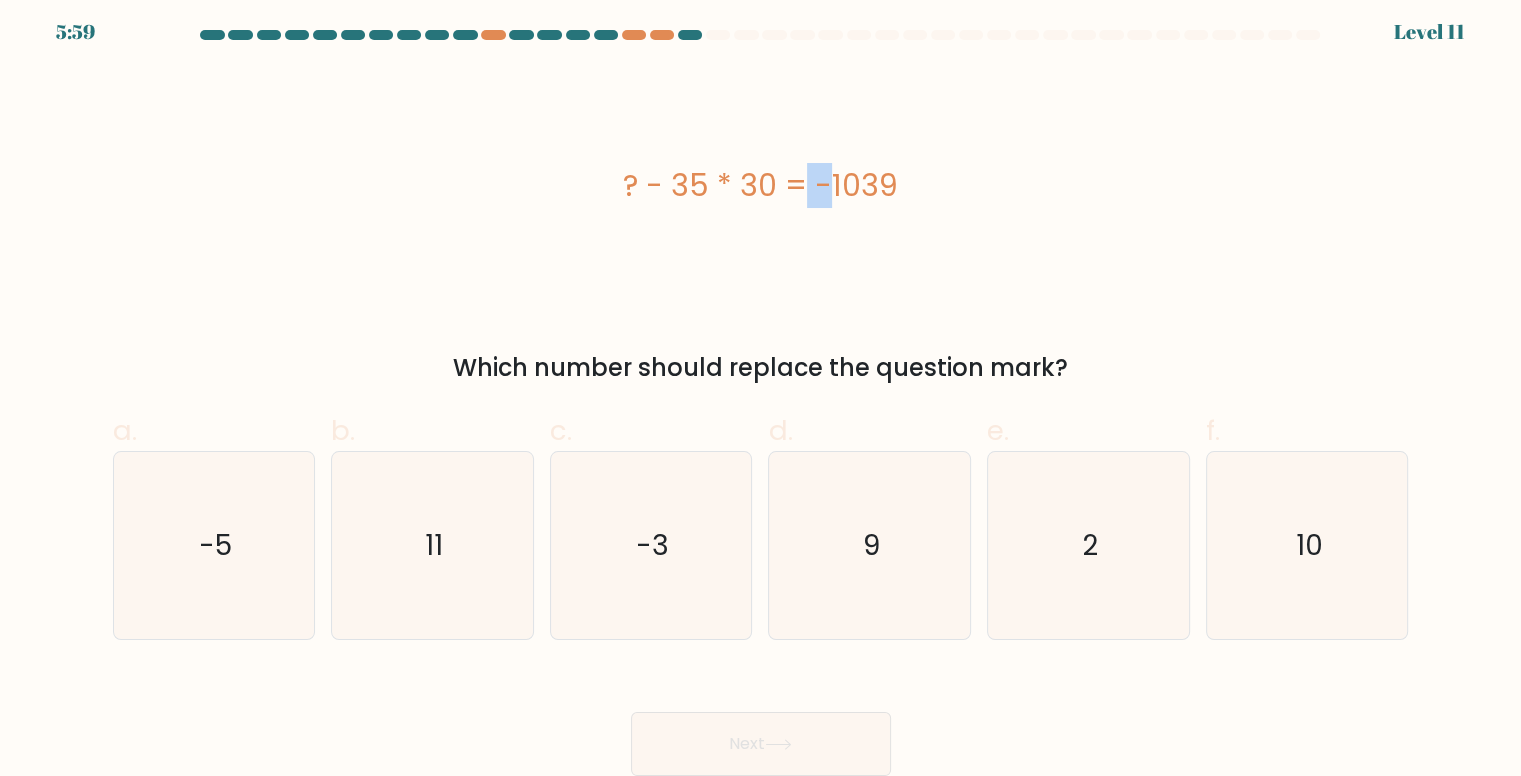 click on "? - 35 * 30 = -1039" at bounding box center [761, 185] 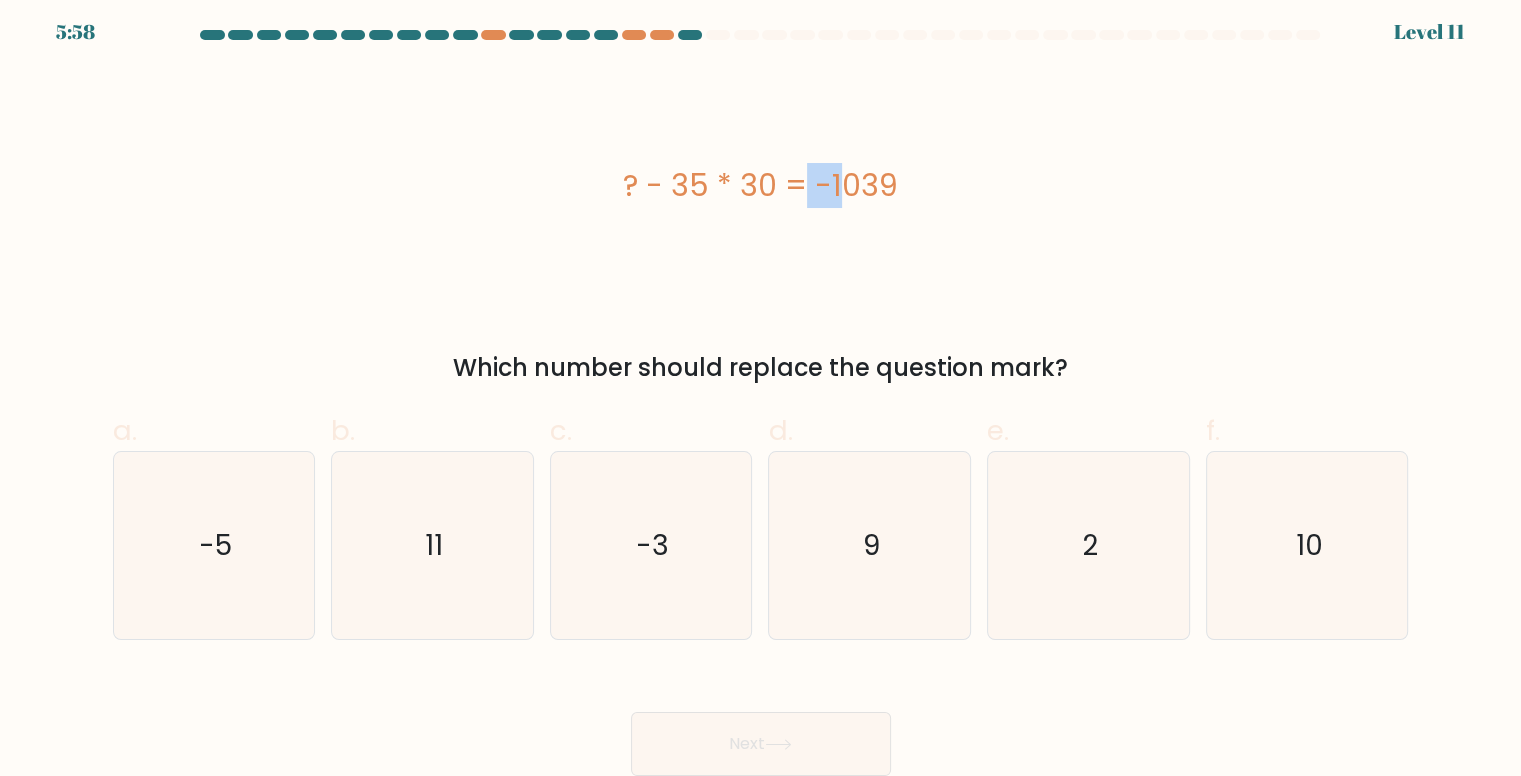click on "? - 35 * 30 = -1039" at bounding box center (761, 185) 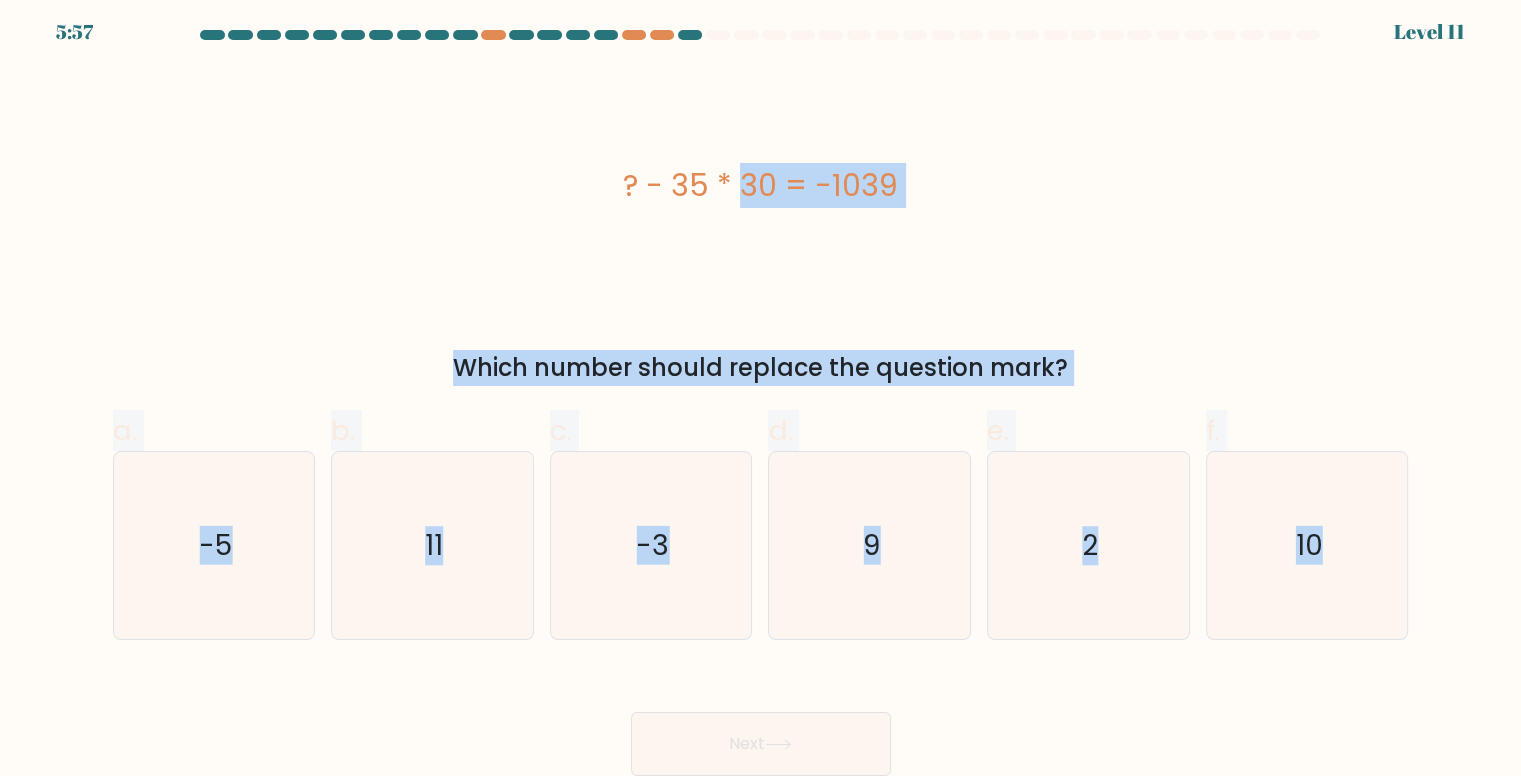 drag, startPoint x: 599, startPoint y: 161, endPoint x: 1421, endPoint y: 594, distance: 929.07104 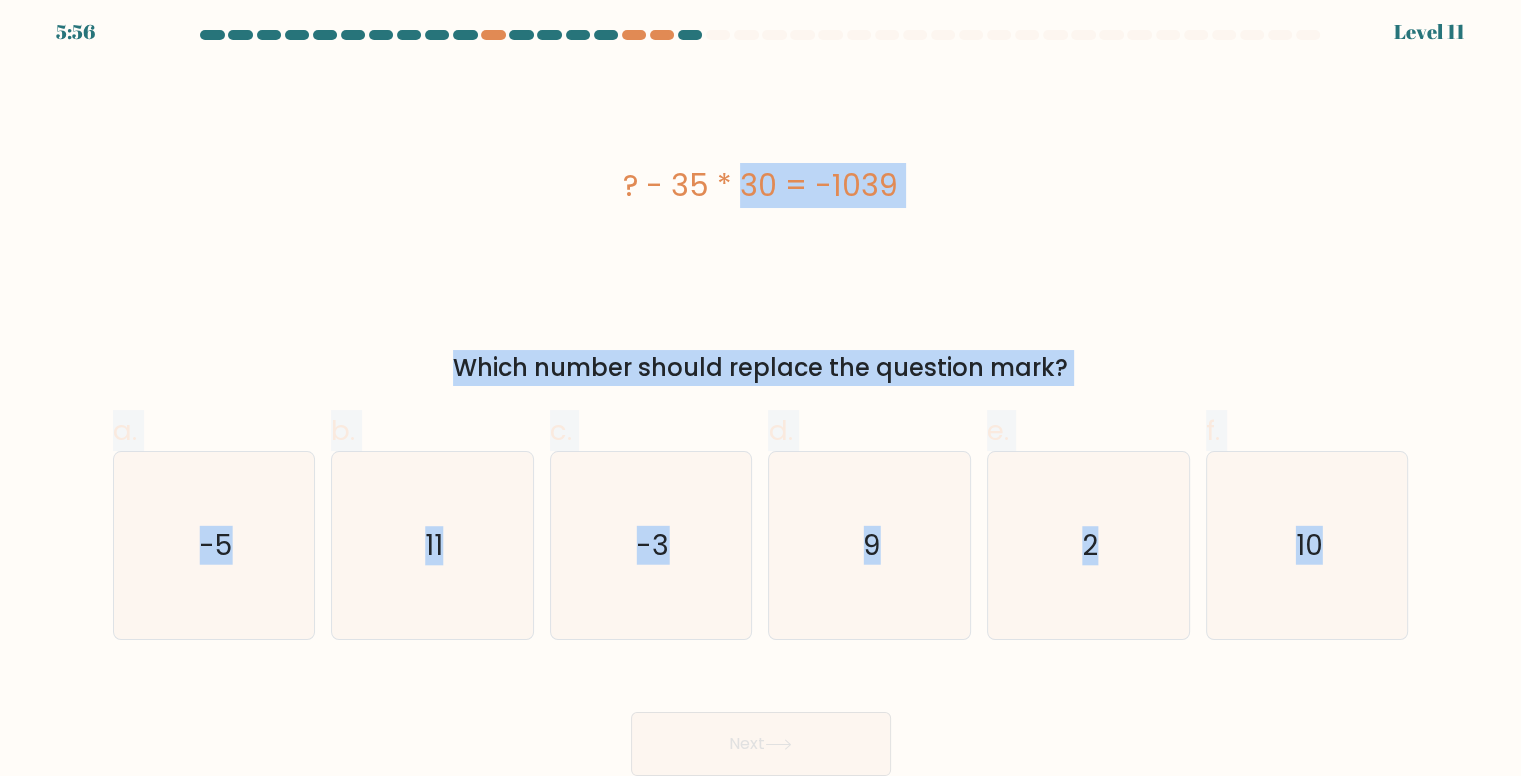 copy on "? - 35 * 30 = -1039
Which number should replace the question mark?
a.
-5
b.
11
c.
-3
d.
9
e.
2
f.
10" 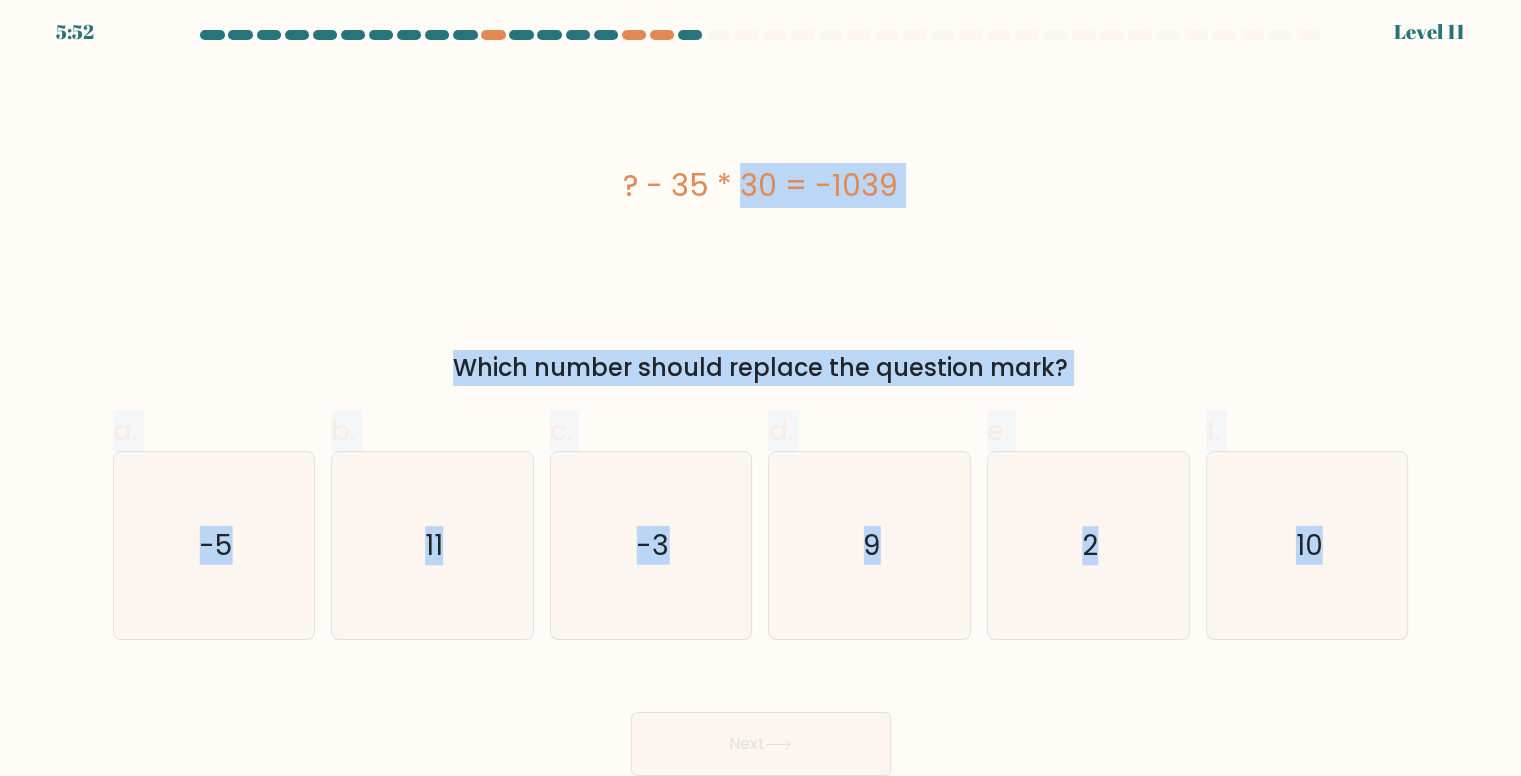 click on "? - 35 * 30 = -1039
Which number should replace the question mark?" at bounding box center [761, 227] 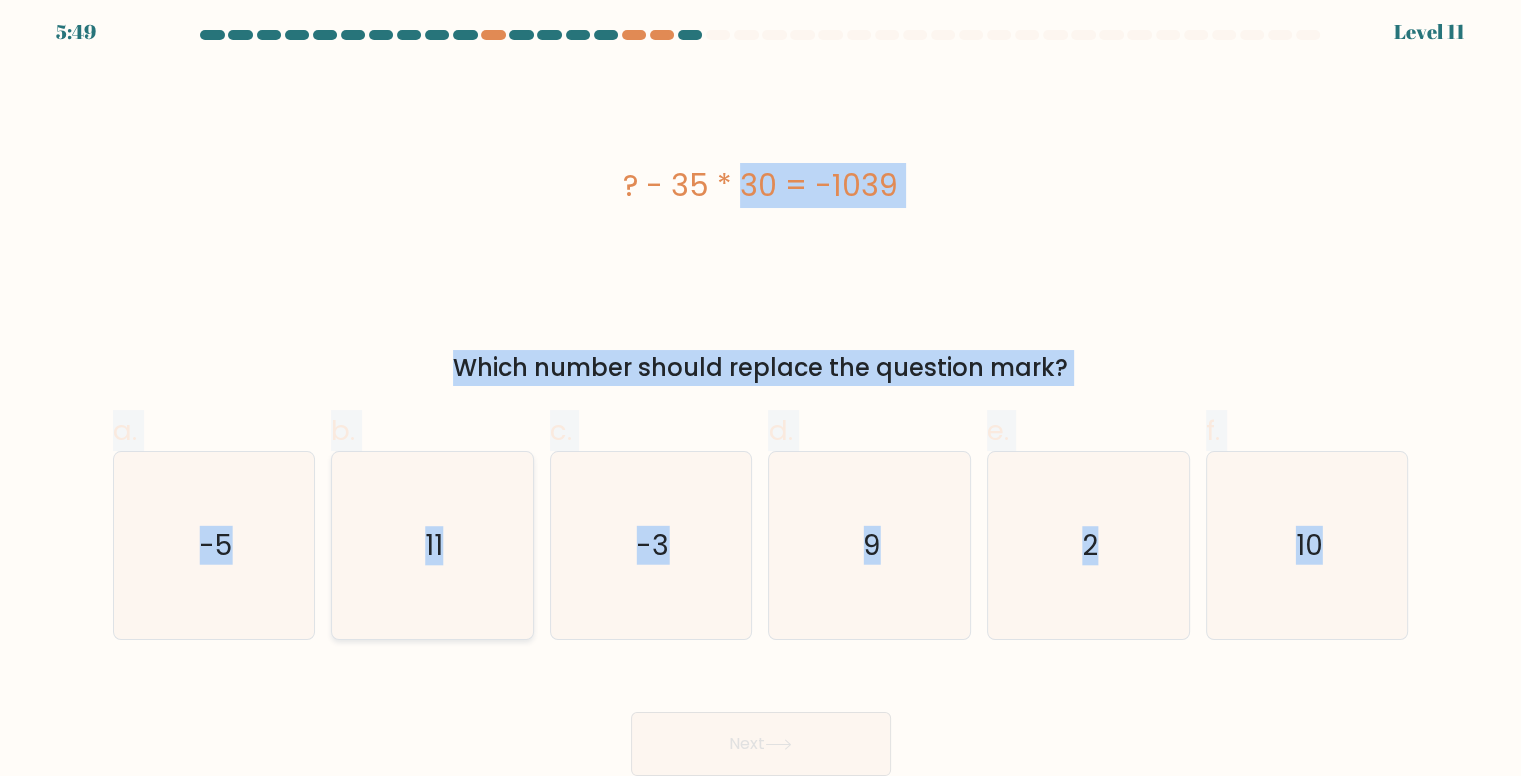 click on "11" 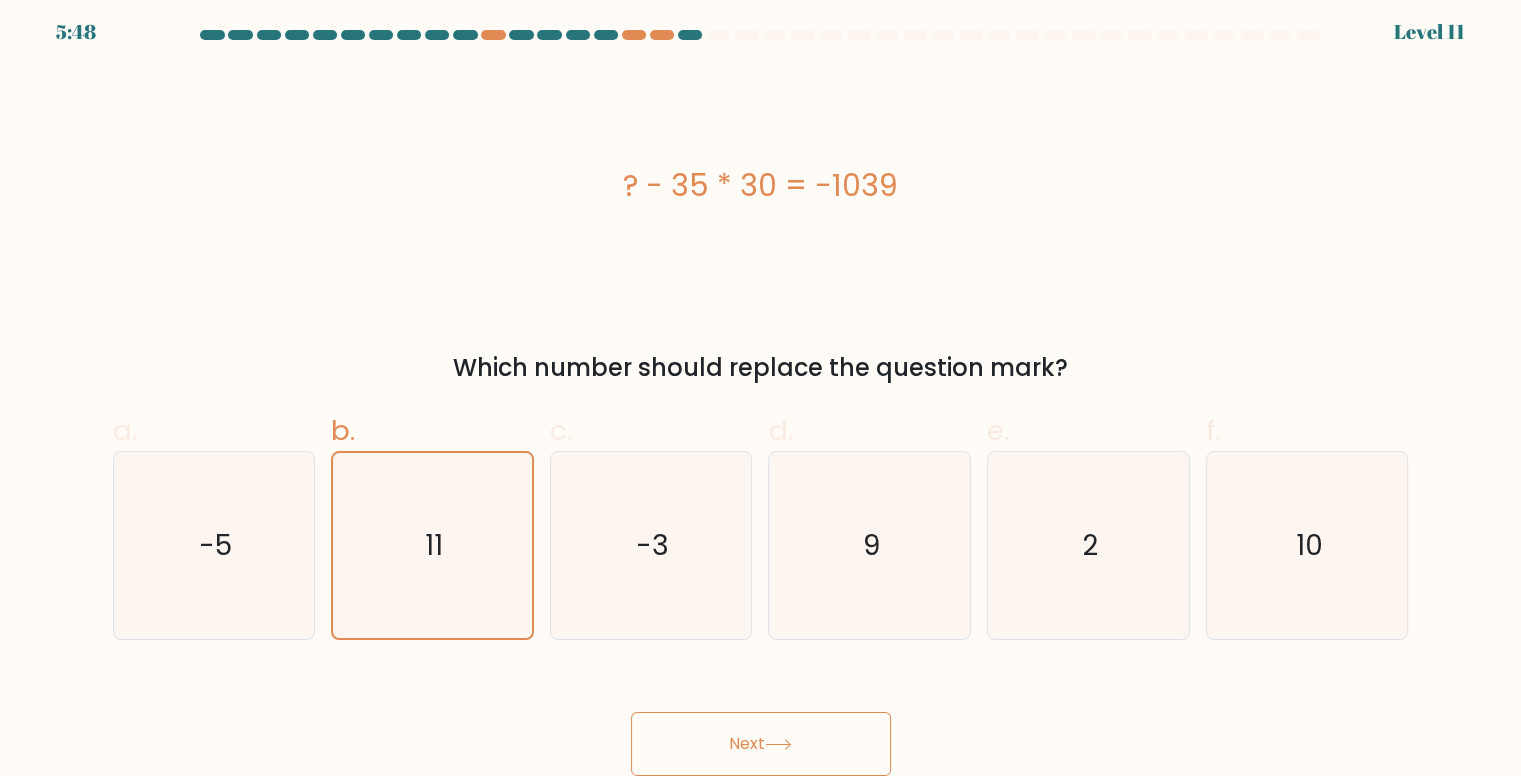 drag, startPoint x: 708, startPoint y: 720, endPoint x: 712, endPoint y: 744, distance: 24.33105 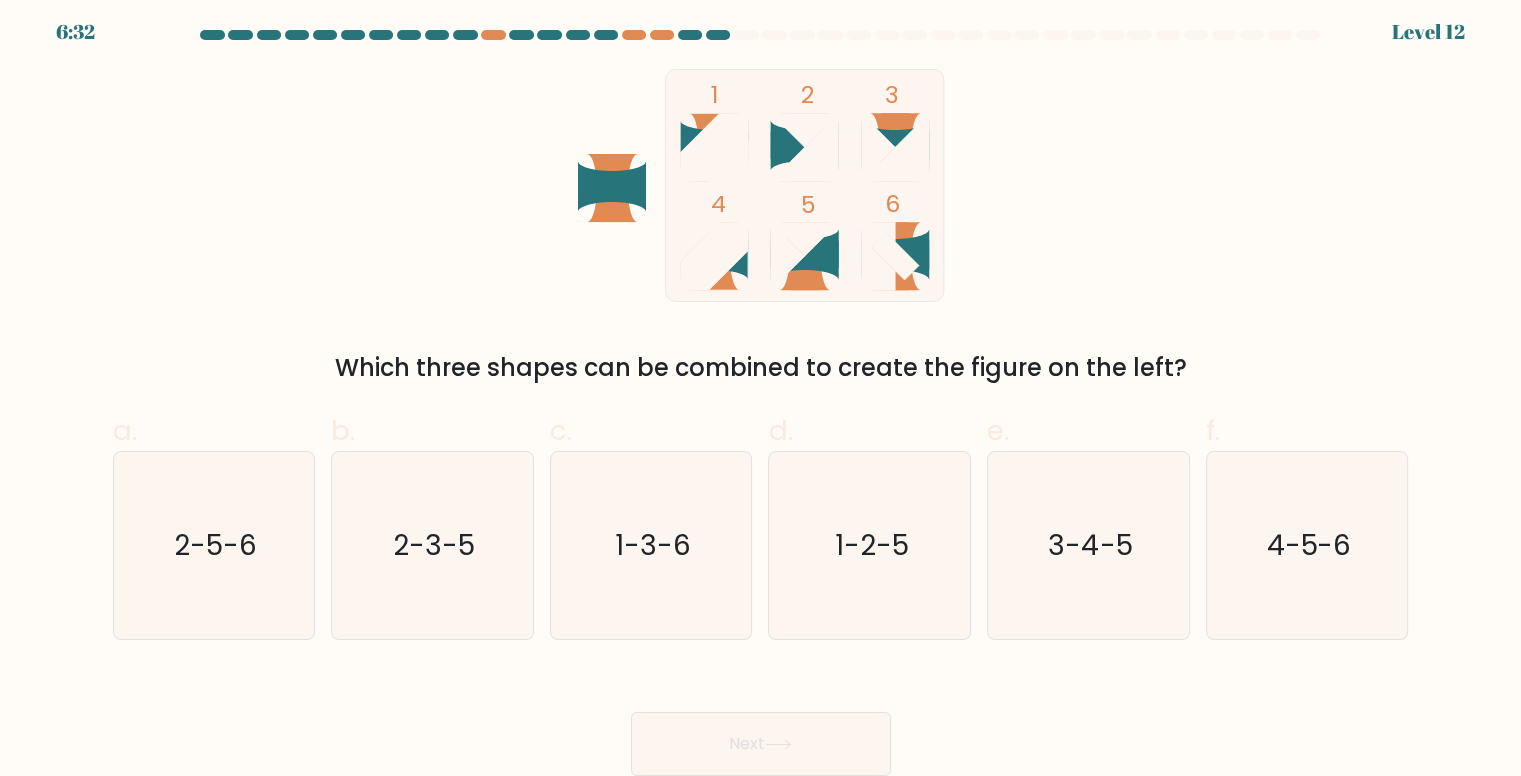 click on "Next" at bounding box center [761, 744] 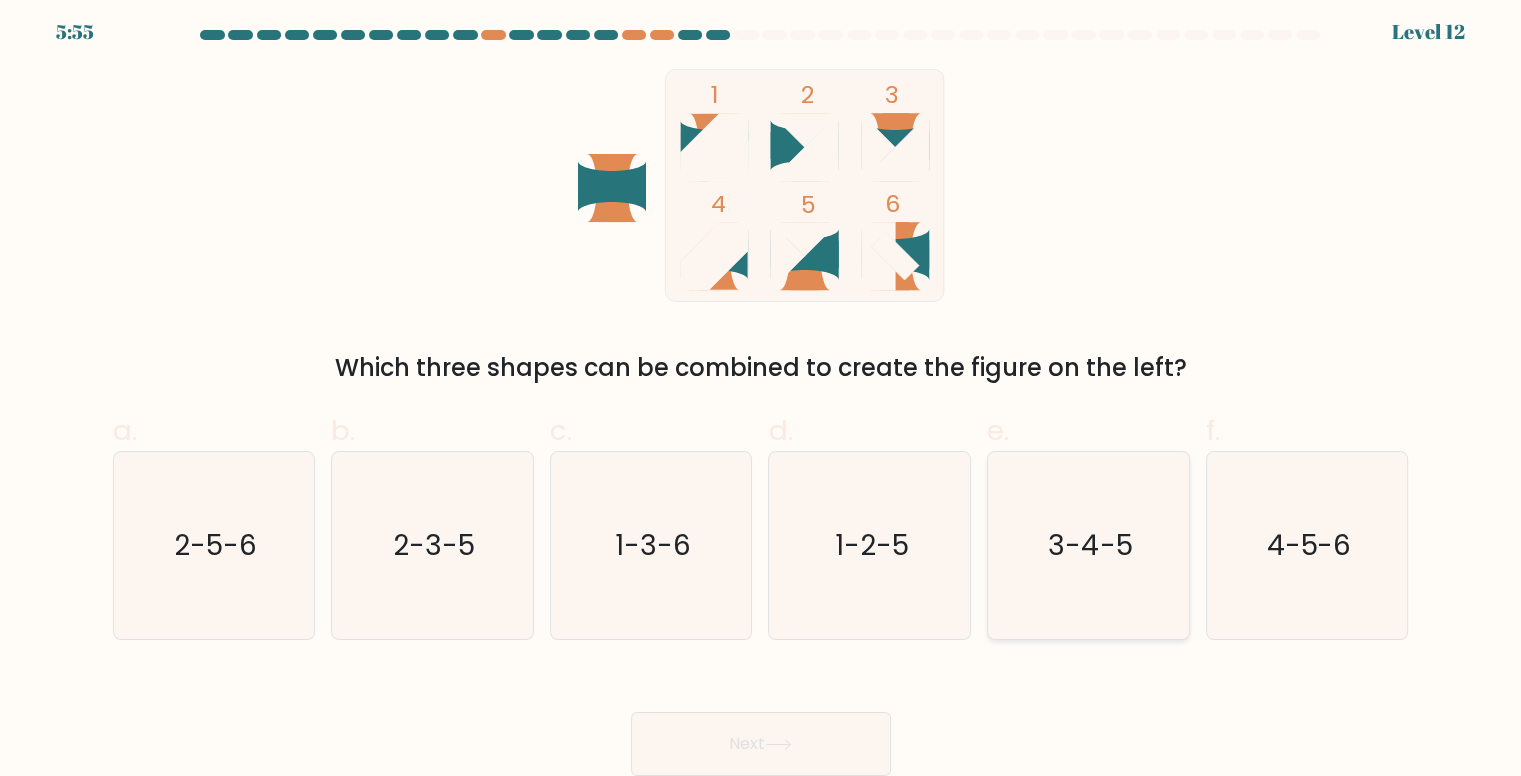 click on "3-4-5" 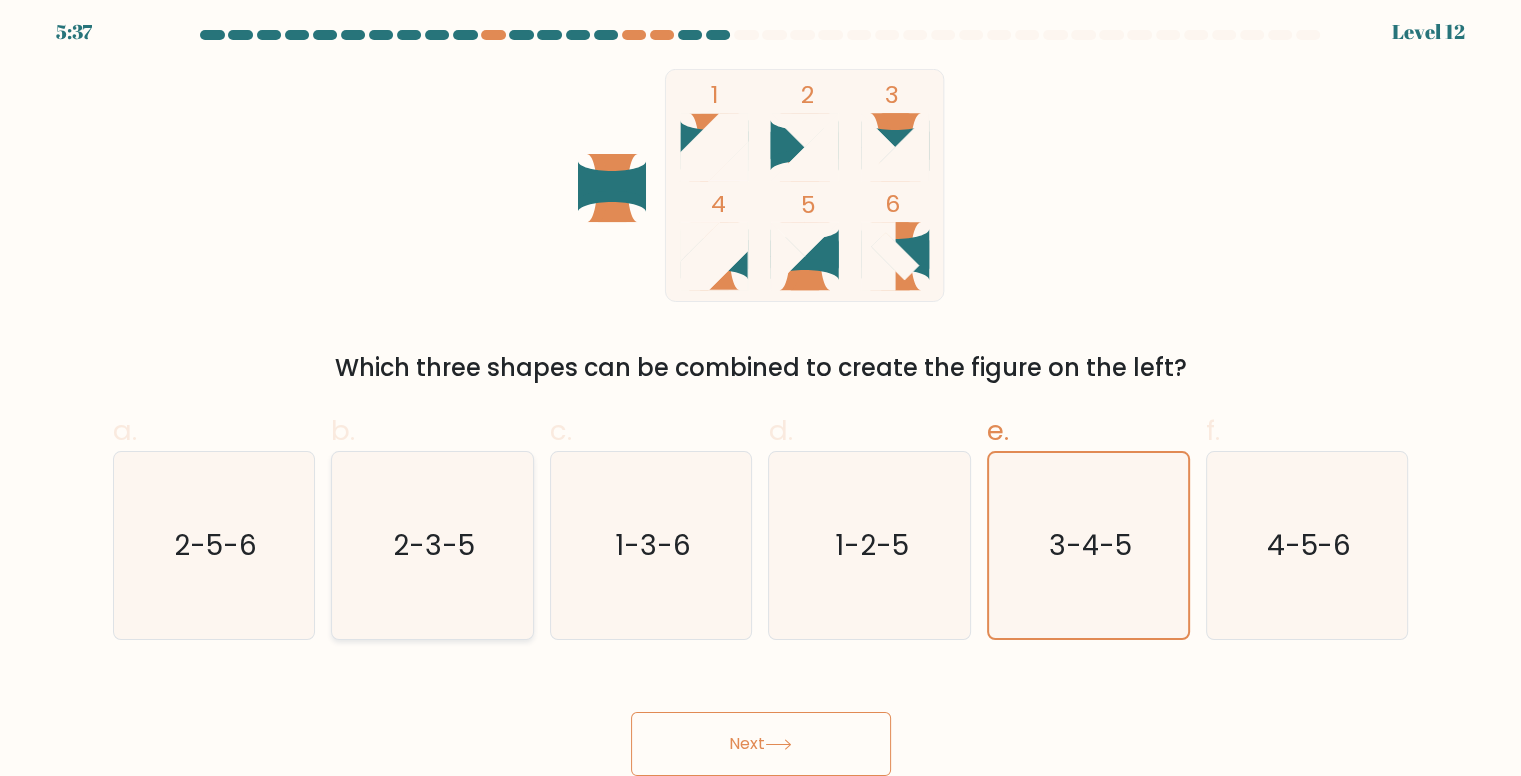 drag, startPoint x: 503, startPoint y: 549, endPoint x: 563, endPoint y: 605, distance: 82.073135 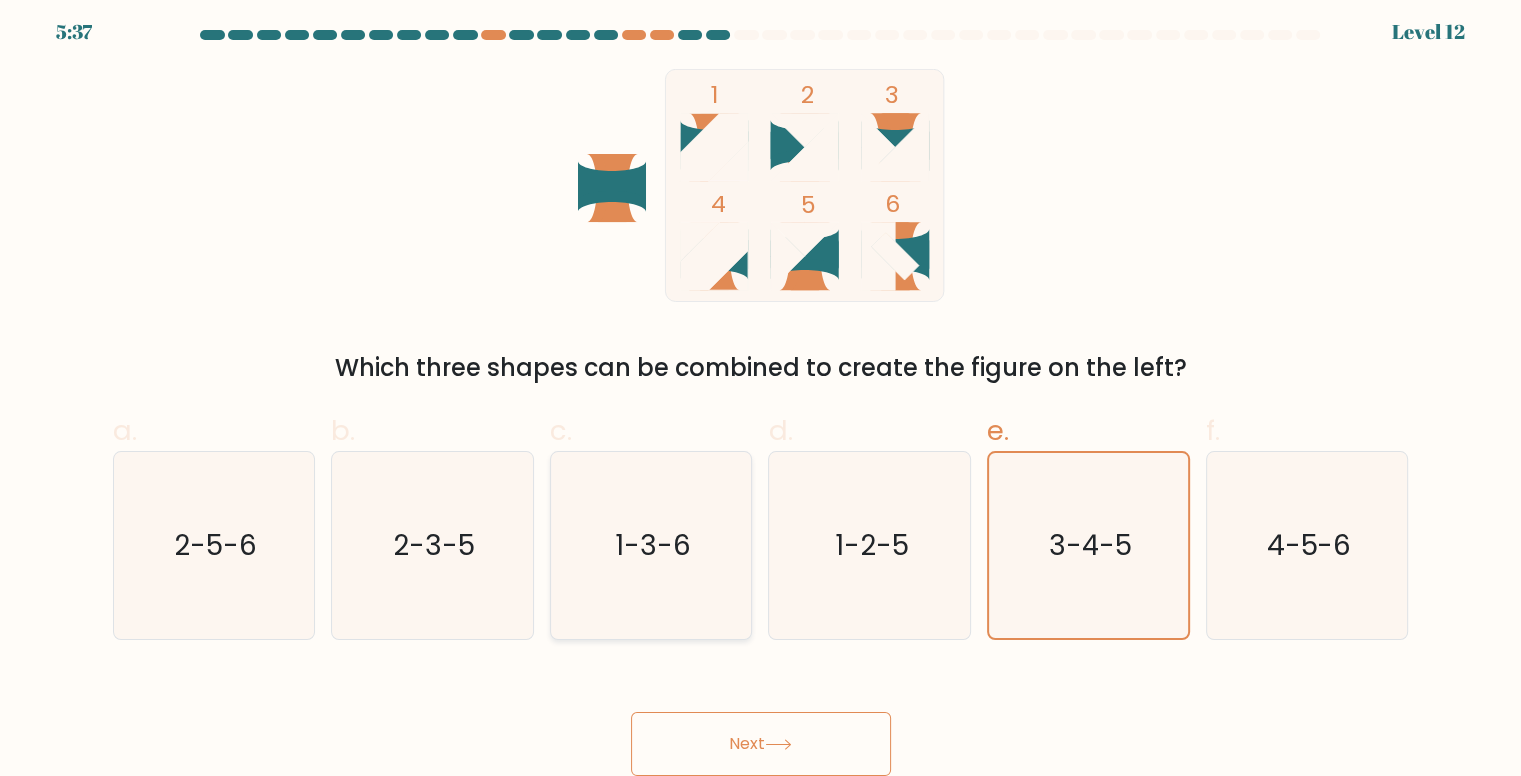 click on "b.
2-3-5" at bounding box center [761, 387] 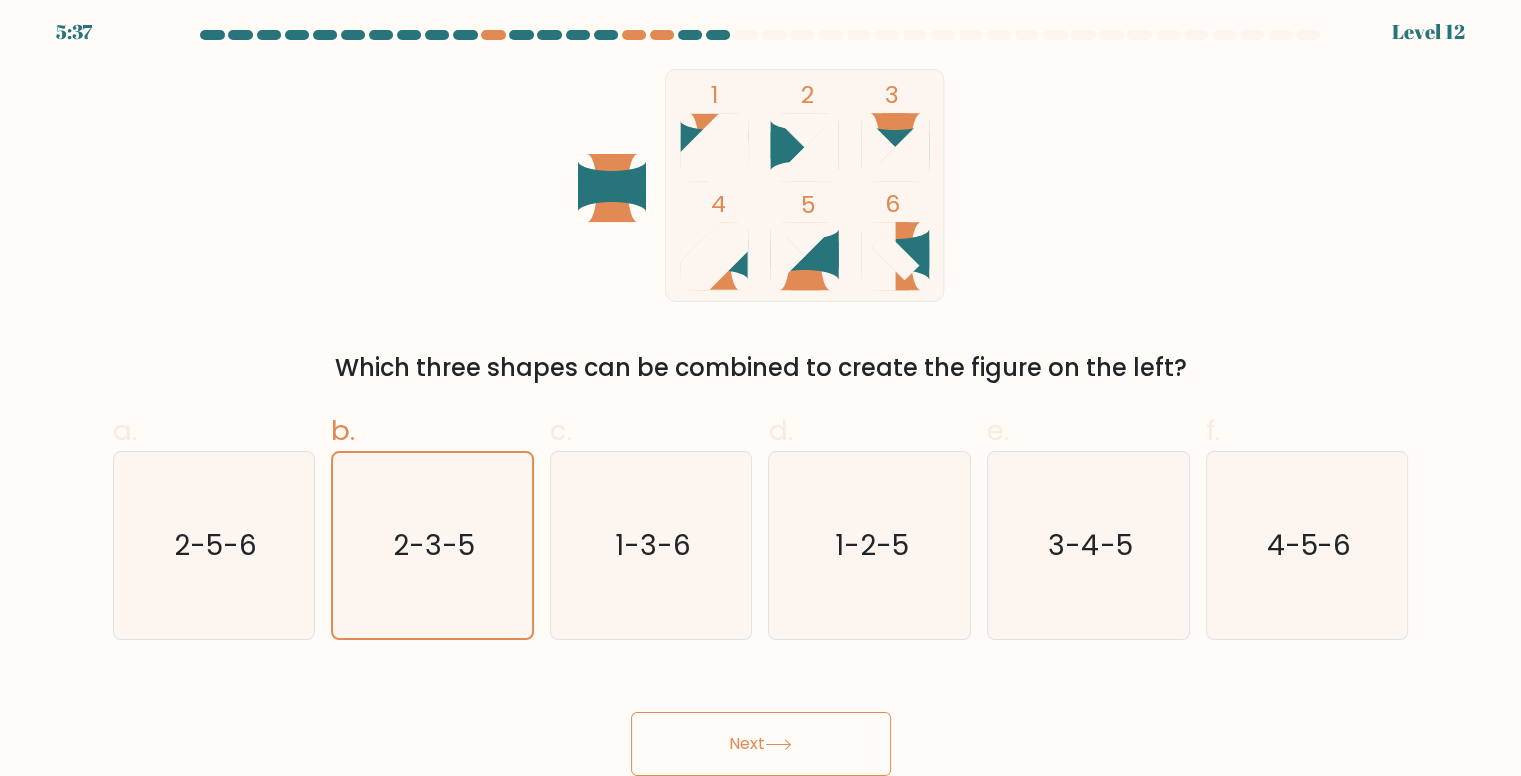 click on "Next" at bounding box center [761, 744] 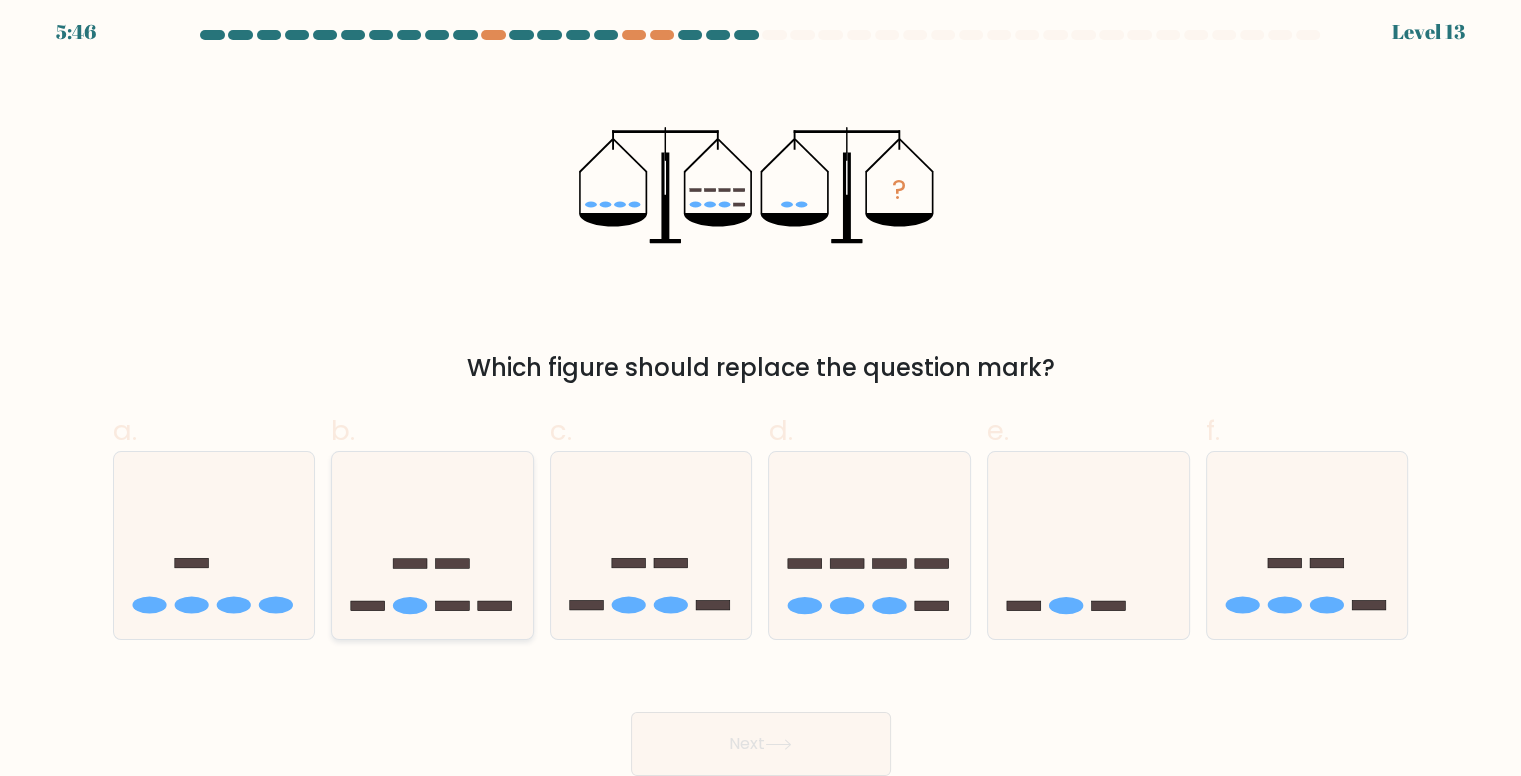 click 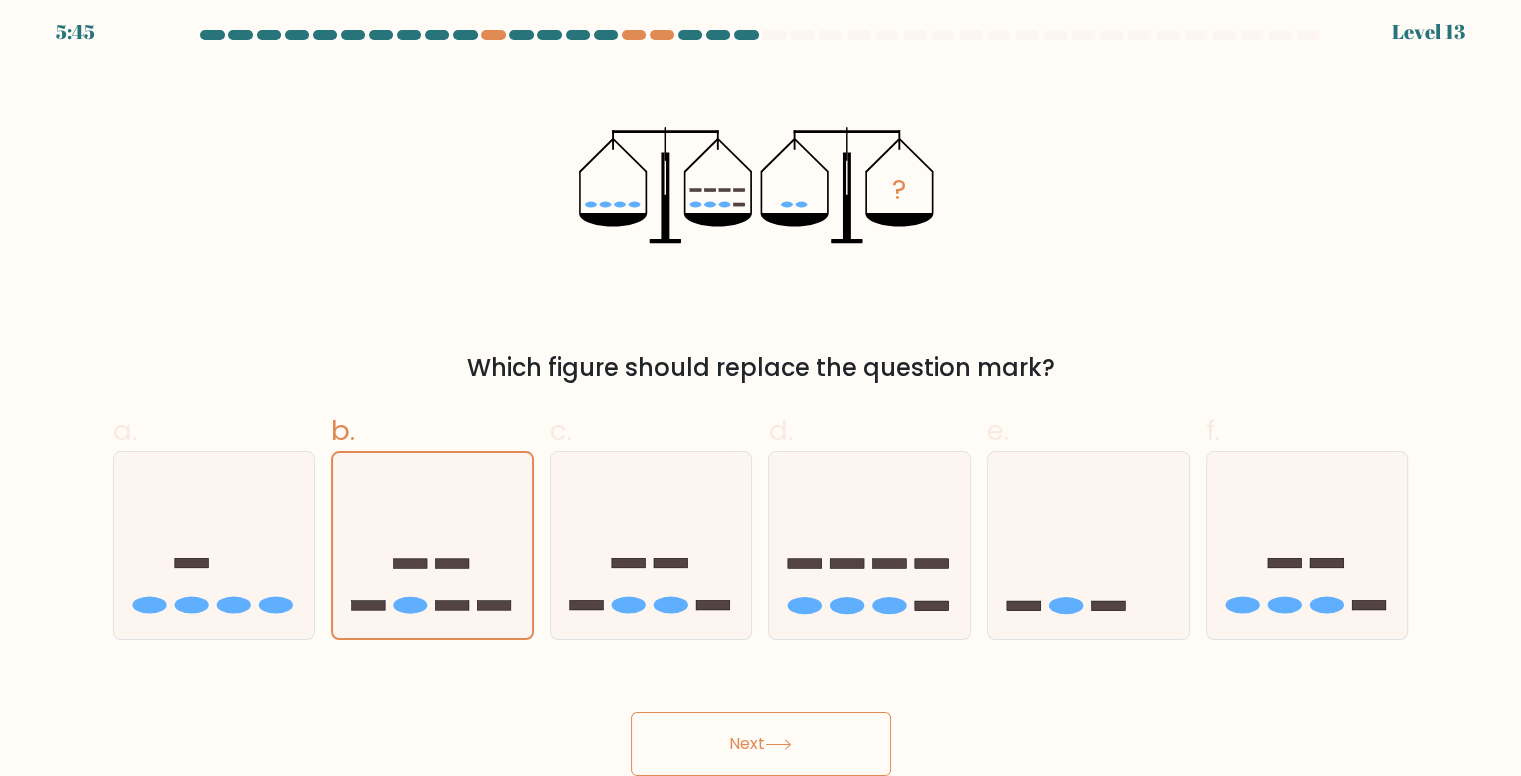 click on "Next" at bounding box center (761, 744) 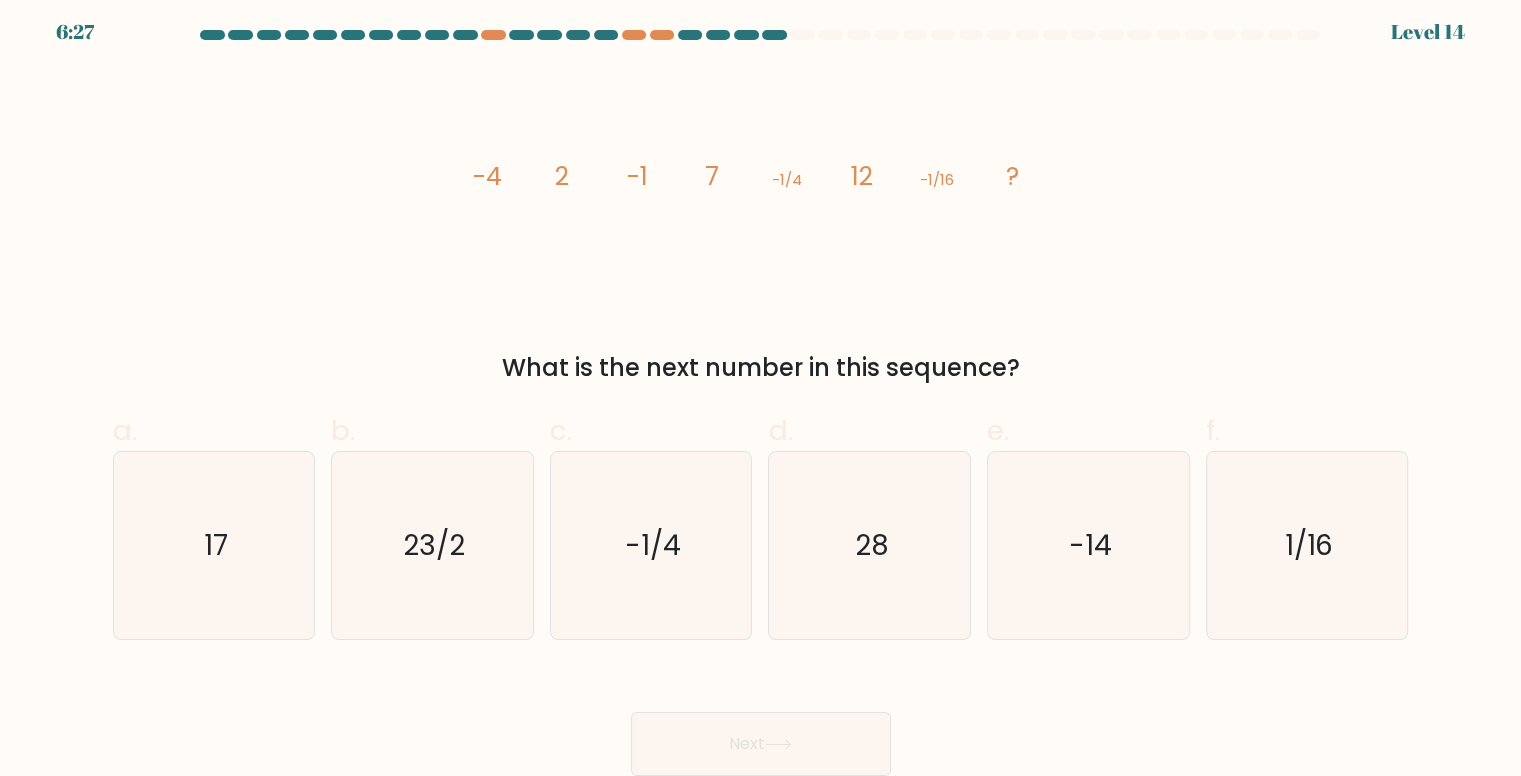 click on "image/svg+xml
-4
2
-1
7
-1/4
12
-1/16
?" 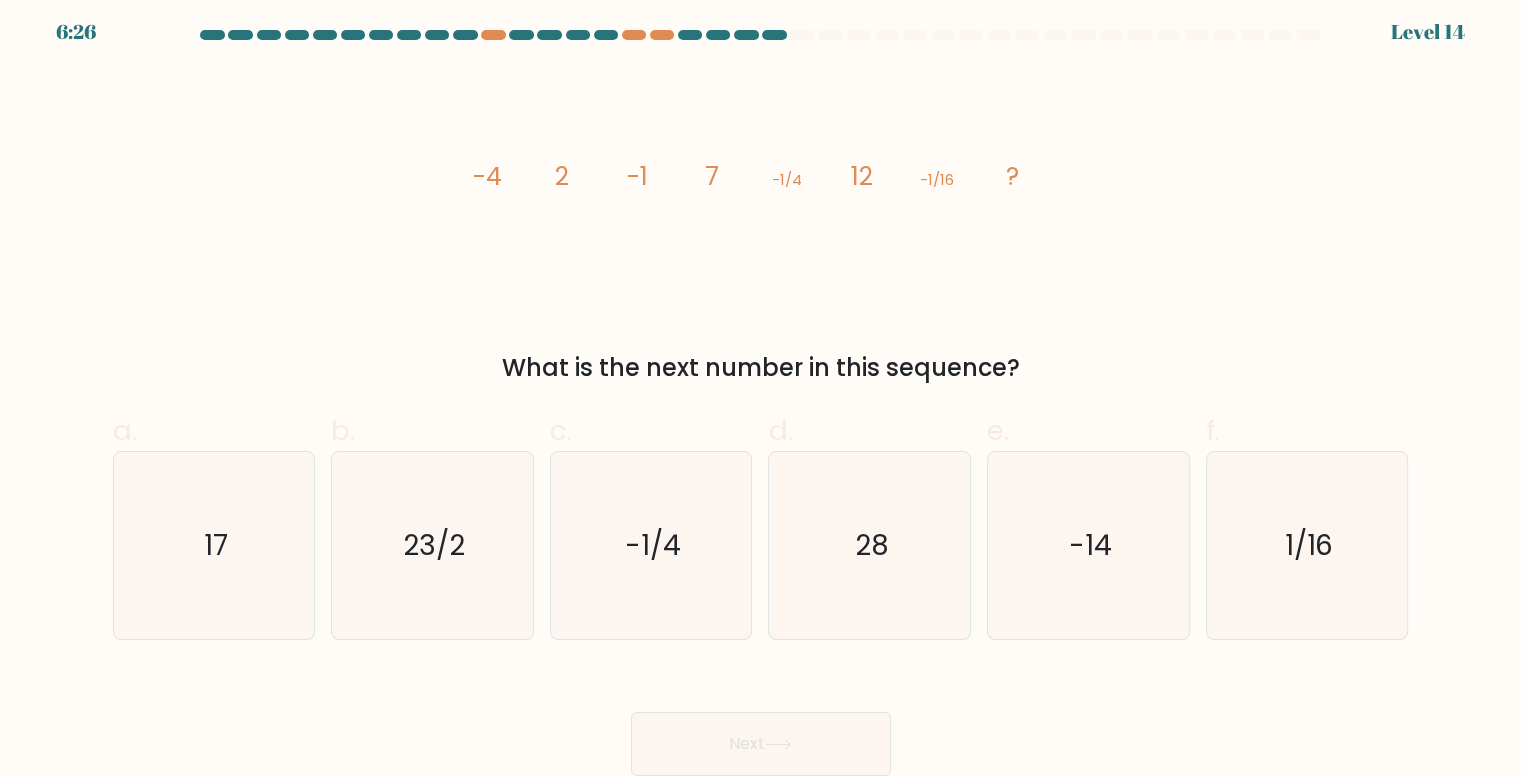 drag, startPoint x: 660, startPoint y: 179, endPoint x: 553, endPoint y: 163, distance: 108.18965 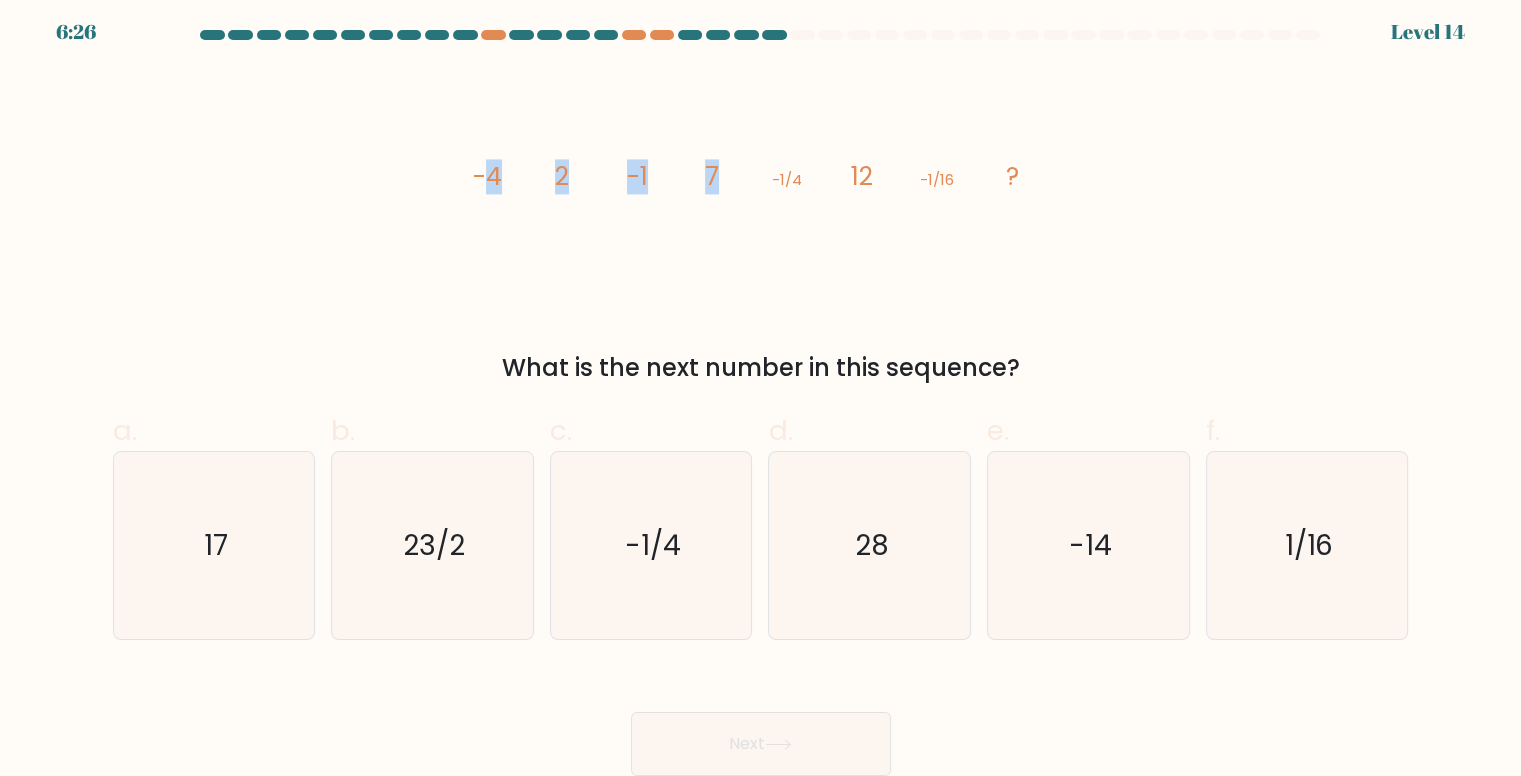 drag, startPoint x: 480, startPoint y: 157, endPoint x: 605, endPoint y: 209, distance: 135.38464 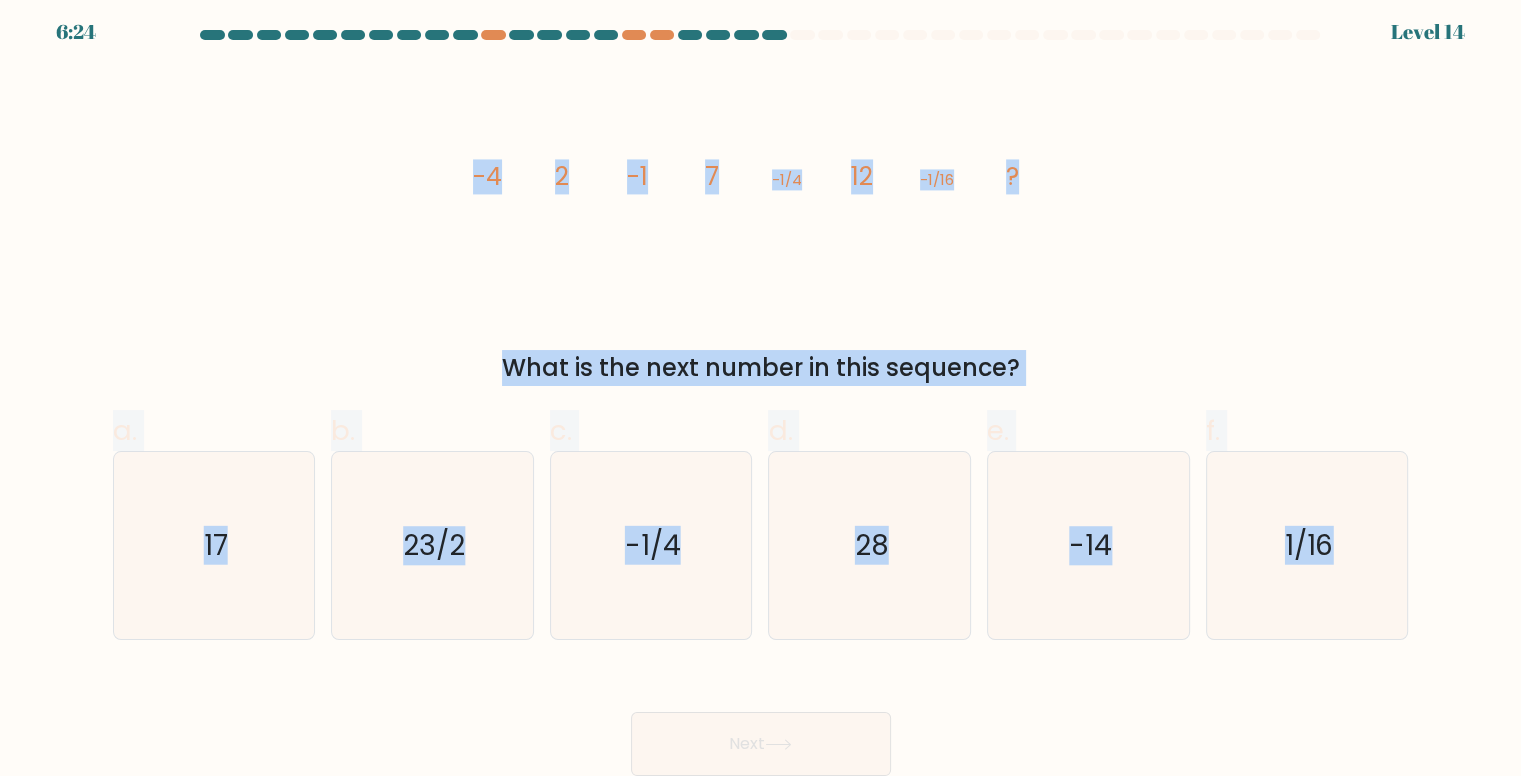 drag, startPoint x: 968, startPoint y: 351, endPoint x: 1522, endPoint y: 768, distance: 693.40106 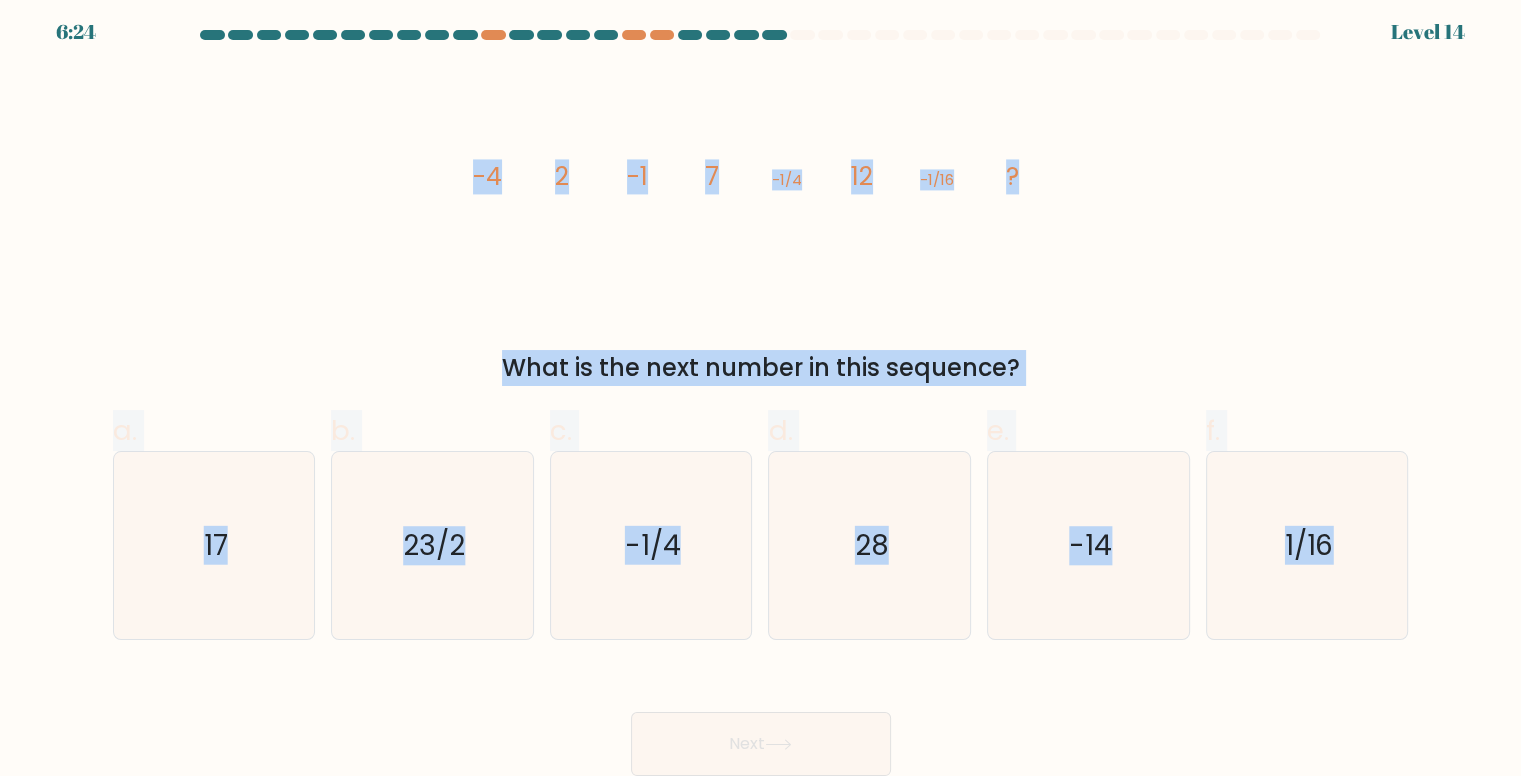 copy on "-4
2
-1
7
-1/4
12
-1/16
?
What is the next number in this sequence?
a.
17
b.
23/2
c.
-1/4
d.
28
e.
-14
f.
1/16" 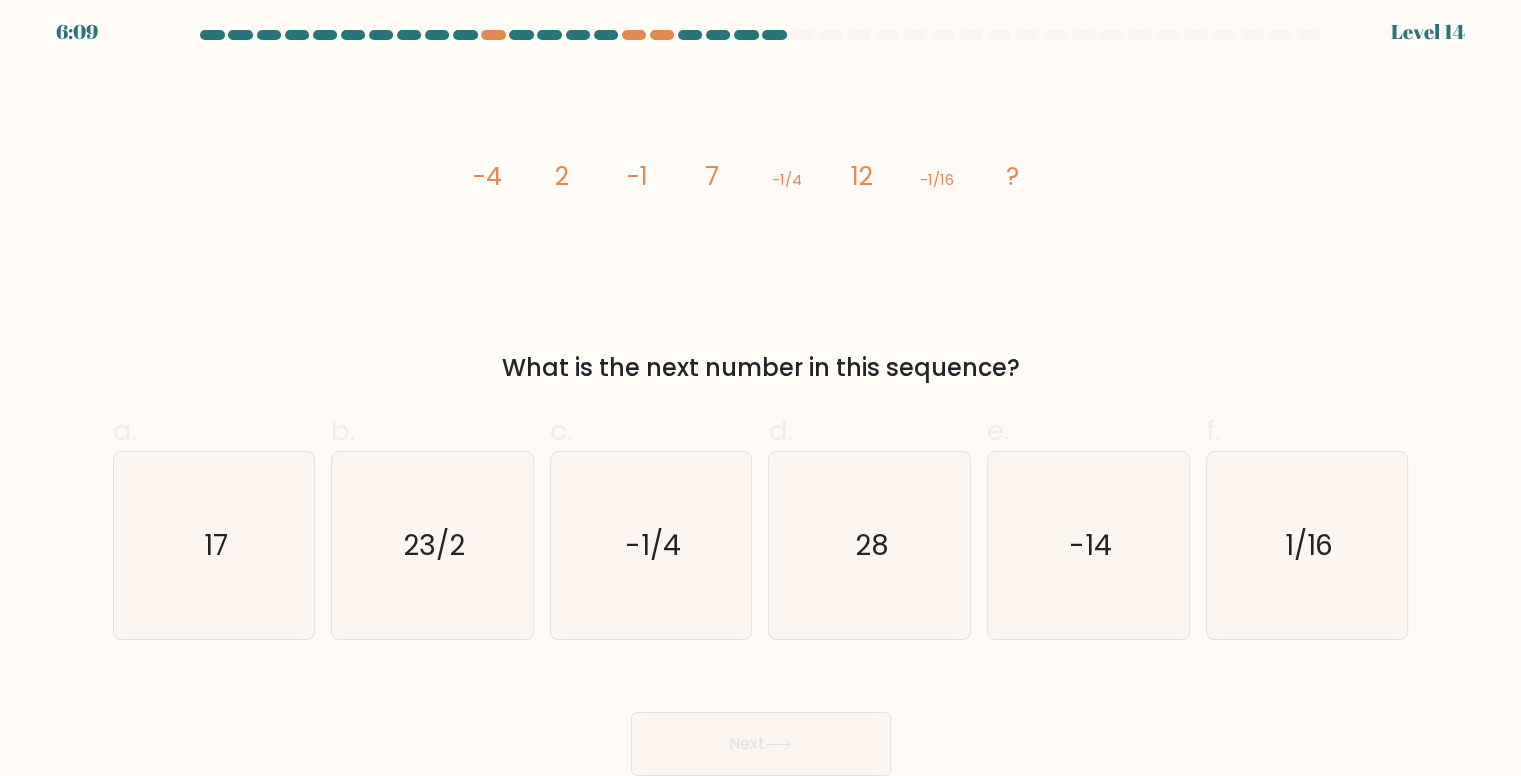 click on "Next" at bounding box center [761, 720] 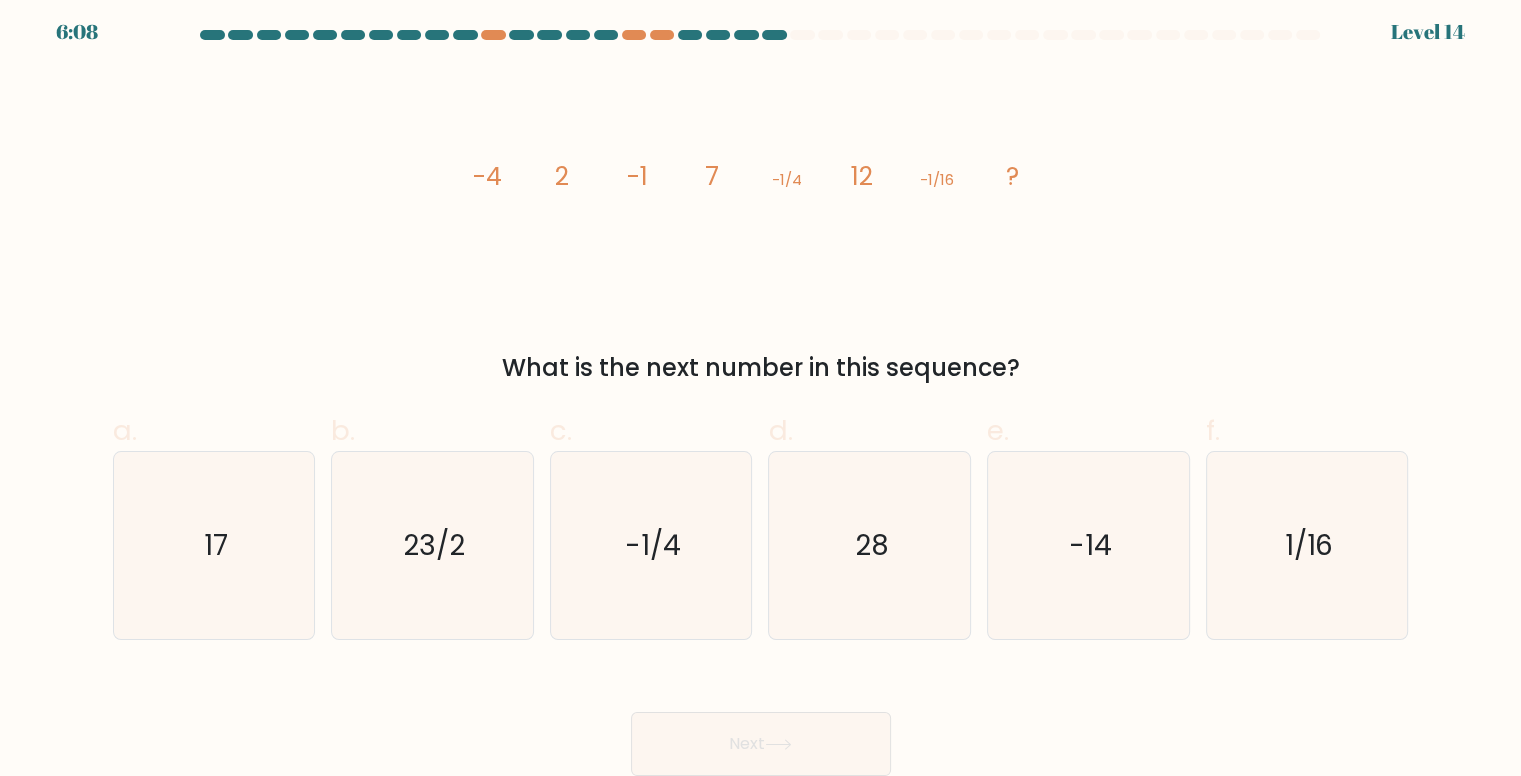 drag, startPoint x: 229, startPoint y: 551, endPoint x: 371, endPoint y: 645, distance: 170.29387 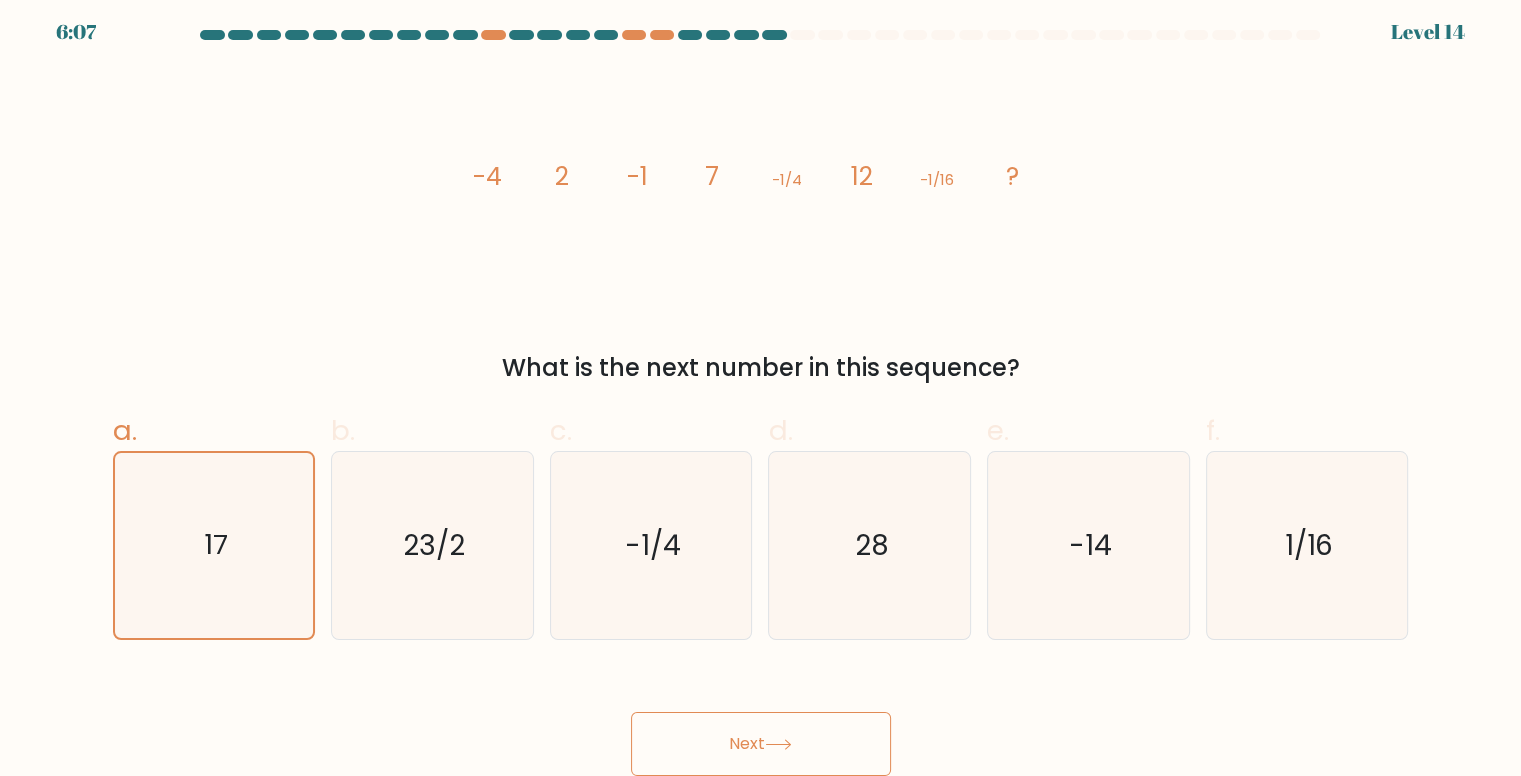 click on "Next" at bounding box center [761, 744] 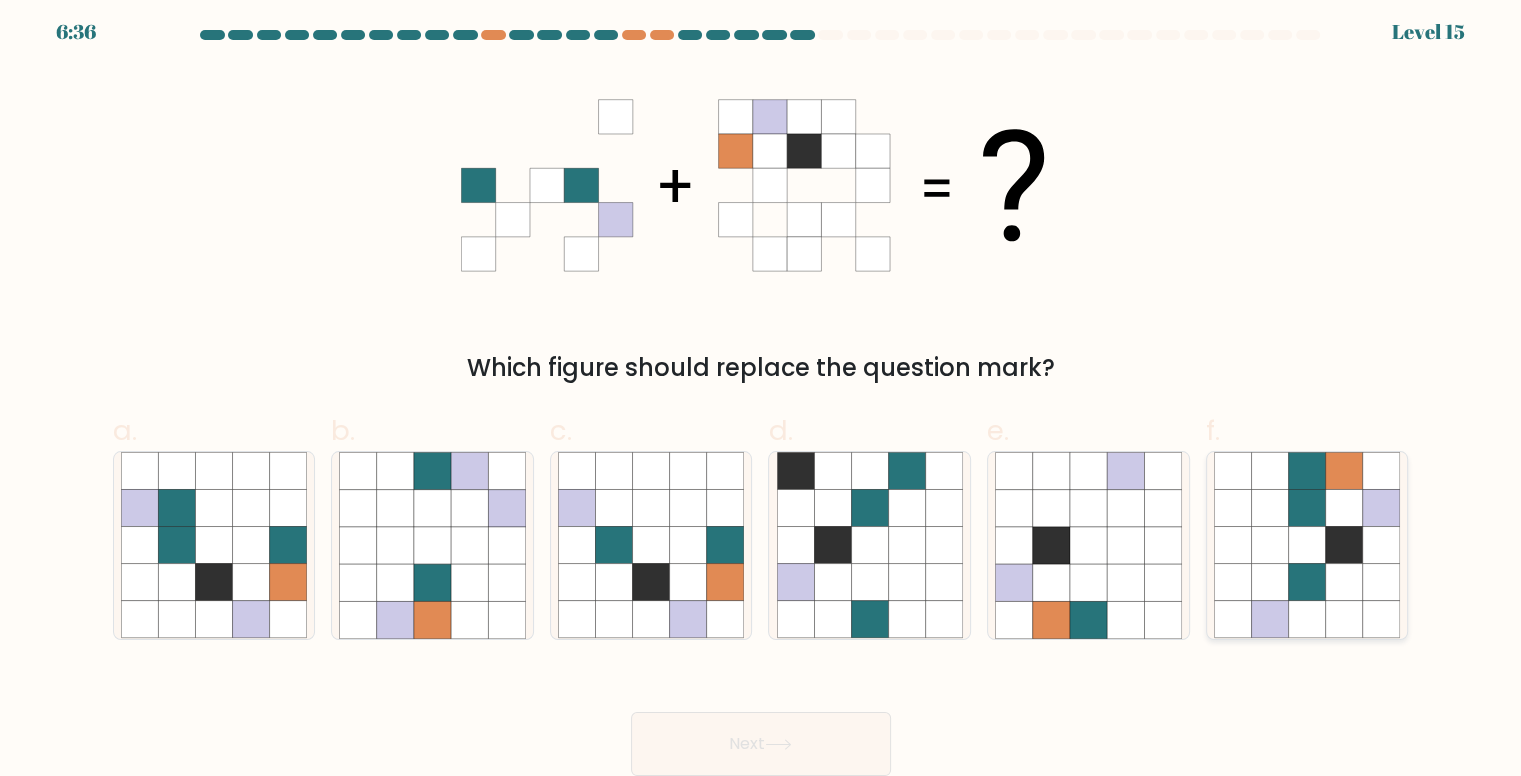 click 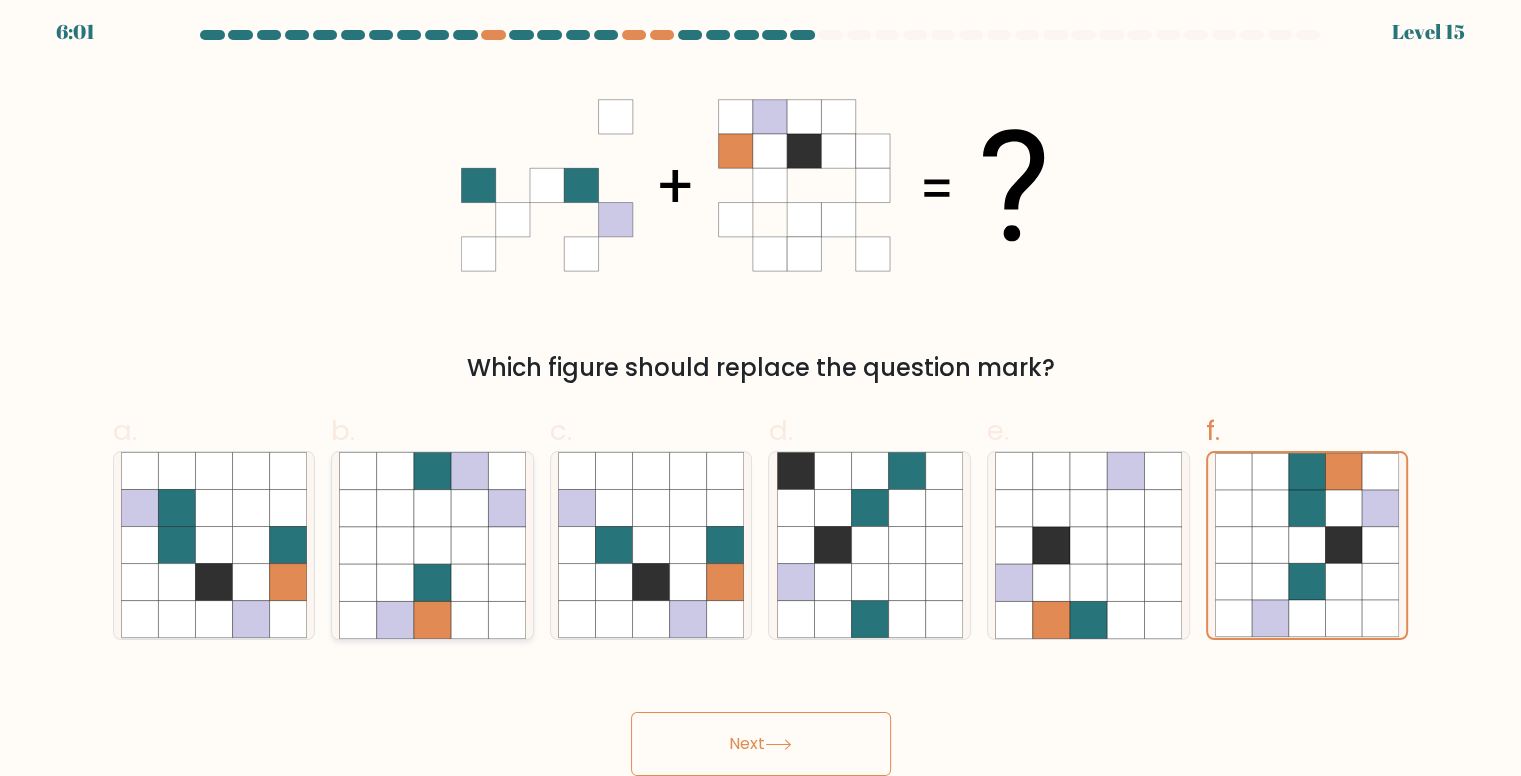 click 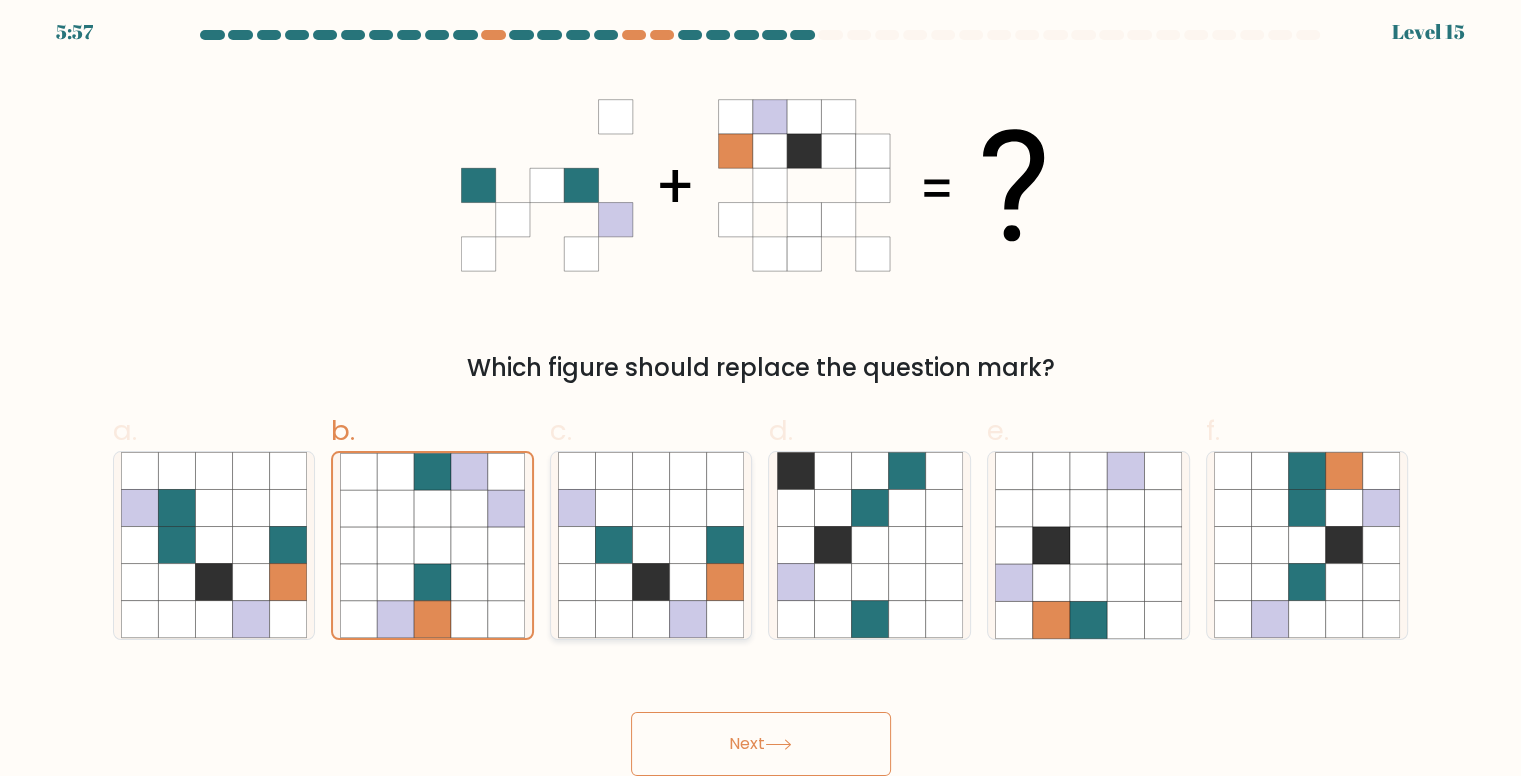 click 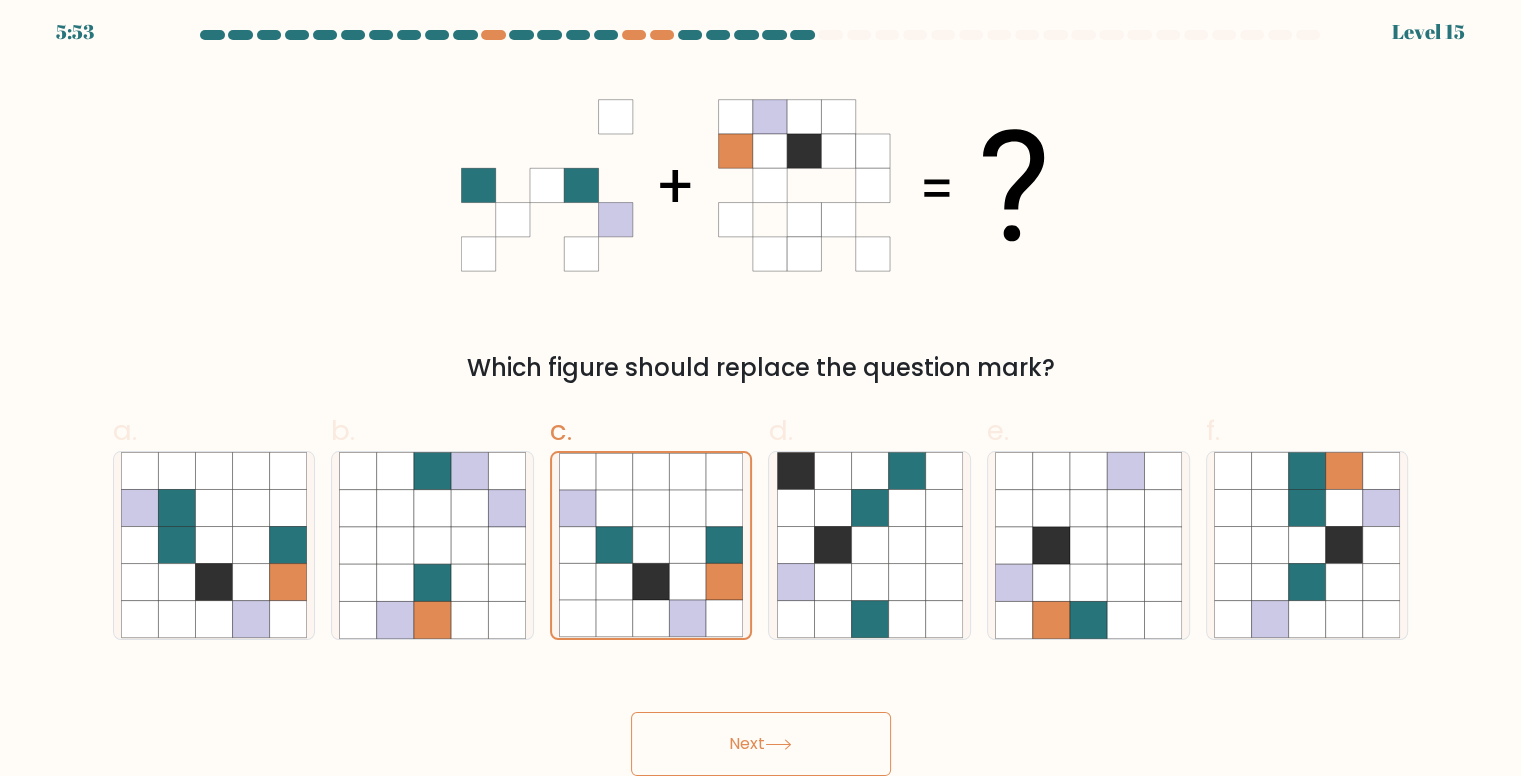 click on "Next" at bounding box center (761, 744) 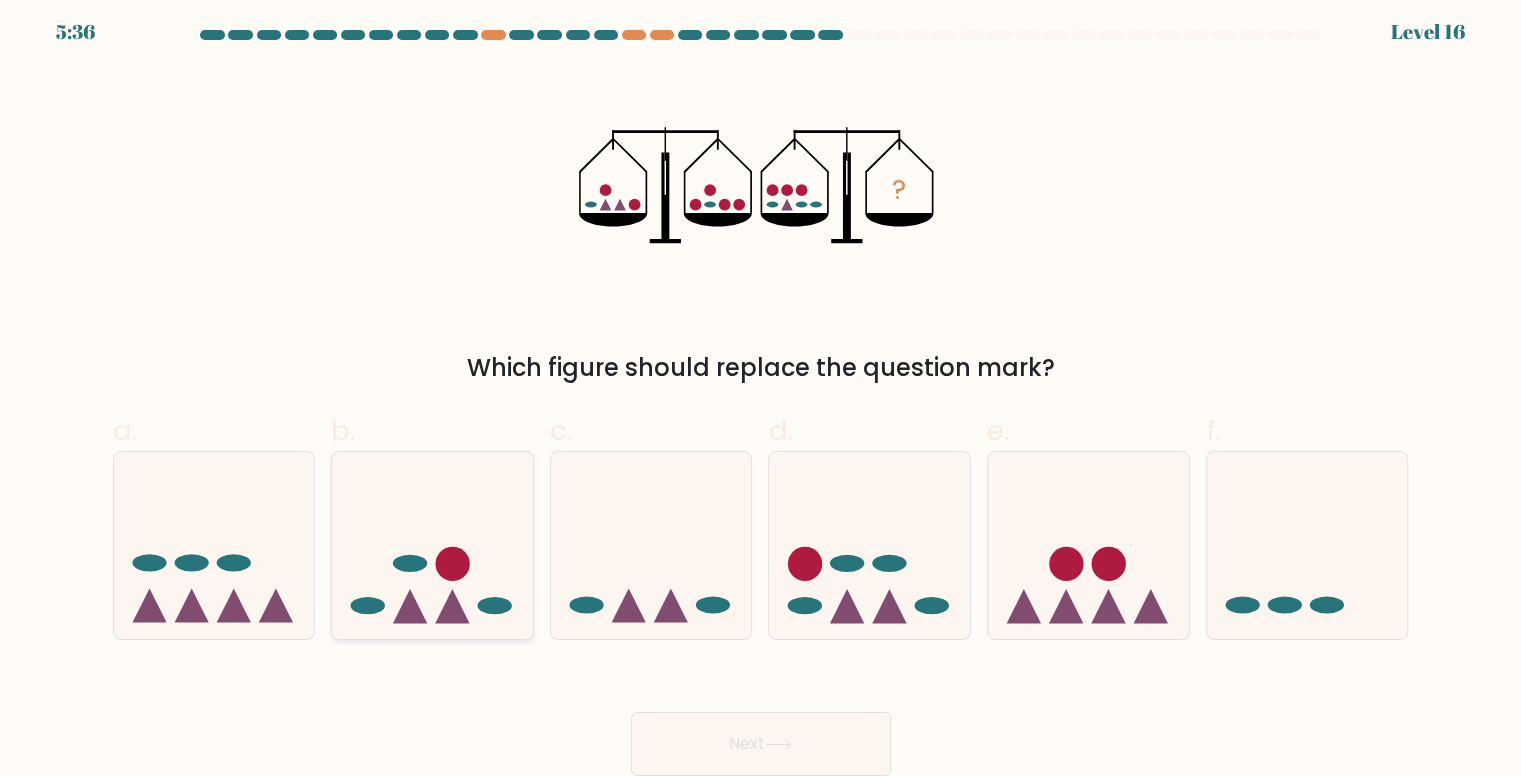 click 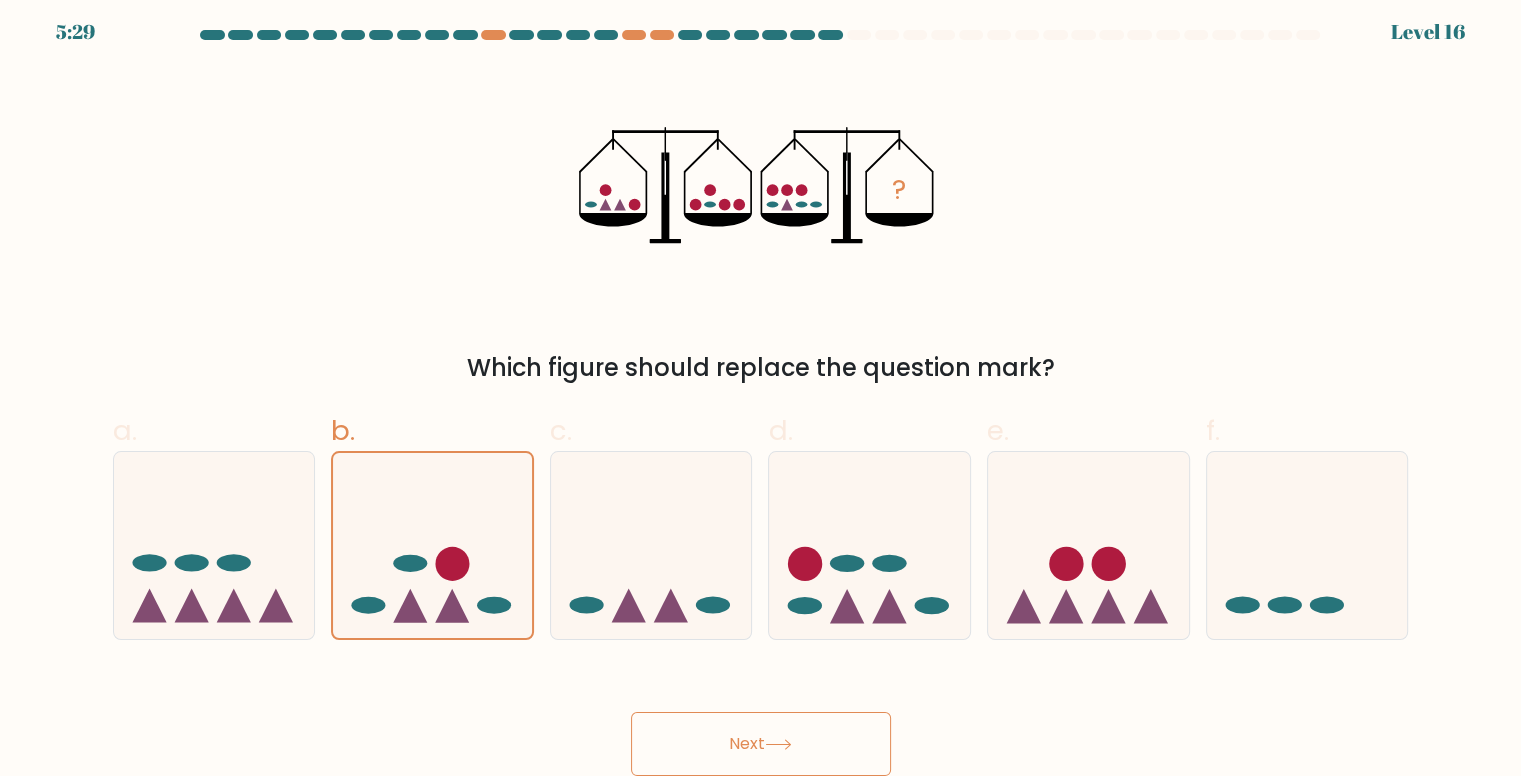 click on "Next" at bounding box center [761, 744] 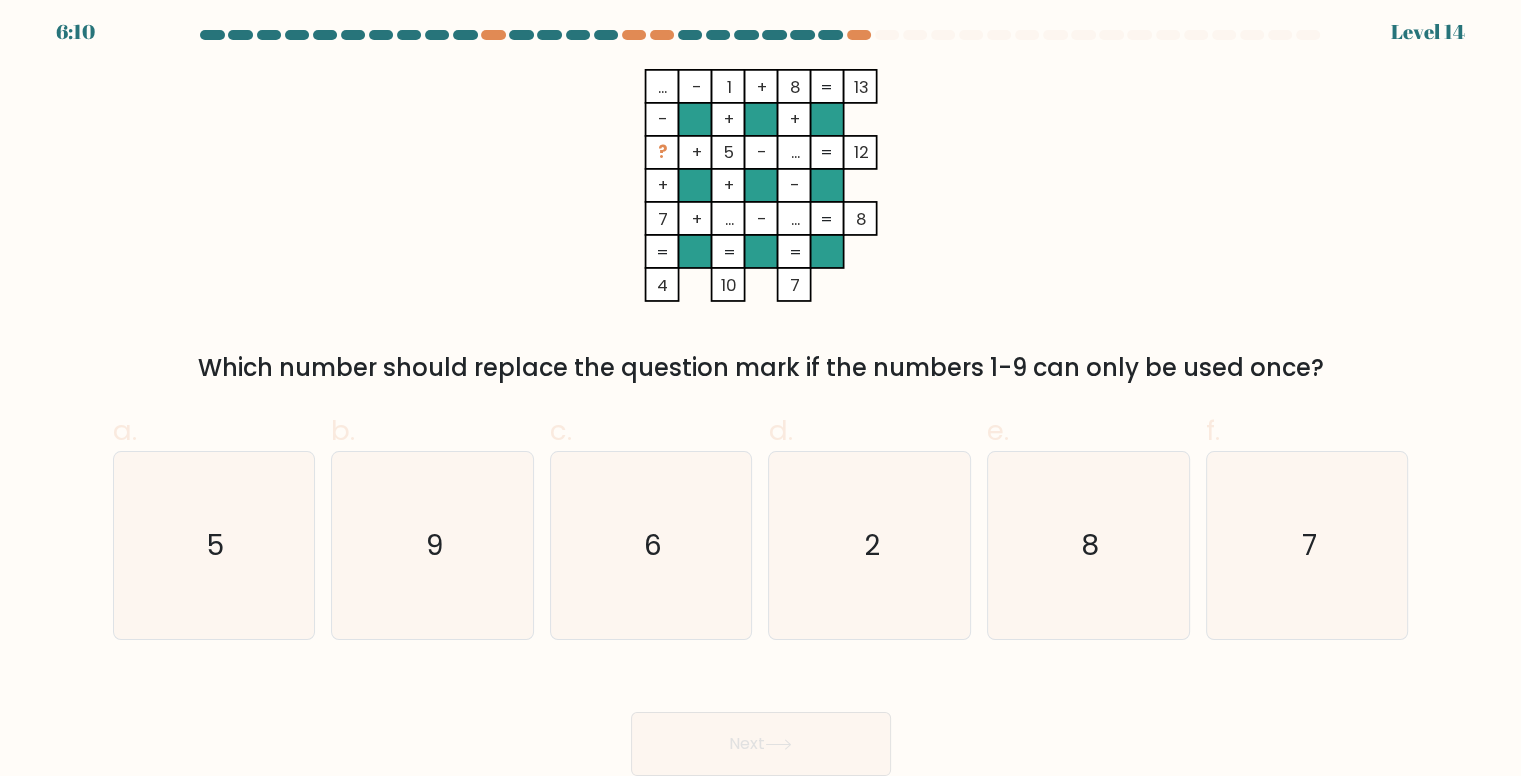 click on "...    -    1    +    8    13    -    +    +    ?    +    5    -    ...    12    +    +    -    7    +    ...    -    ...    =   8    =   =   =   =   4    10    7    =
Which number should replace the question mark if the numbers 1-9 can only be used once?" at bounding box center [761, 227] 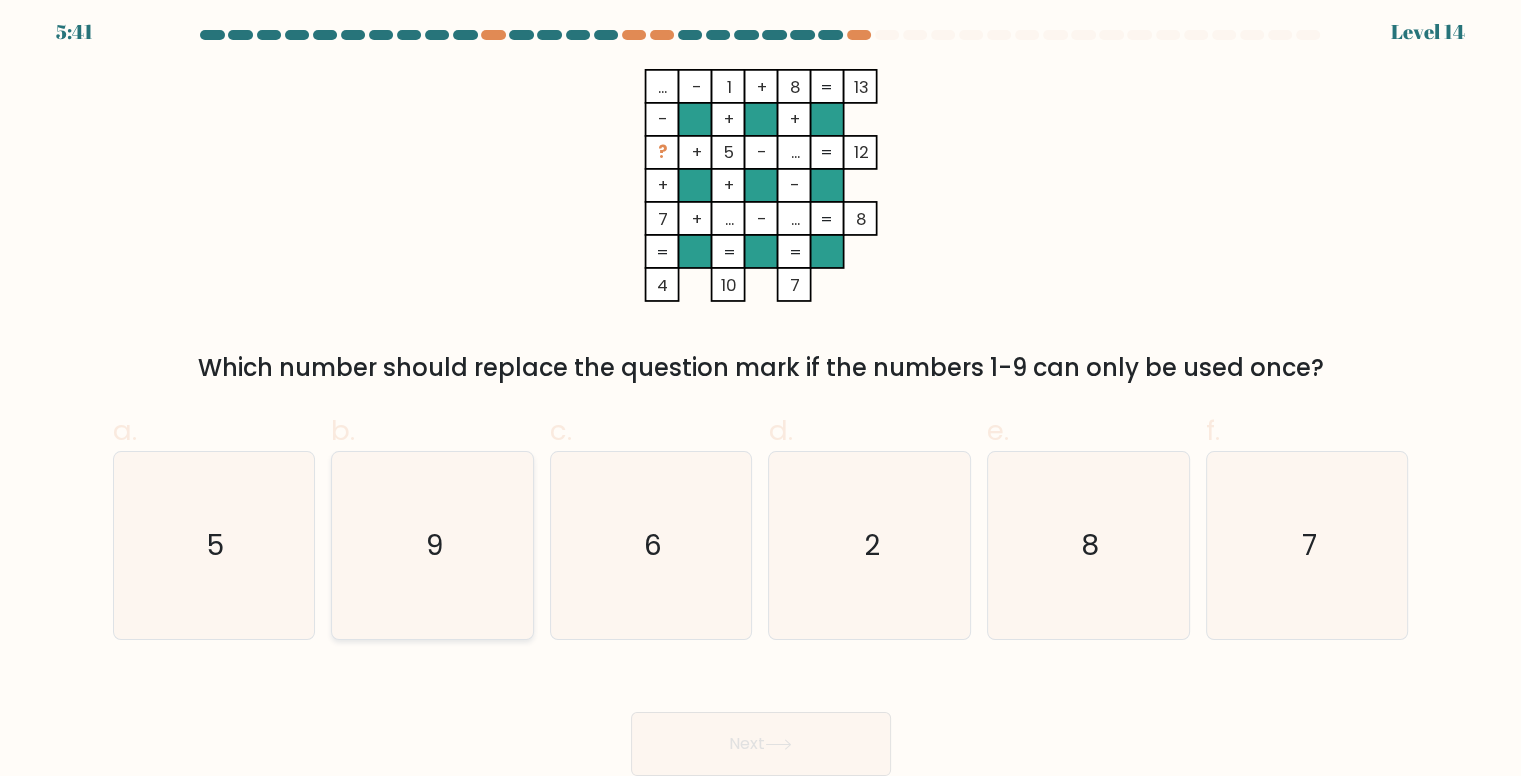 click on "9" 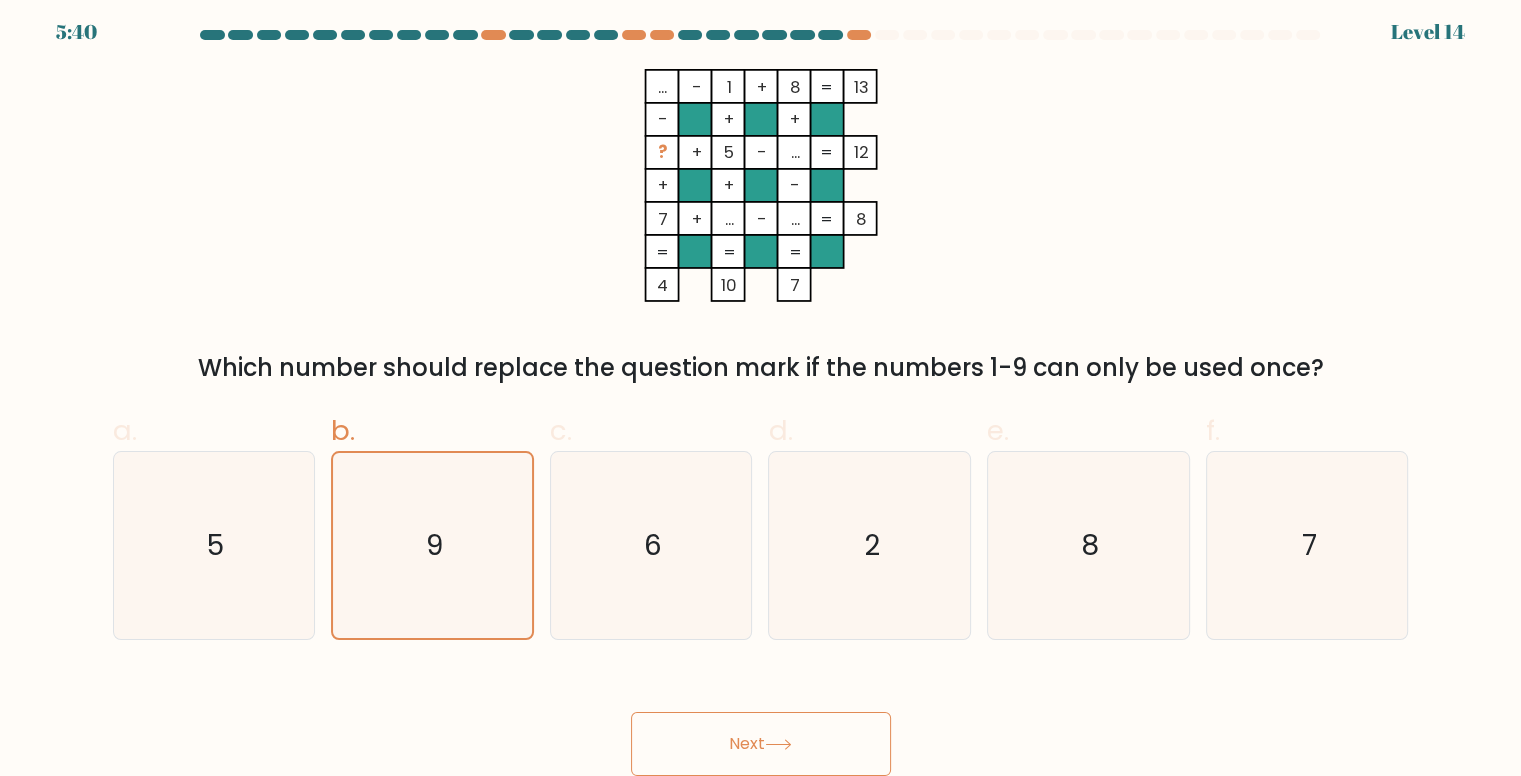 click on "Next" at bounding box center (761, 744) 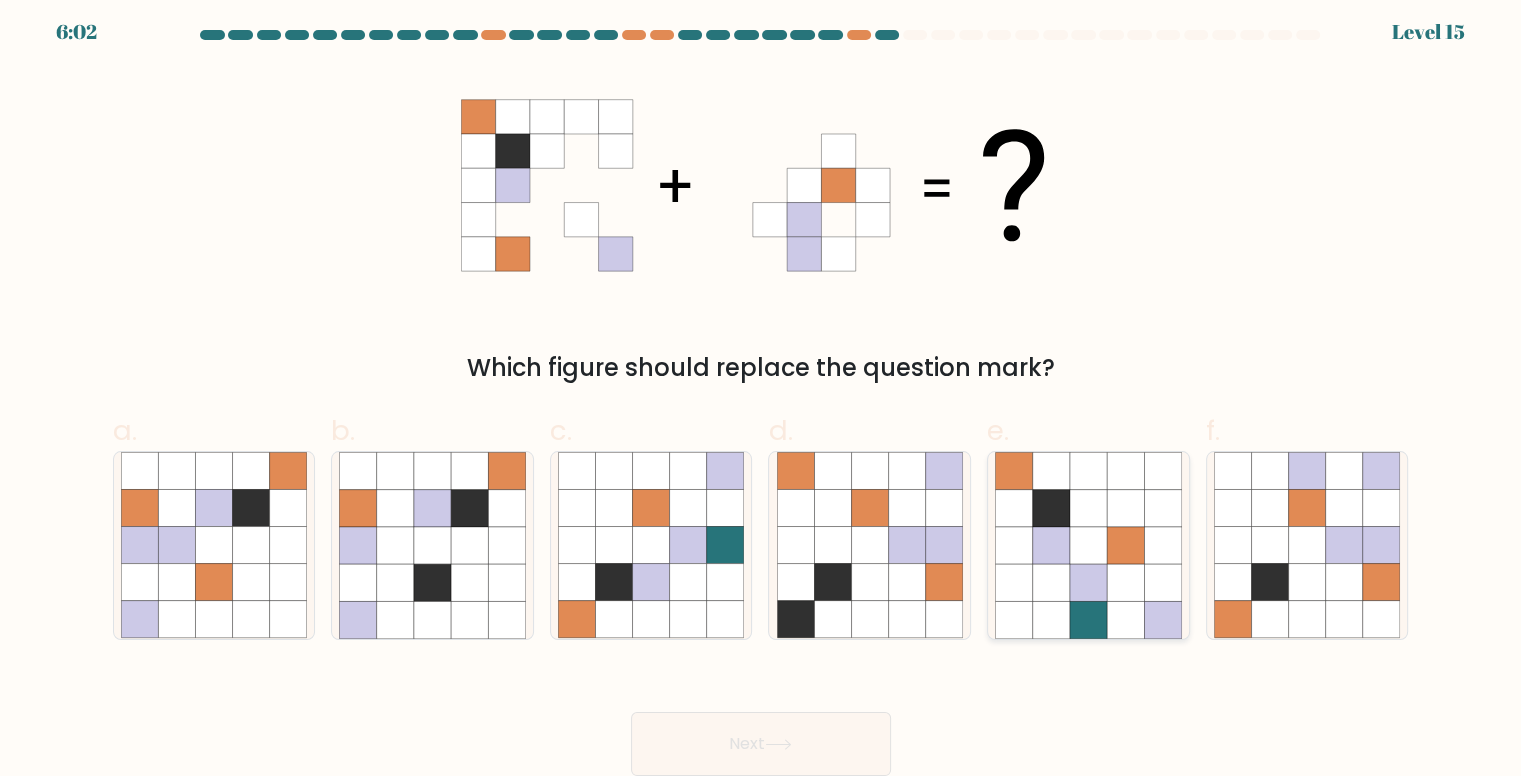 click 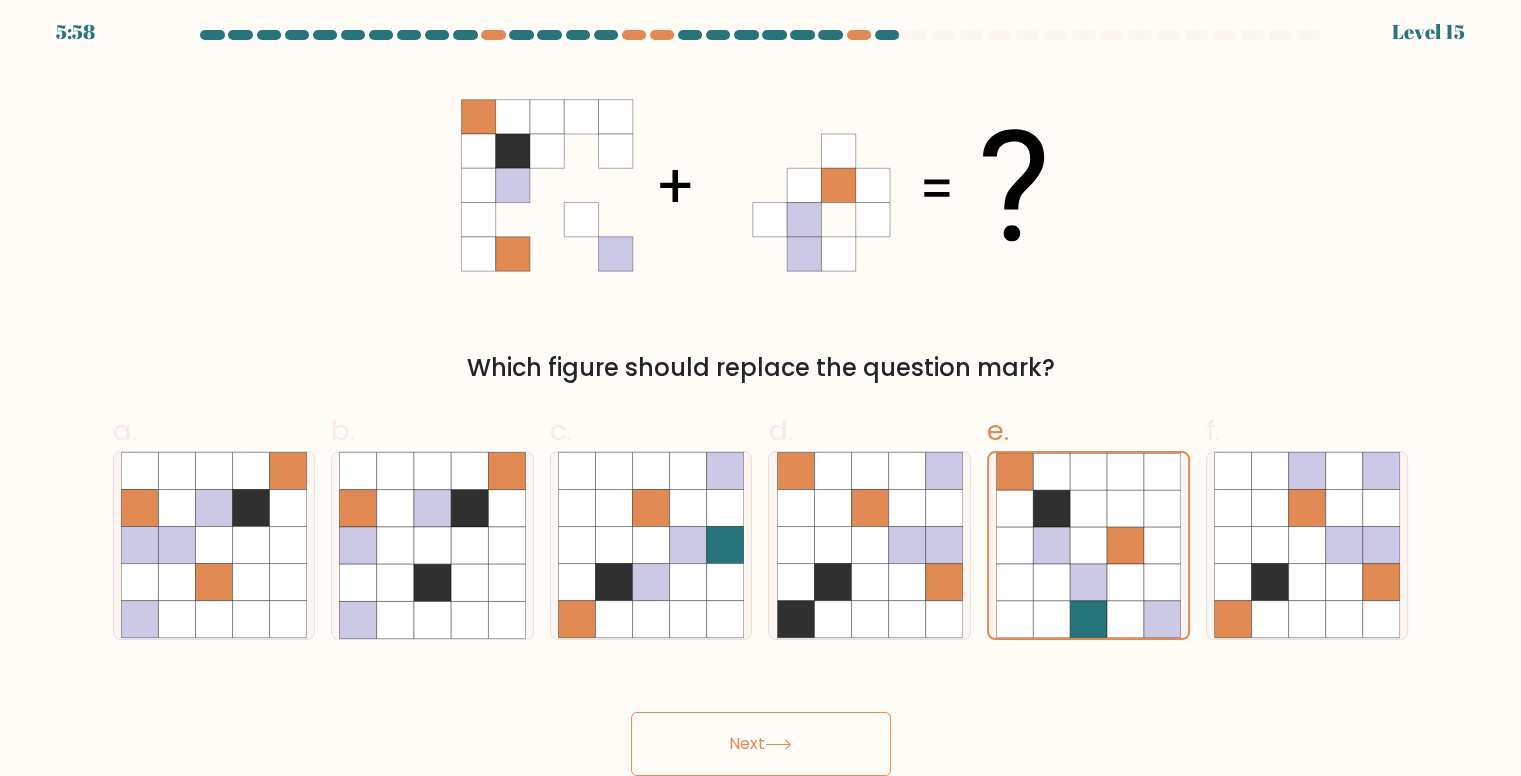 click on "Next" at bounding box center (761, 744) 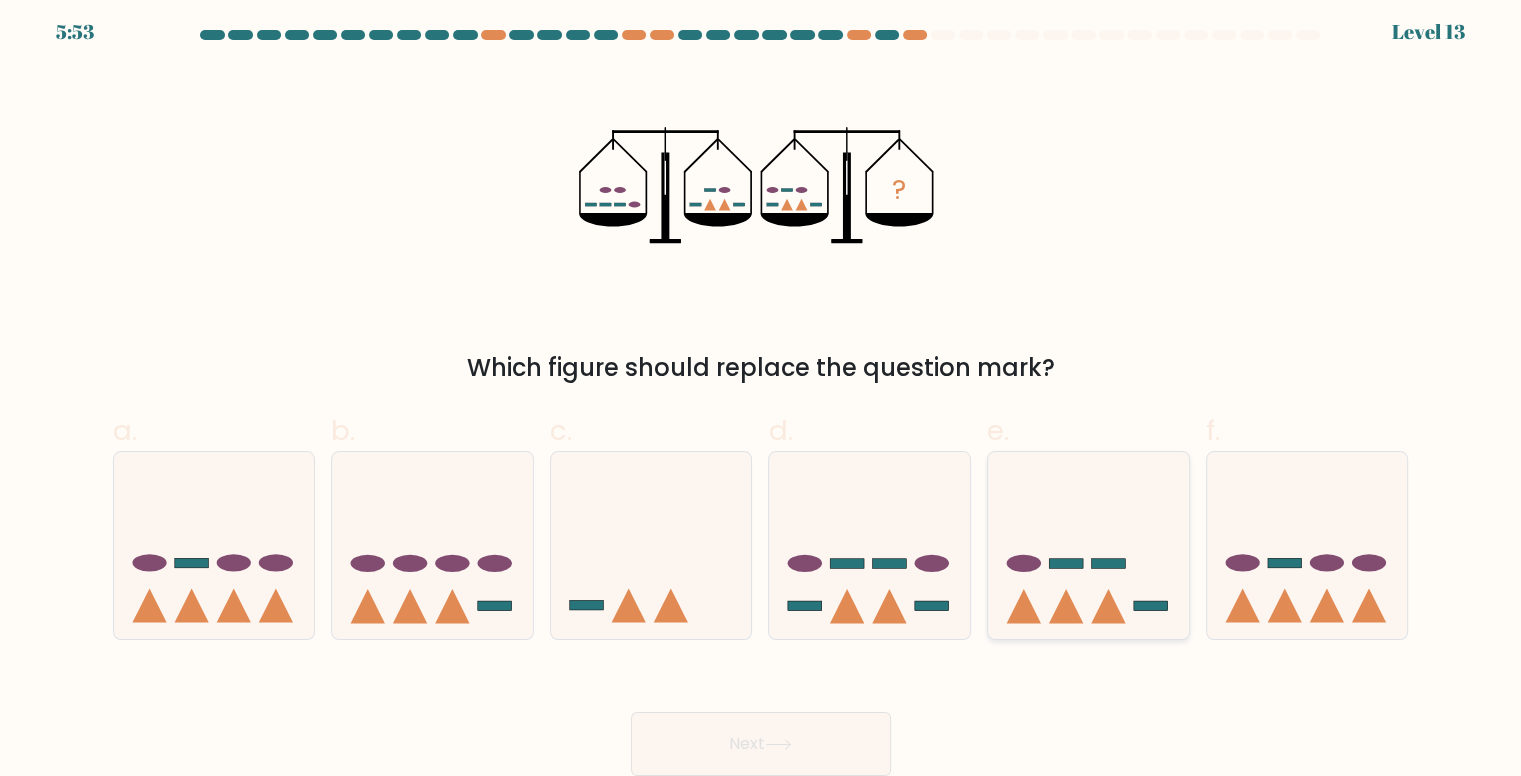 click 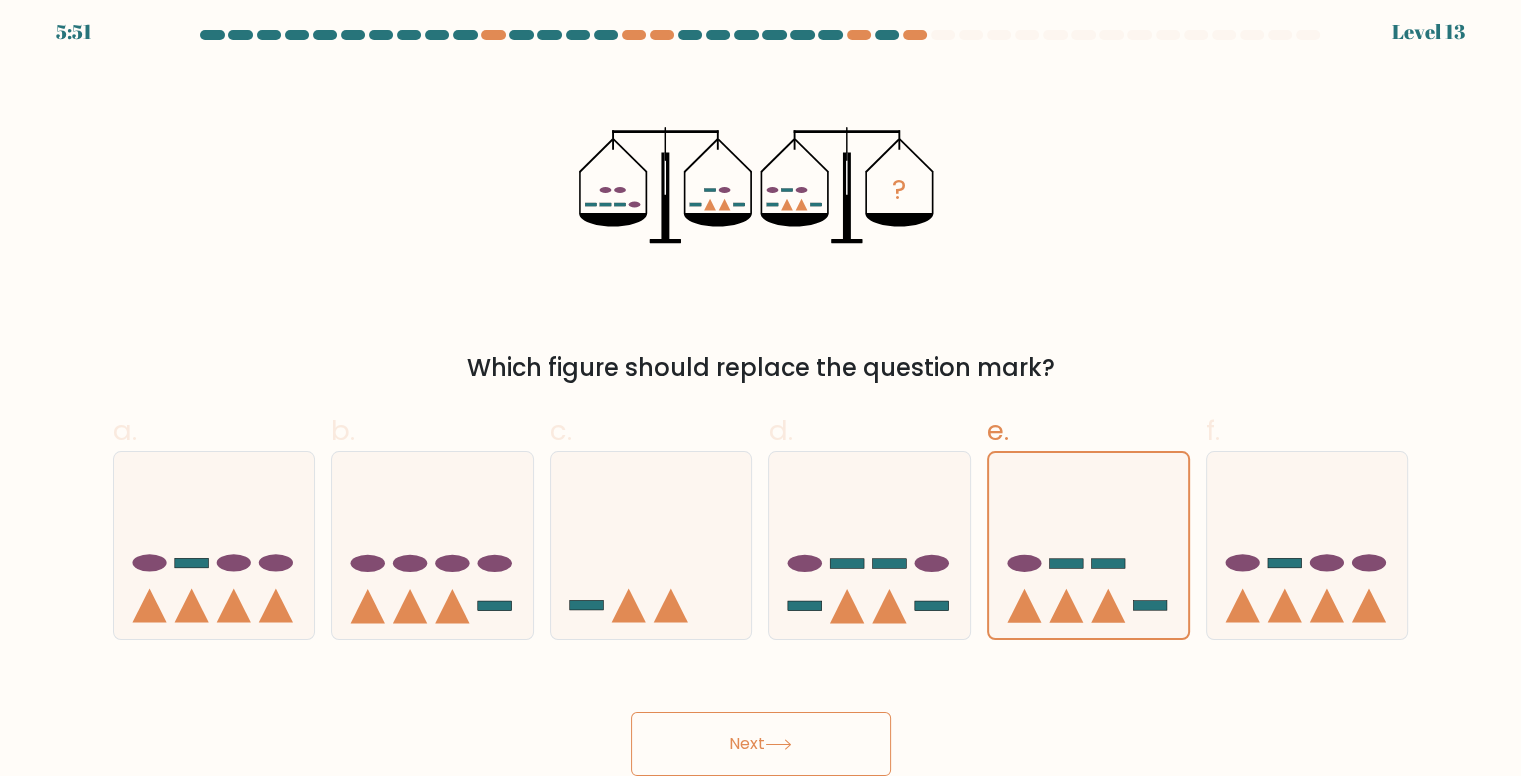click on "Next" at bounding box center (761, 744) 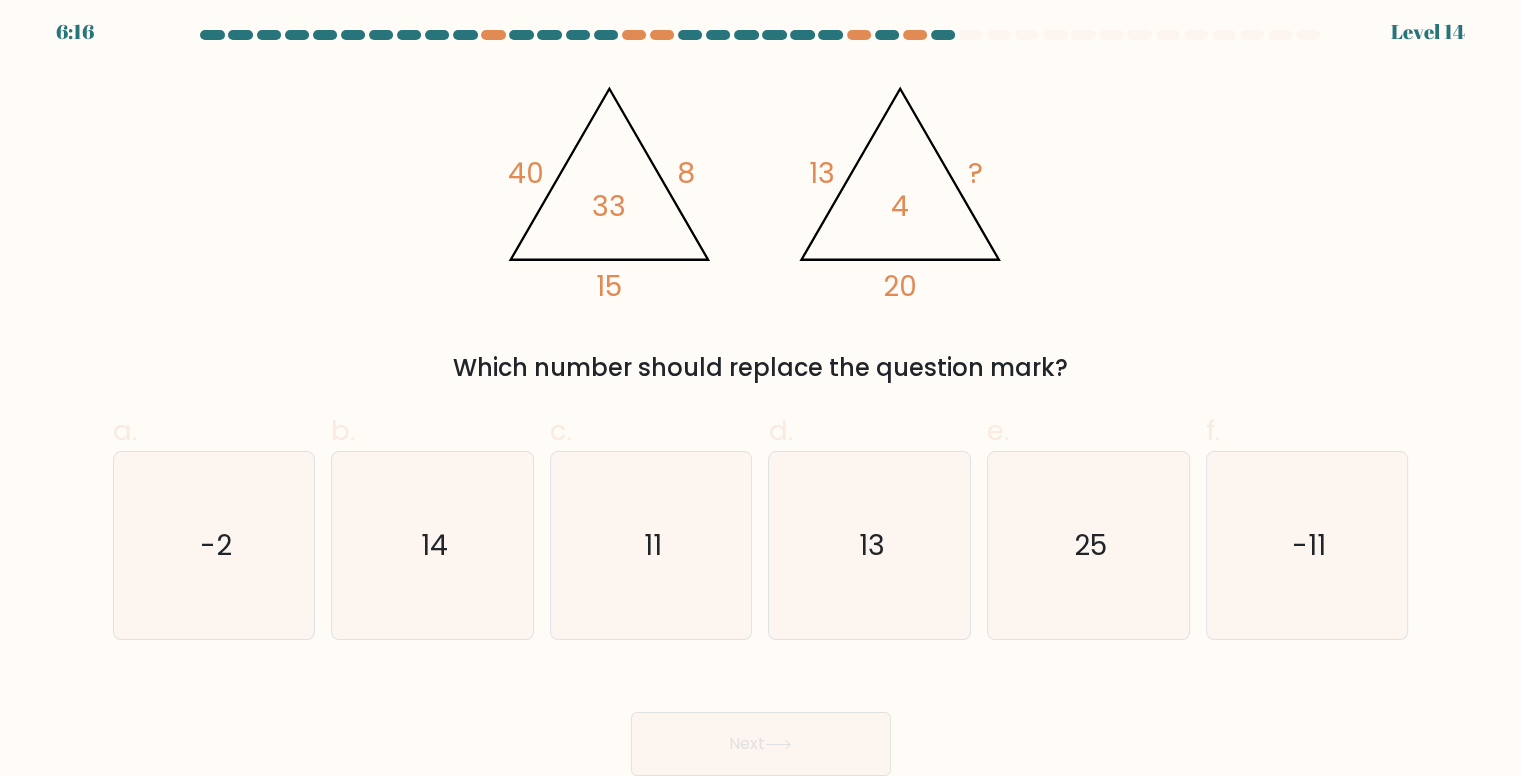 type 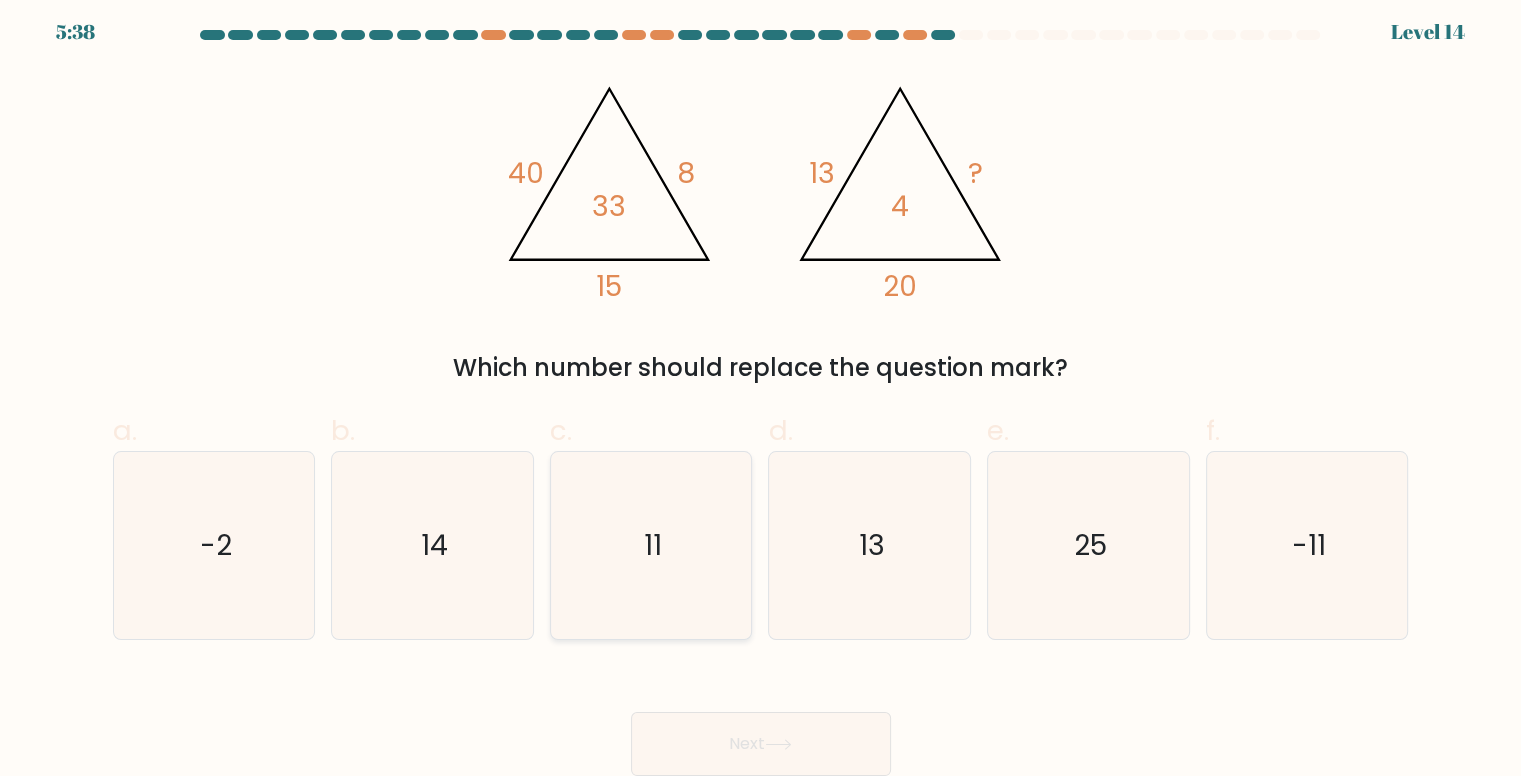 click on "11" 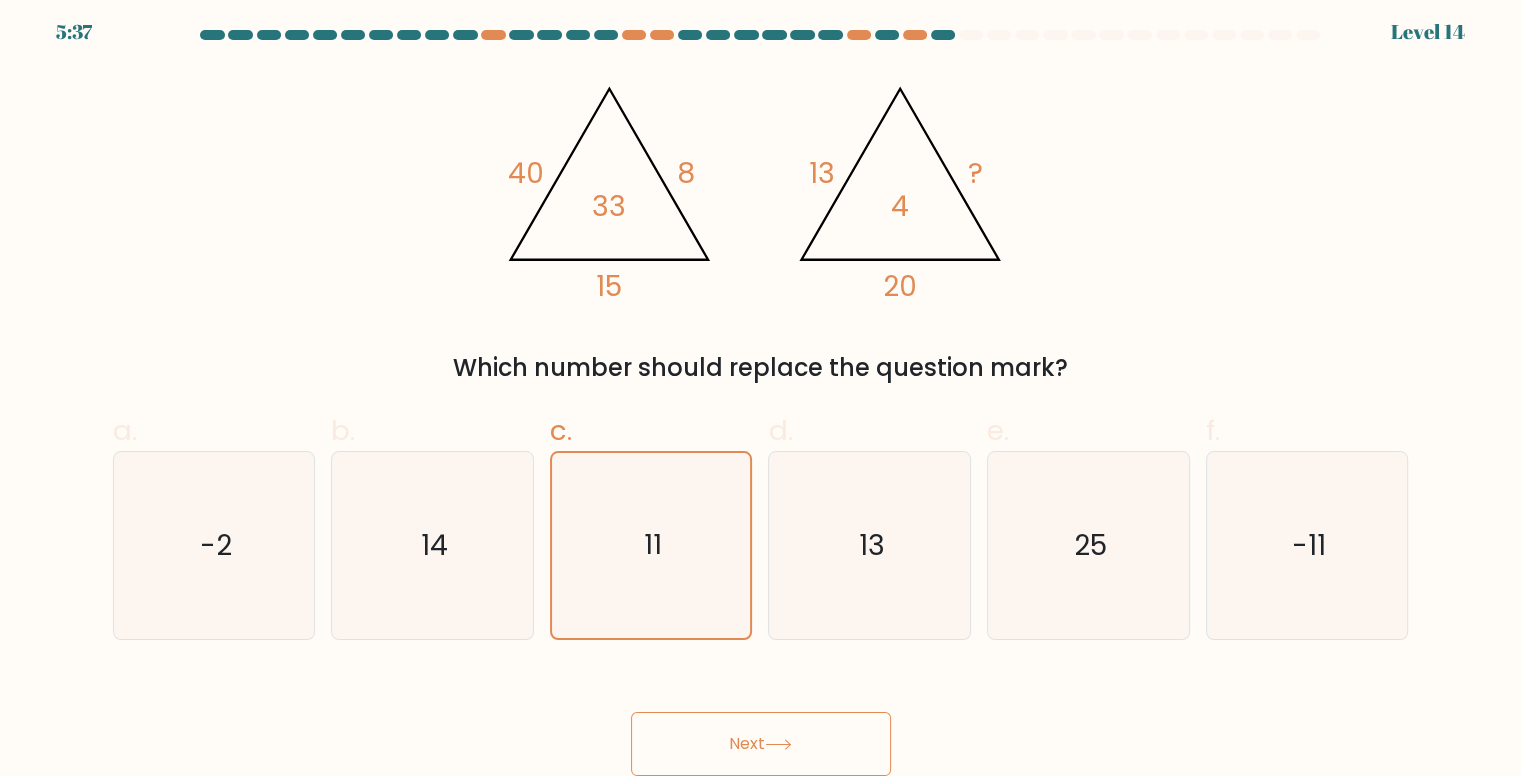 click on "Next" at bounding box center [761, 744] 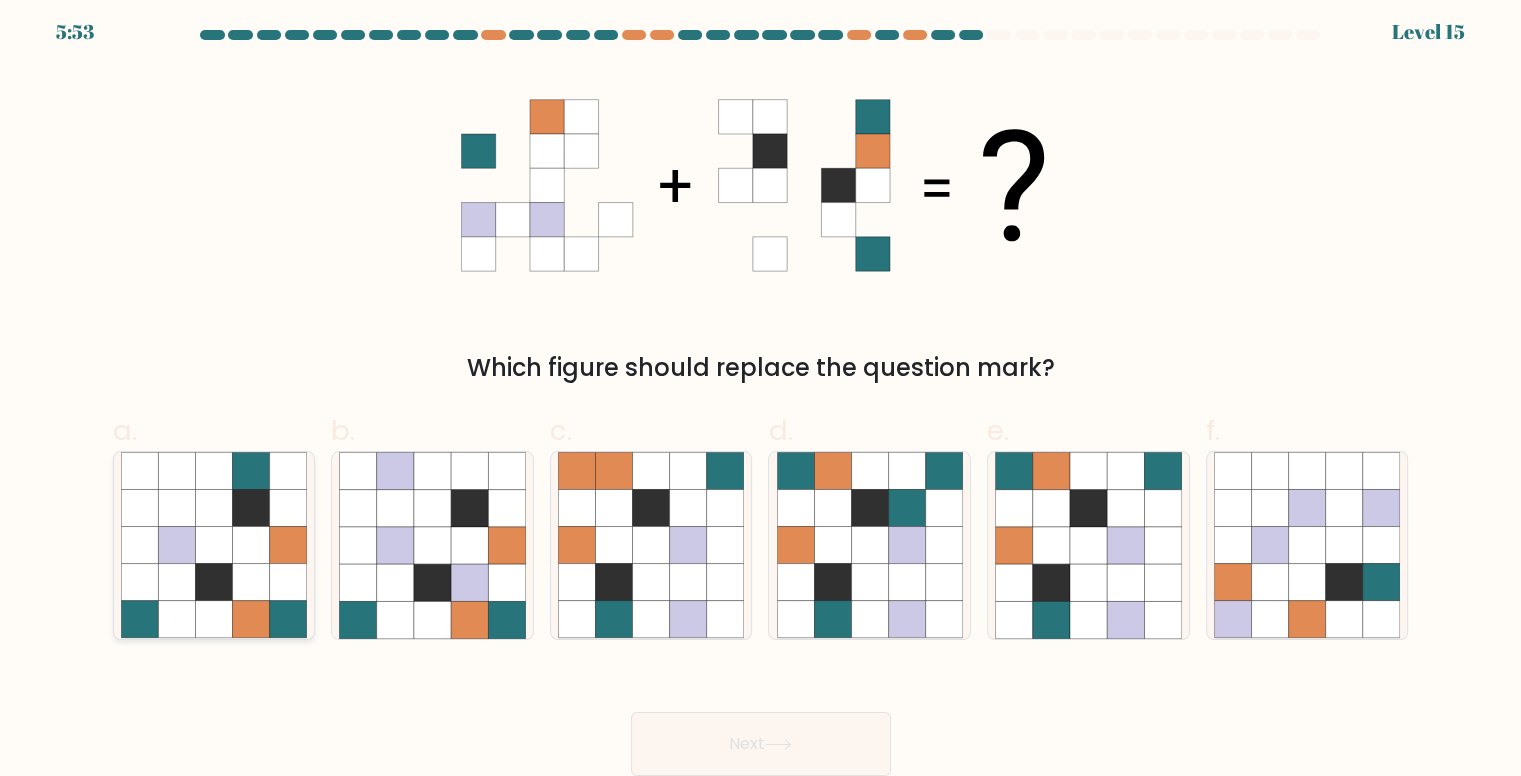 click 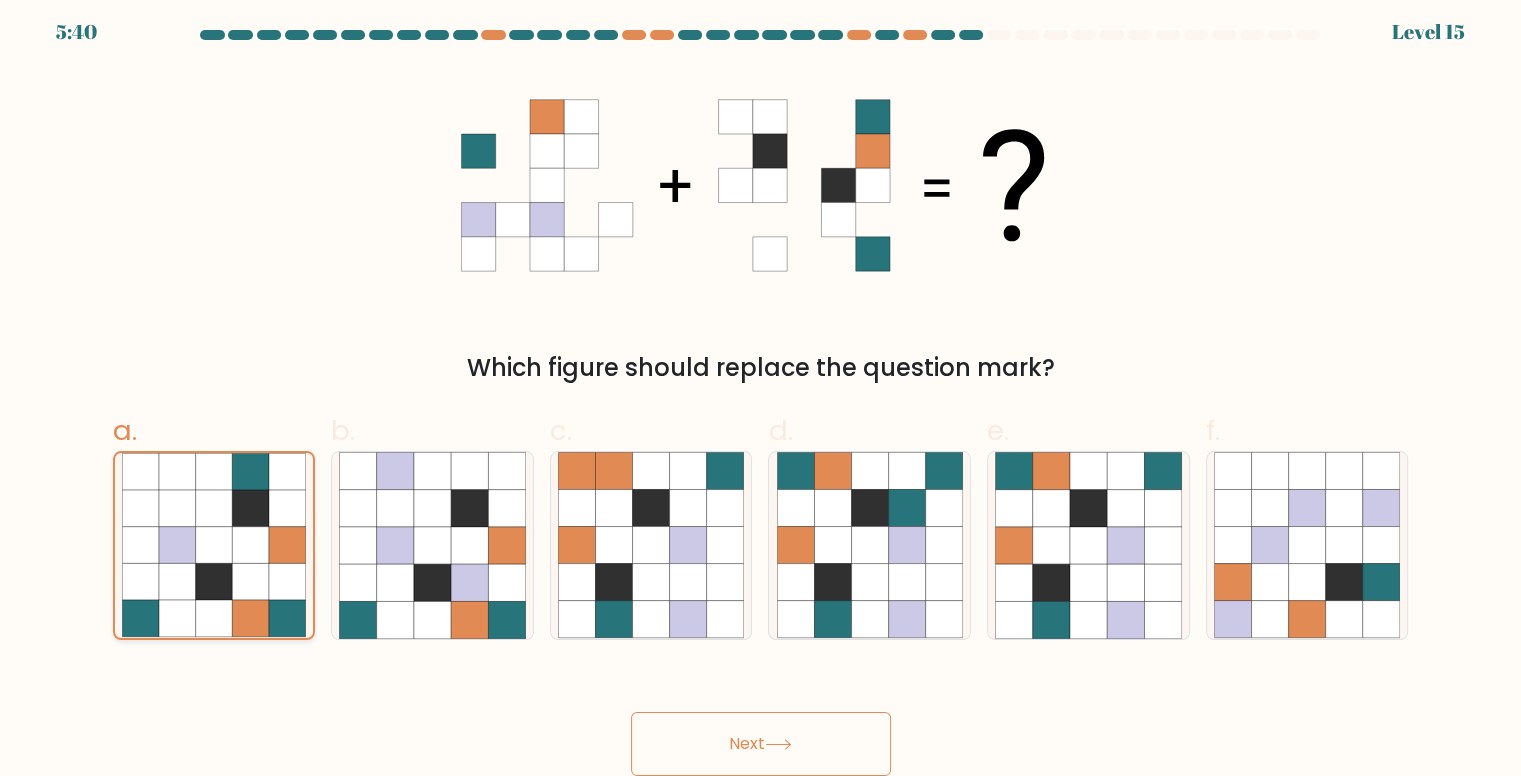 click 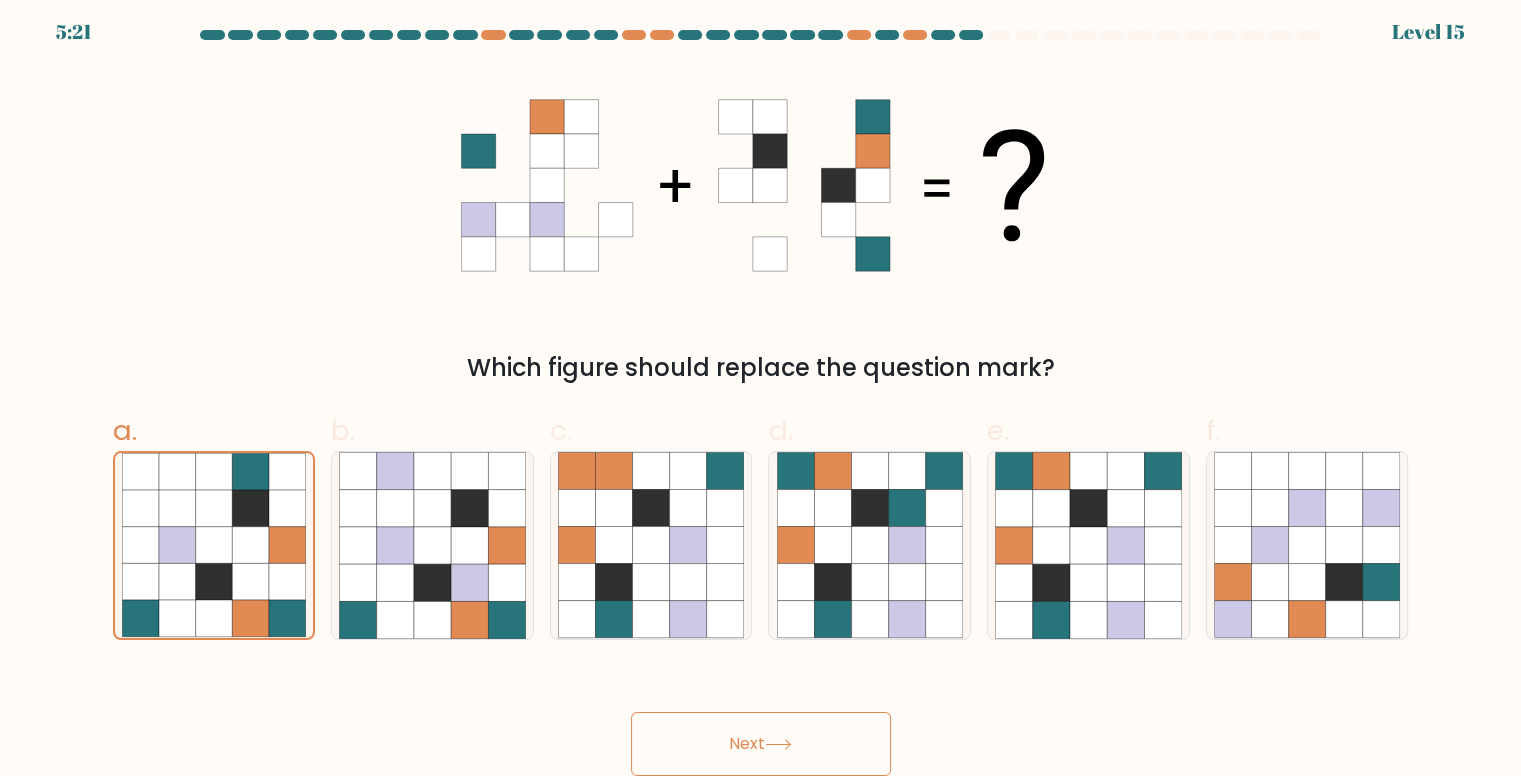 click on "Next" at bounding box center [761, 744] 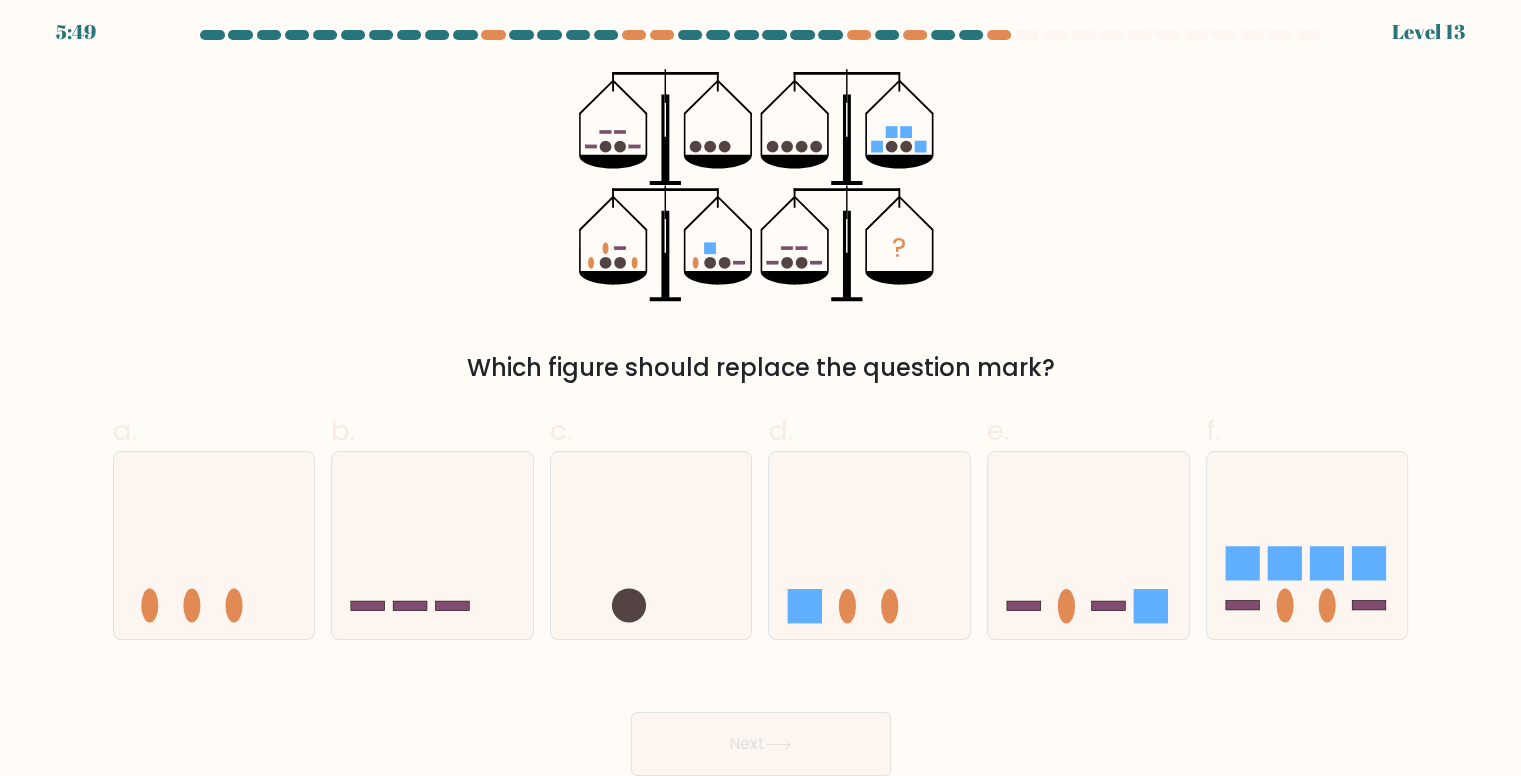 type 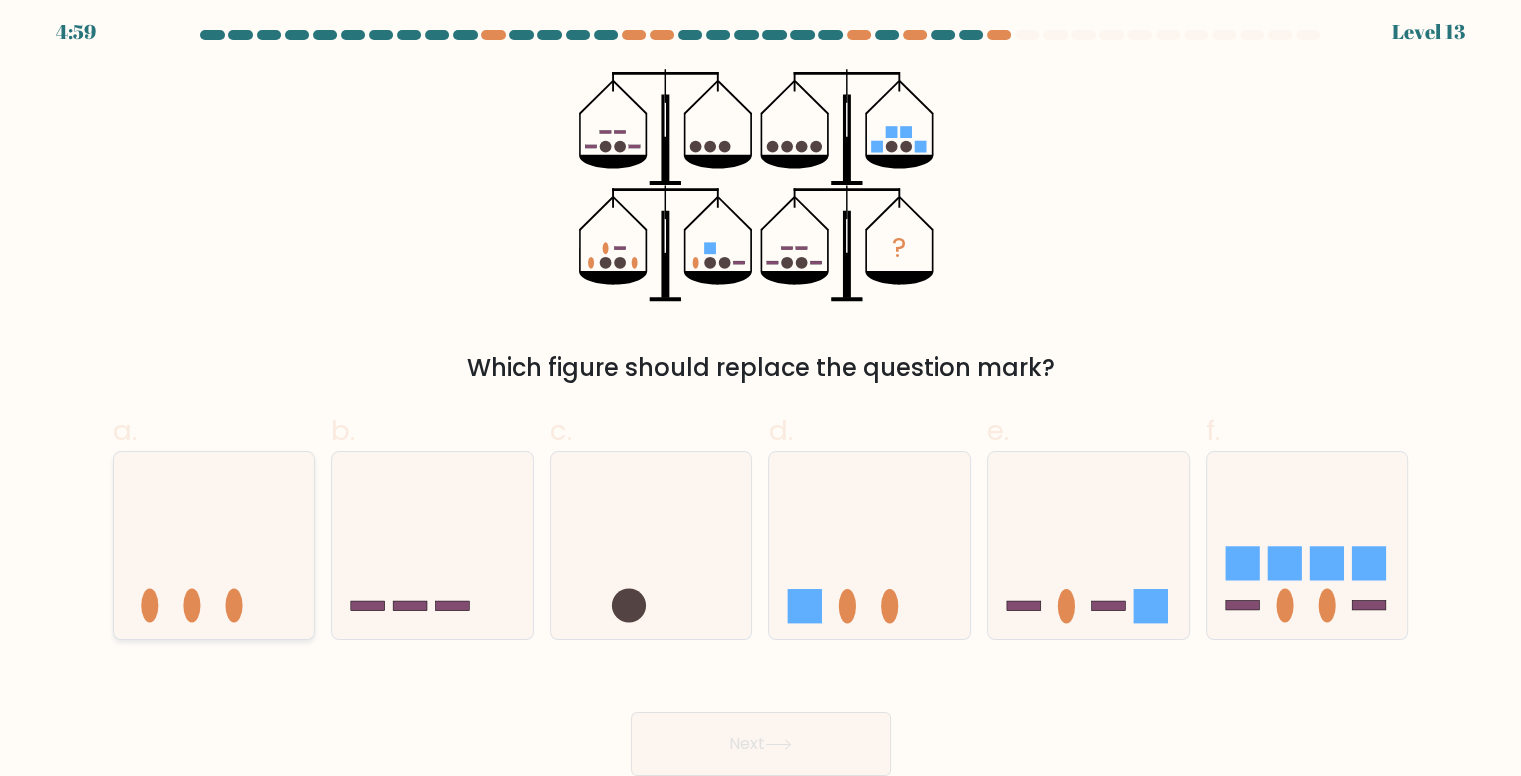 drag, startPoint x: 222, startPoint y: 587, endPoint x: 265, endPoint y: 585, distance: 43.046486 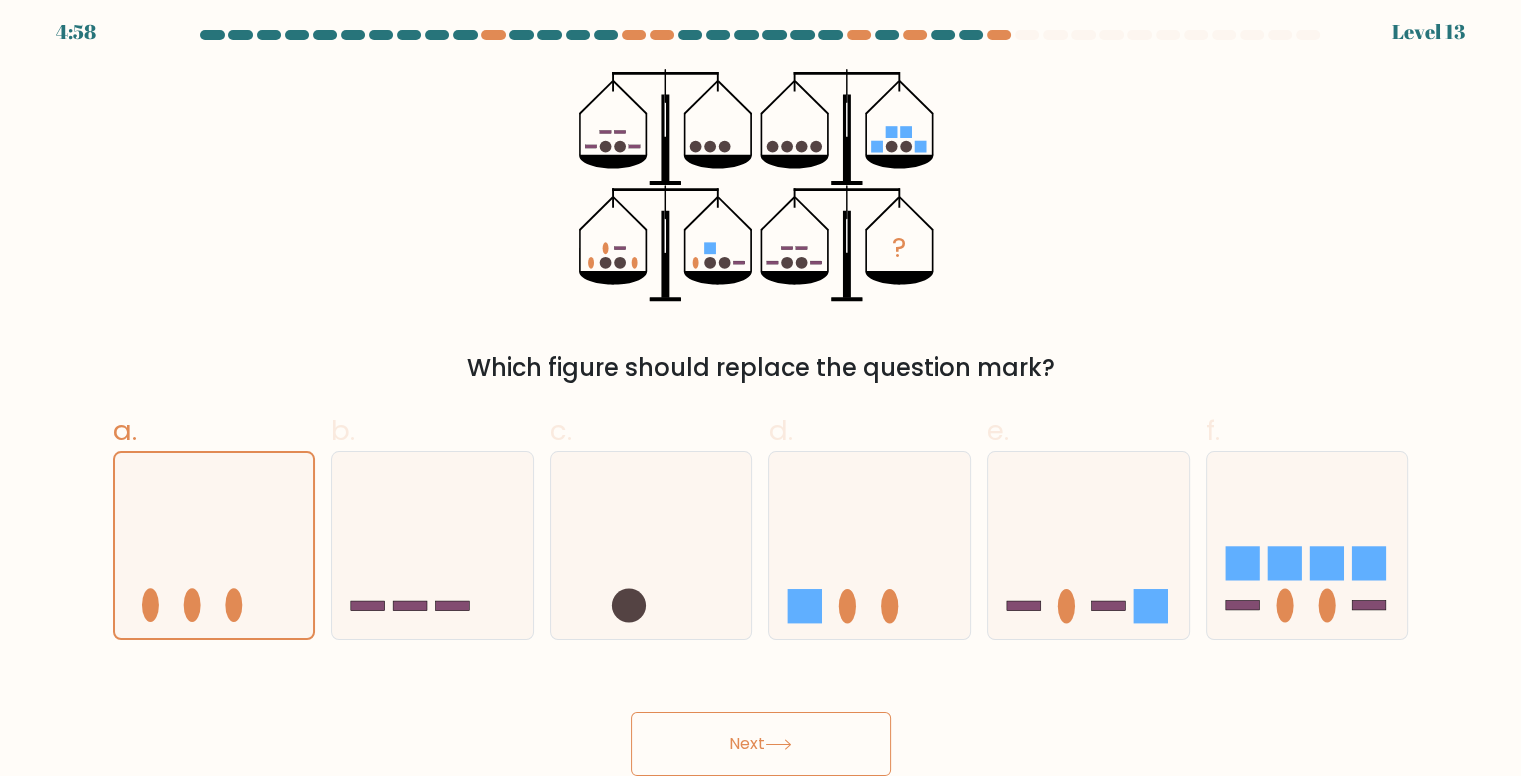 click on "Next" at bounding box center (761, 744) 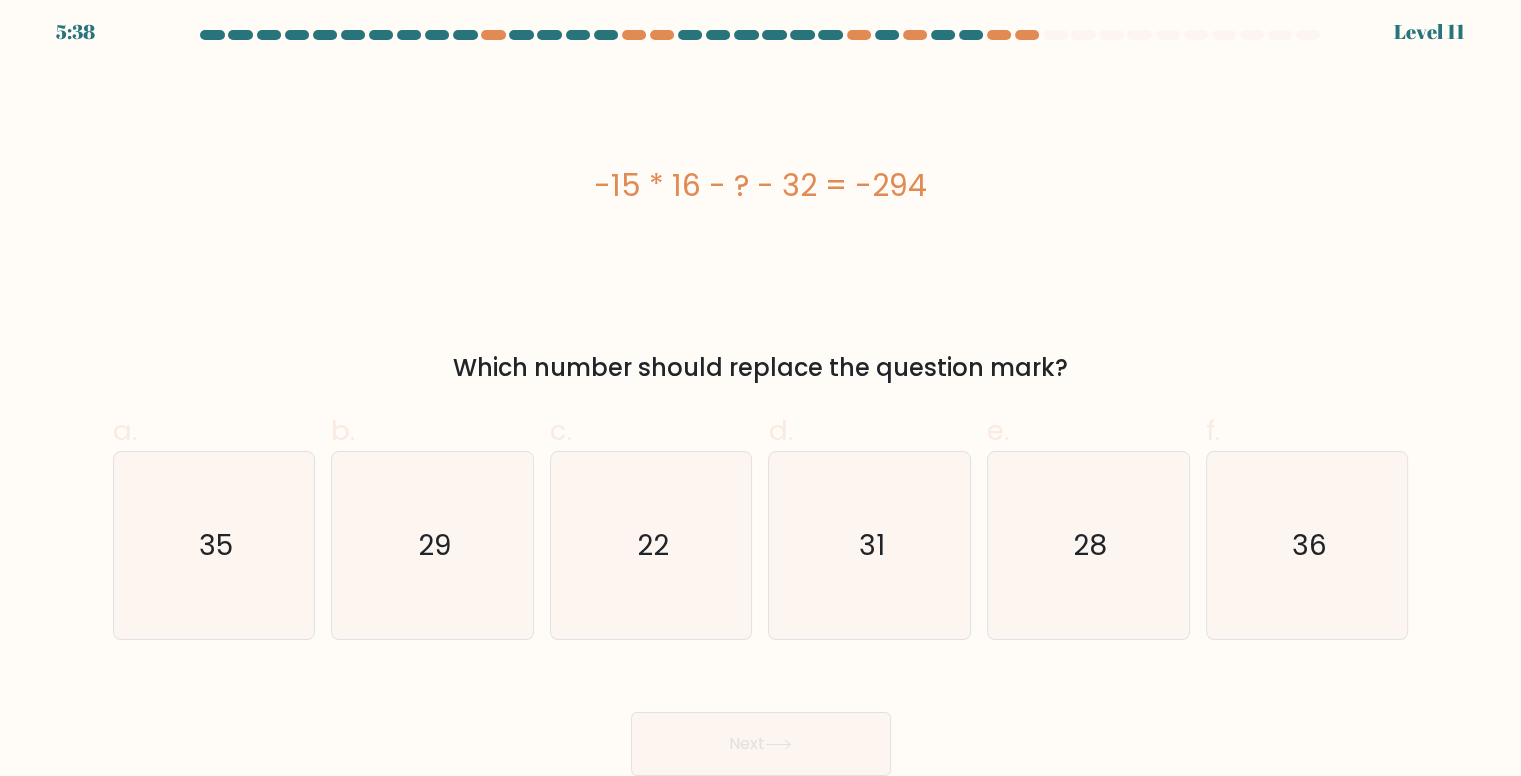 drag, startPoint x: 577, startPoint y: 185, endPoint x: 1128, endPoint y: 150, distance: 552.1105 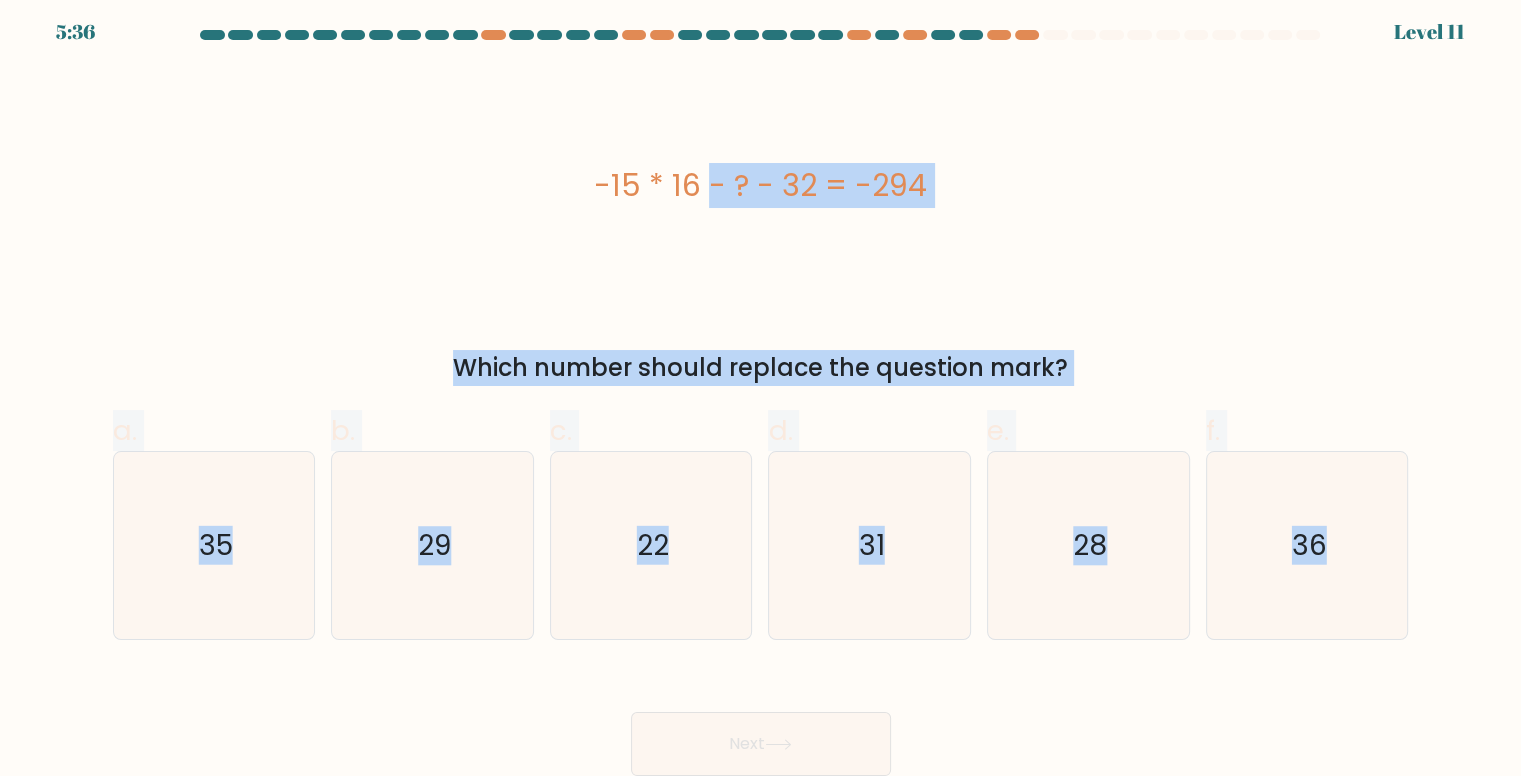 drag, startPoint x: 385, startPoint y: 146, endPoint x: 1448, endPoint y: 572, distance: 1145.1833 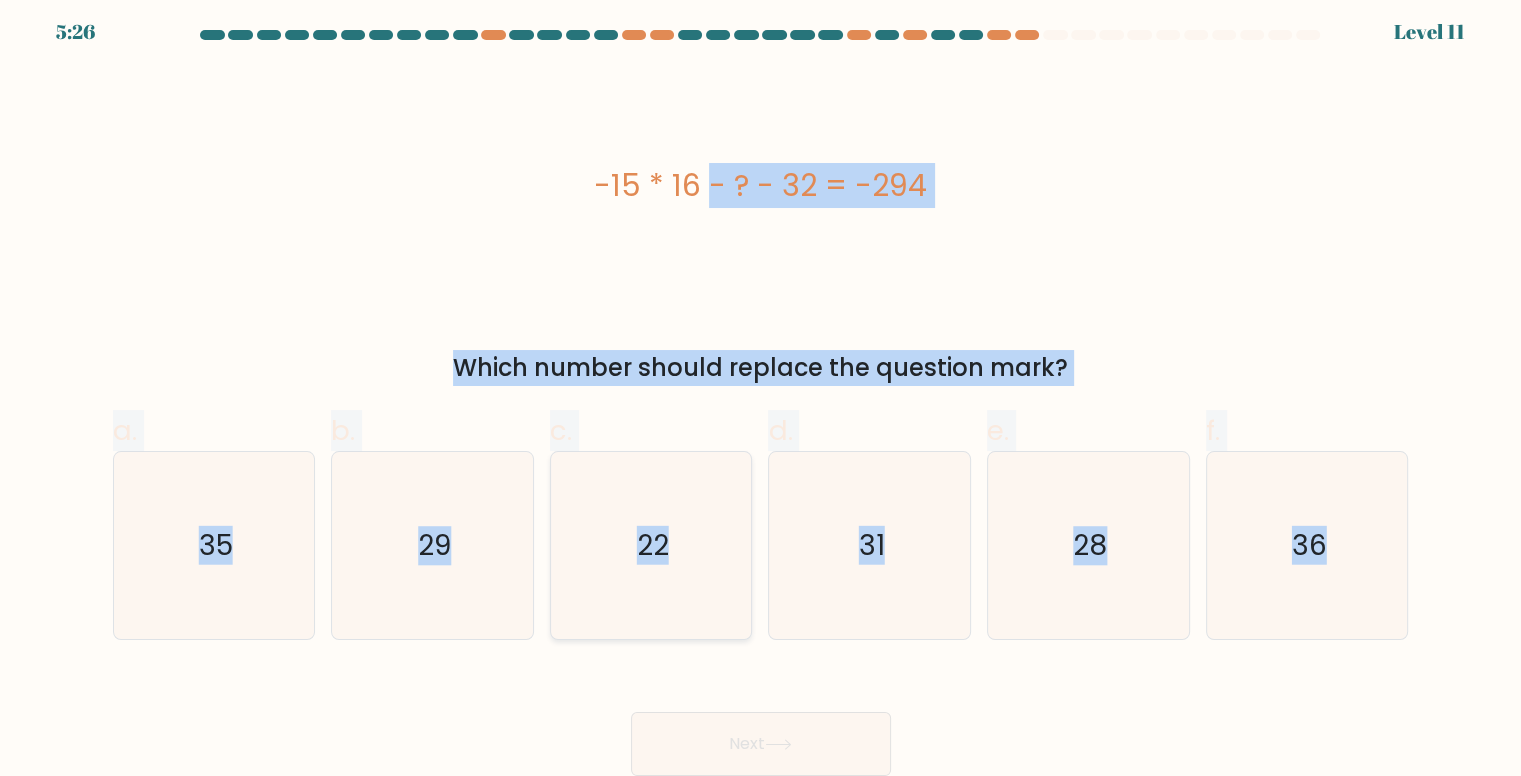 click on "22" 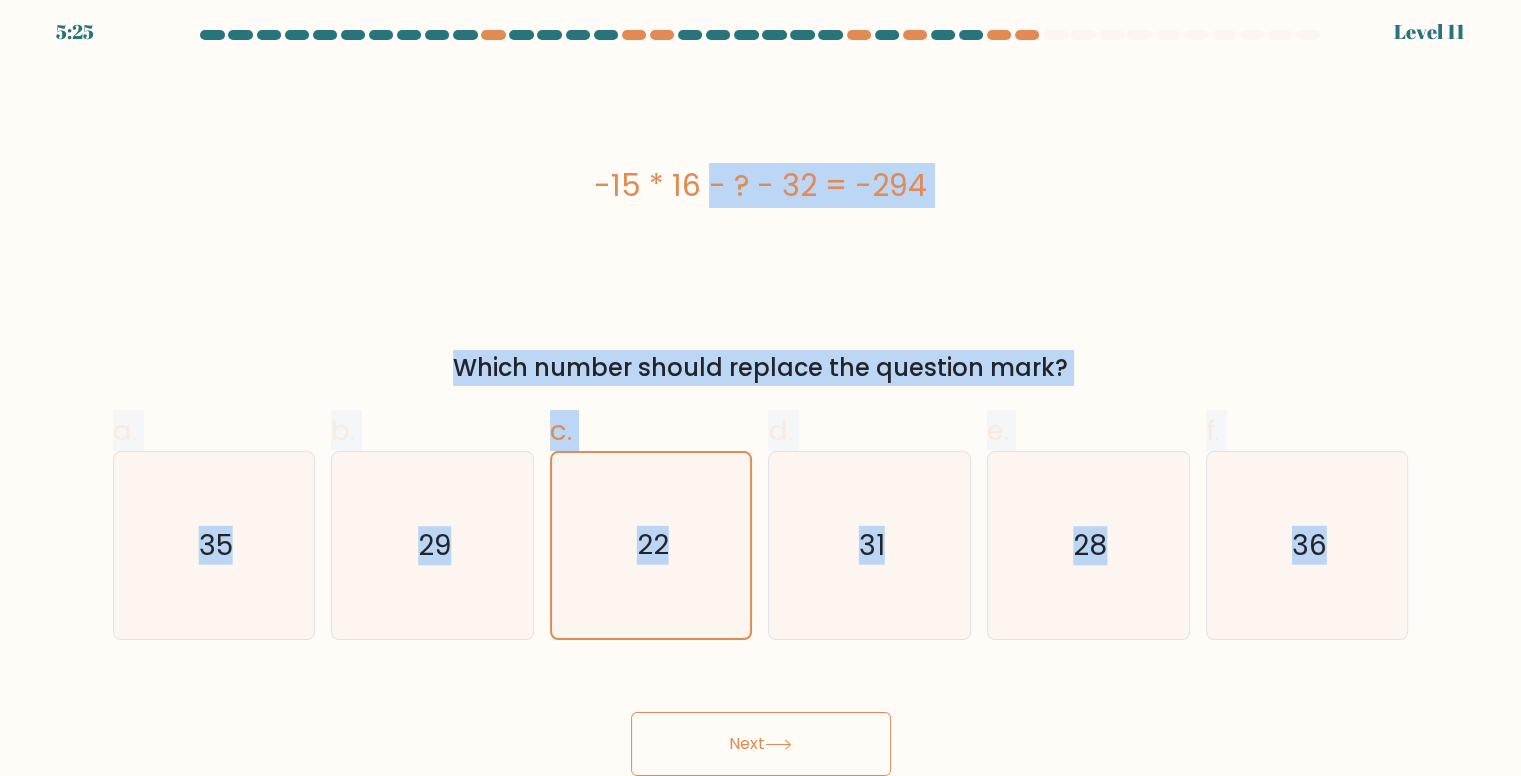 click on "Next" at bounding box center (761, 744) 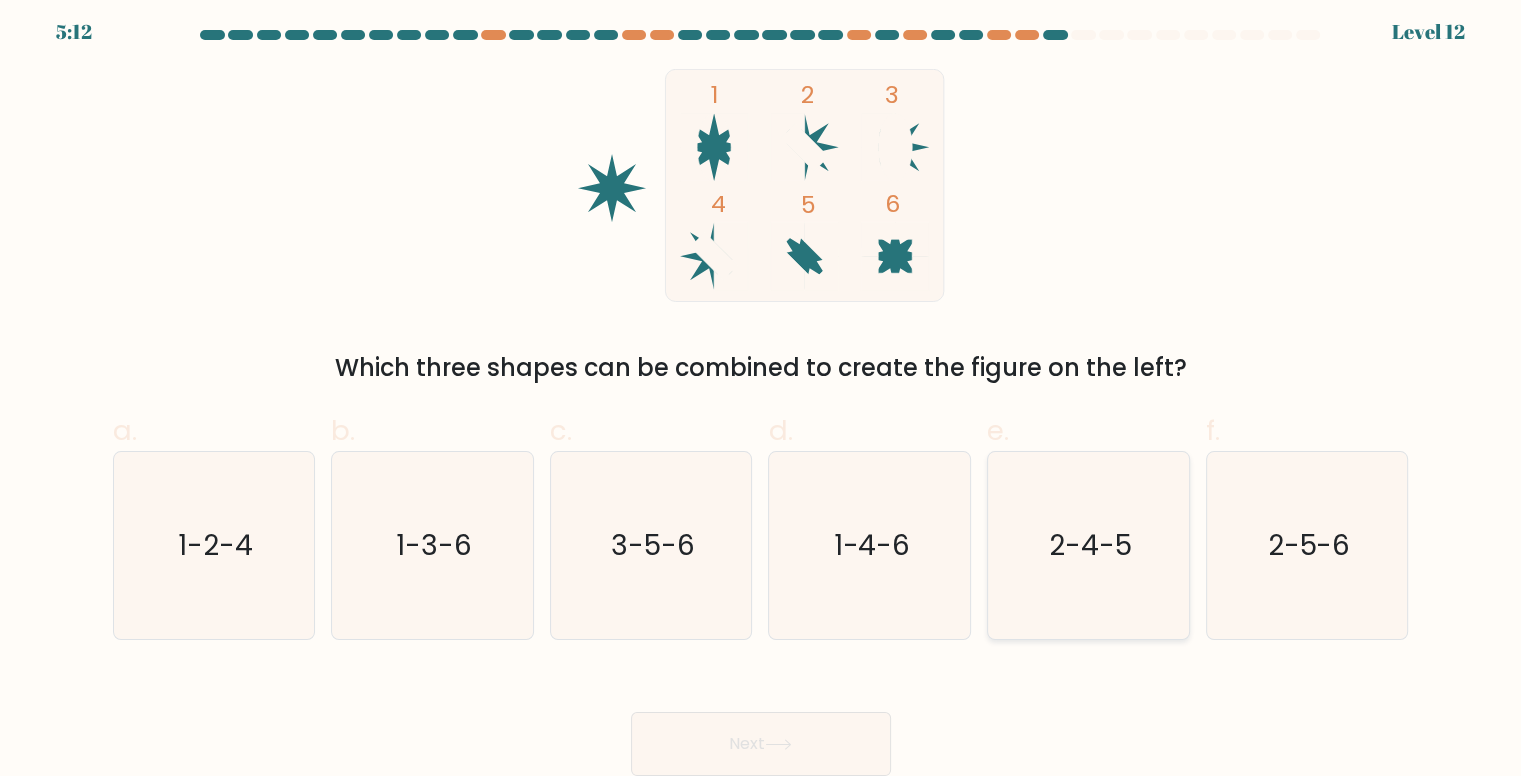 click on "2-4-5" 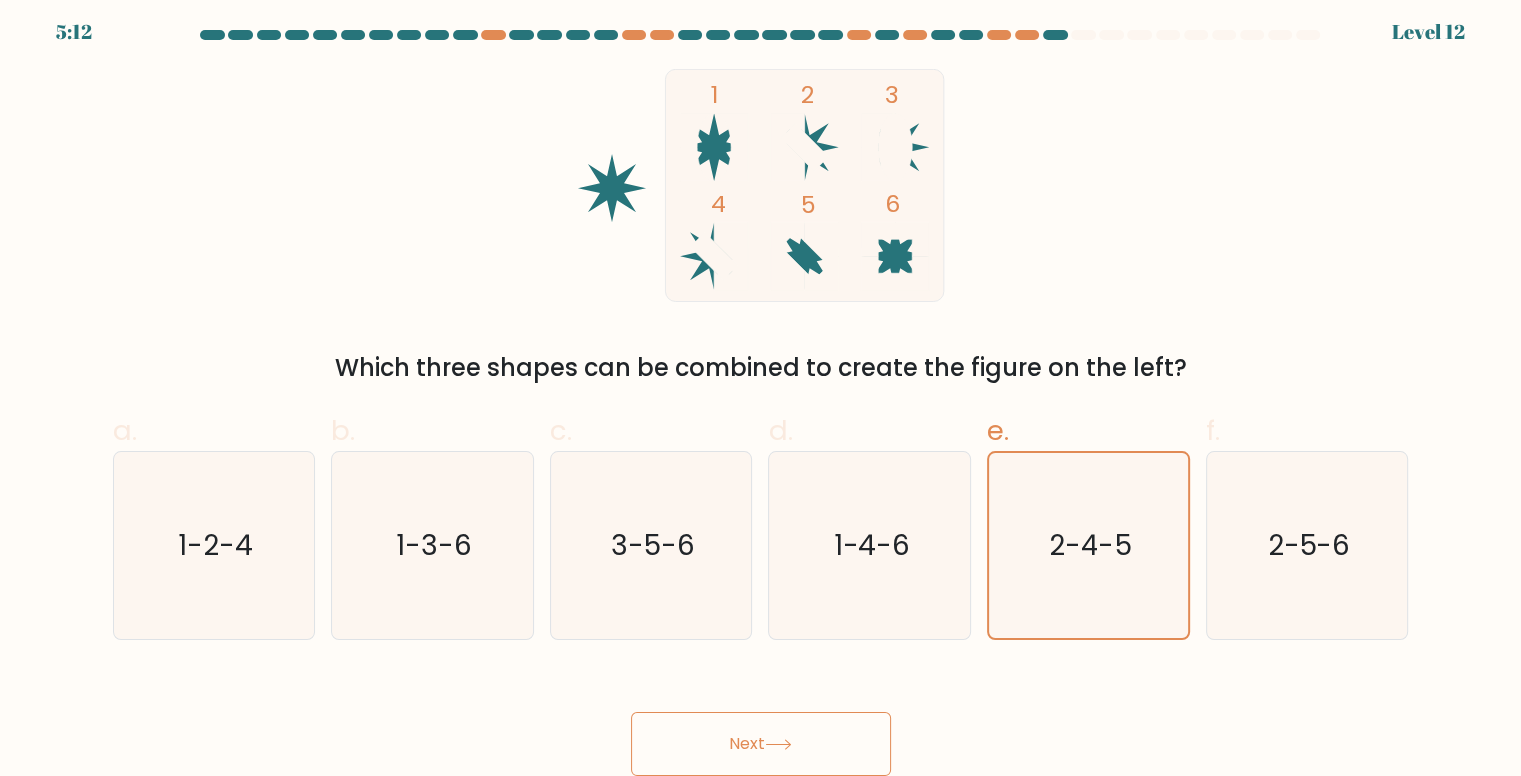 drag, startPoint x: 834, startPoint y: 733, endPoint x: 832, endPoint y: 720, distance: 13.152946 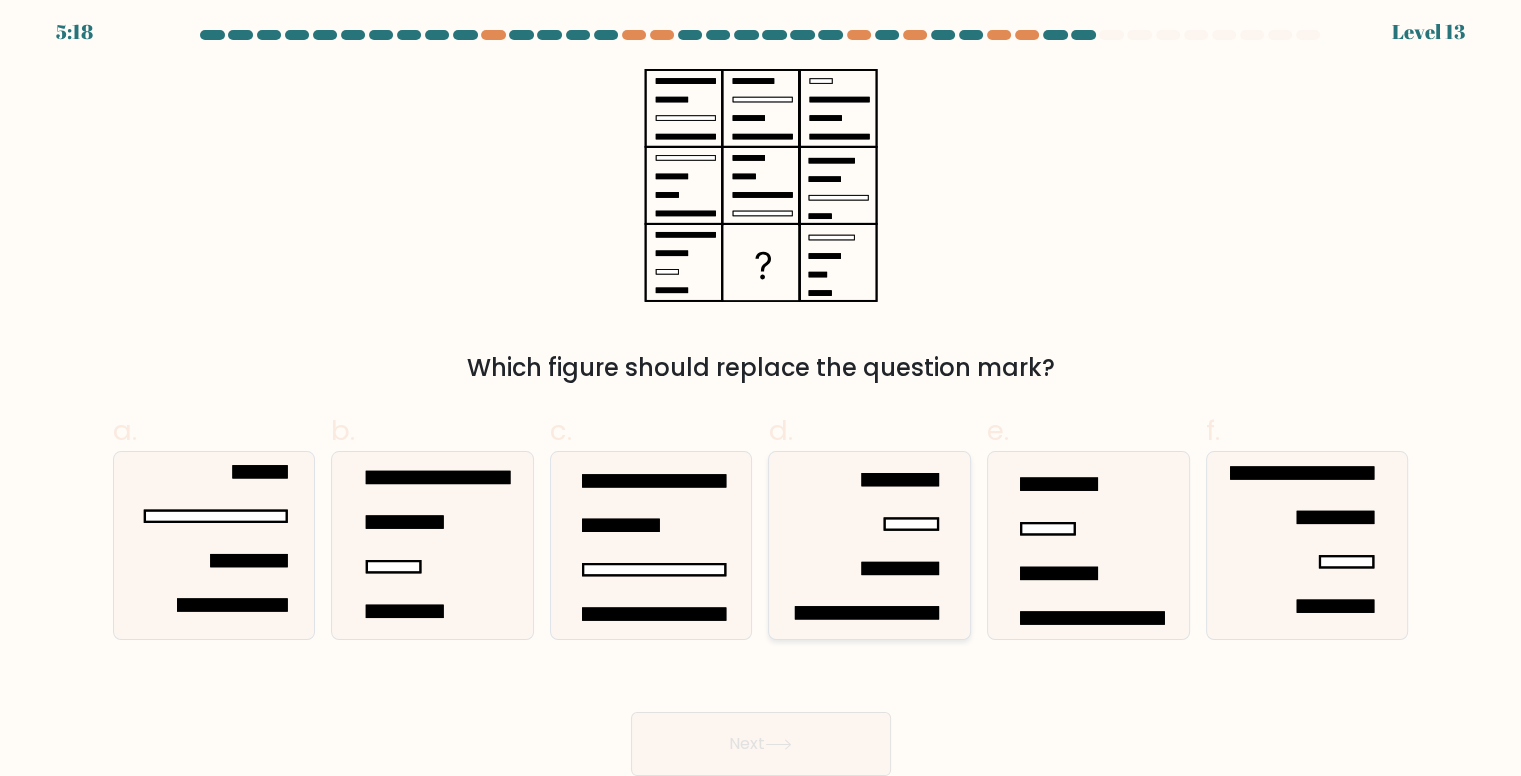 type 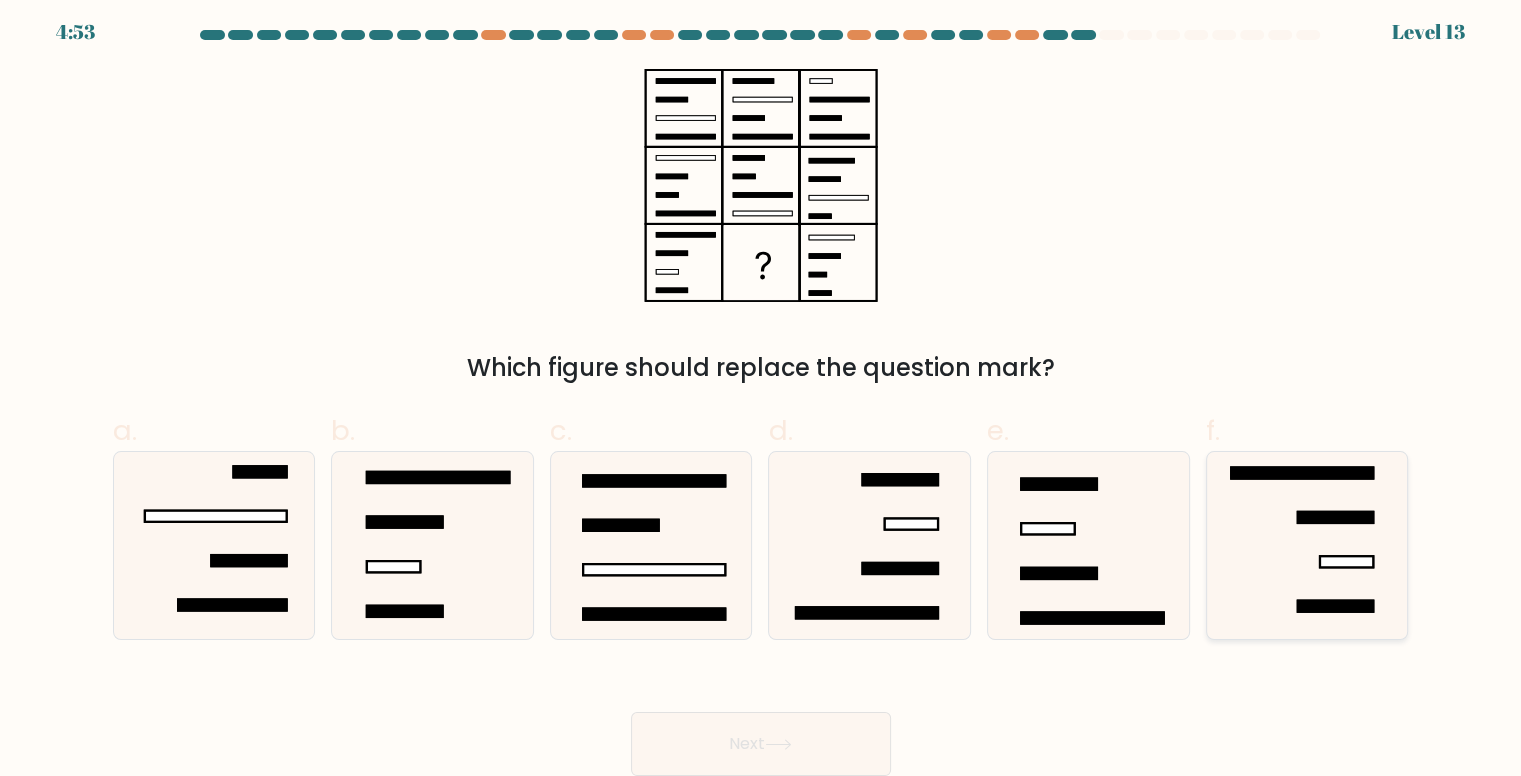 click 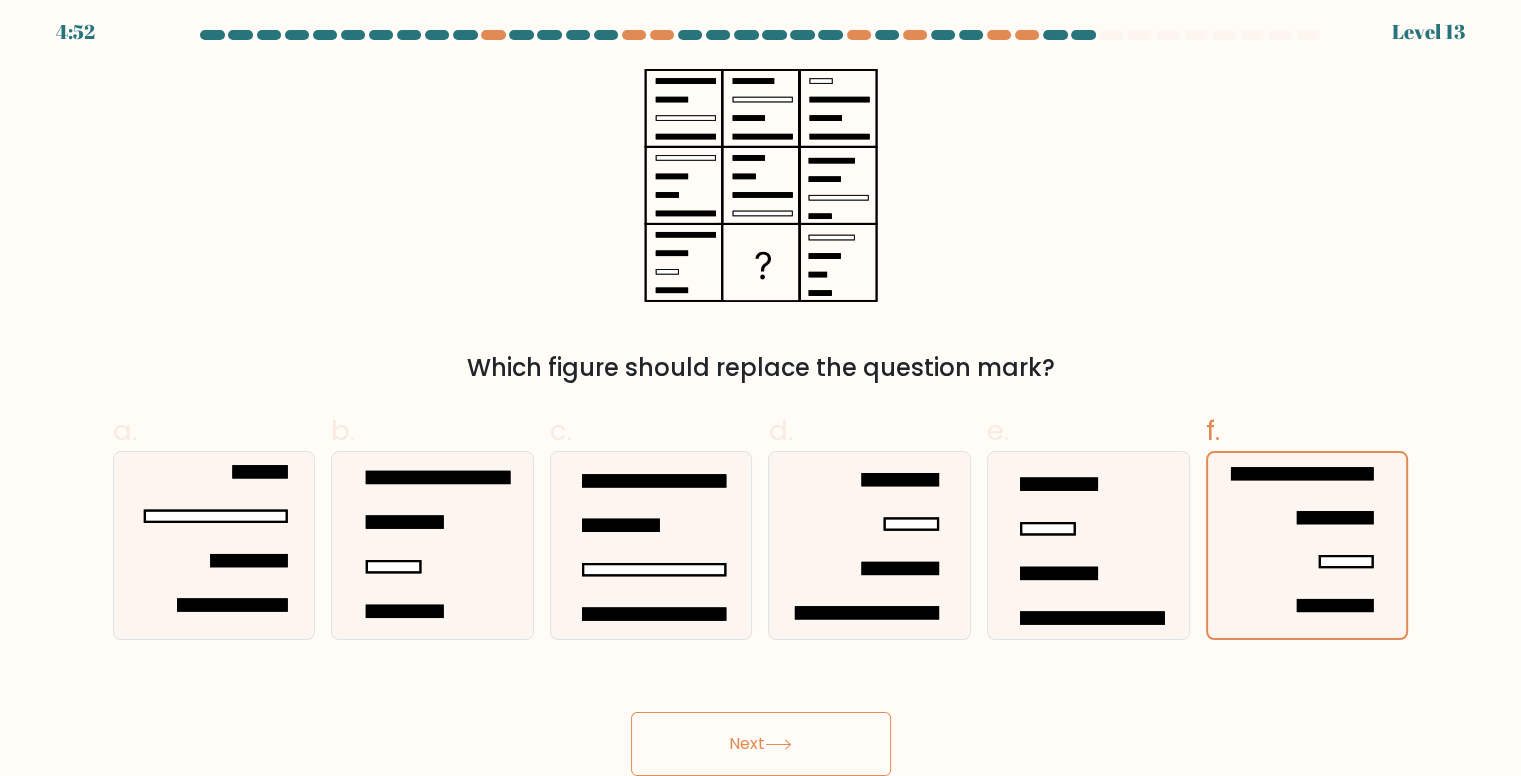 click on "Next" at bounding box center [761, 744] 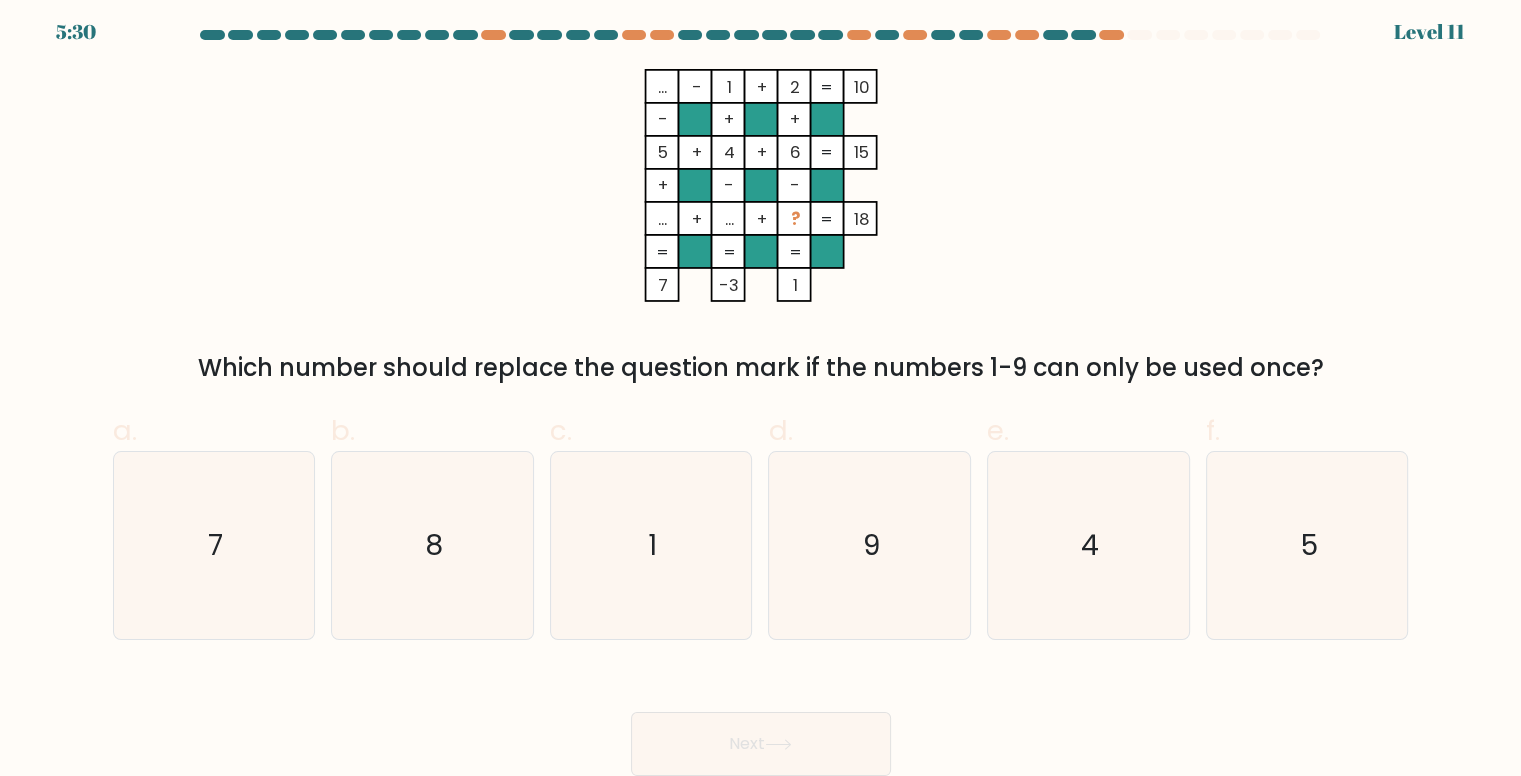 type 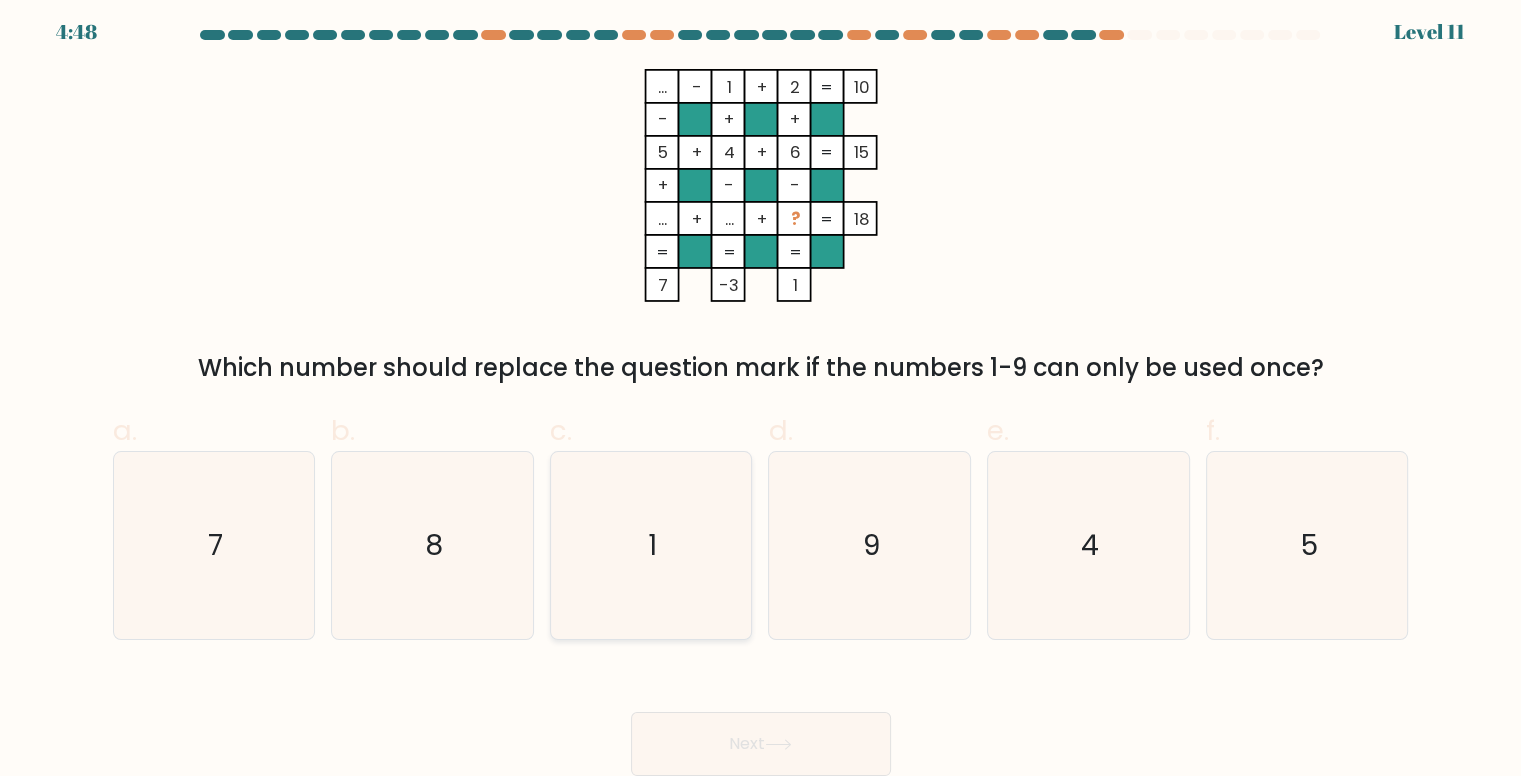 drag, startPoint x: 654, startPoint y: 578, endPoint x: 676, endPoint y: 679, distance: 103.36827 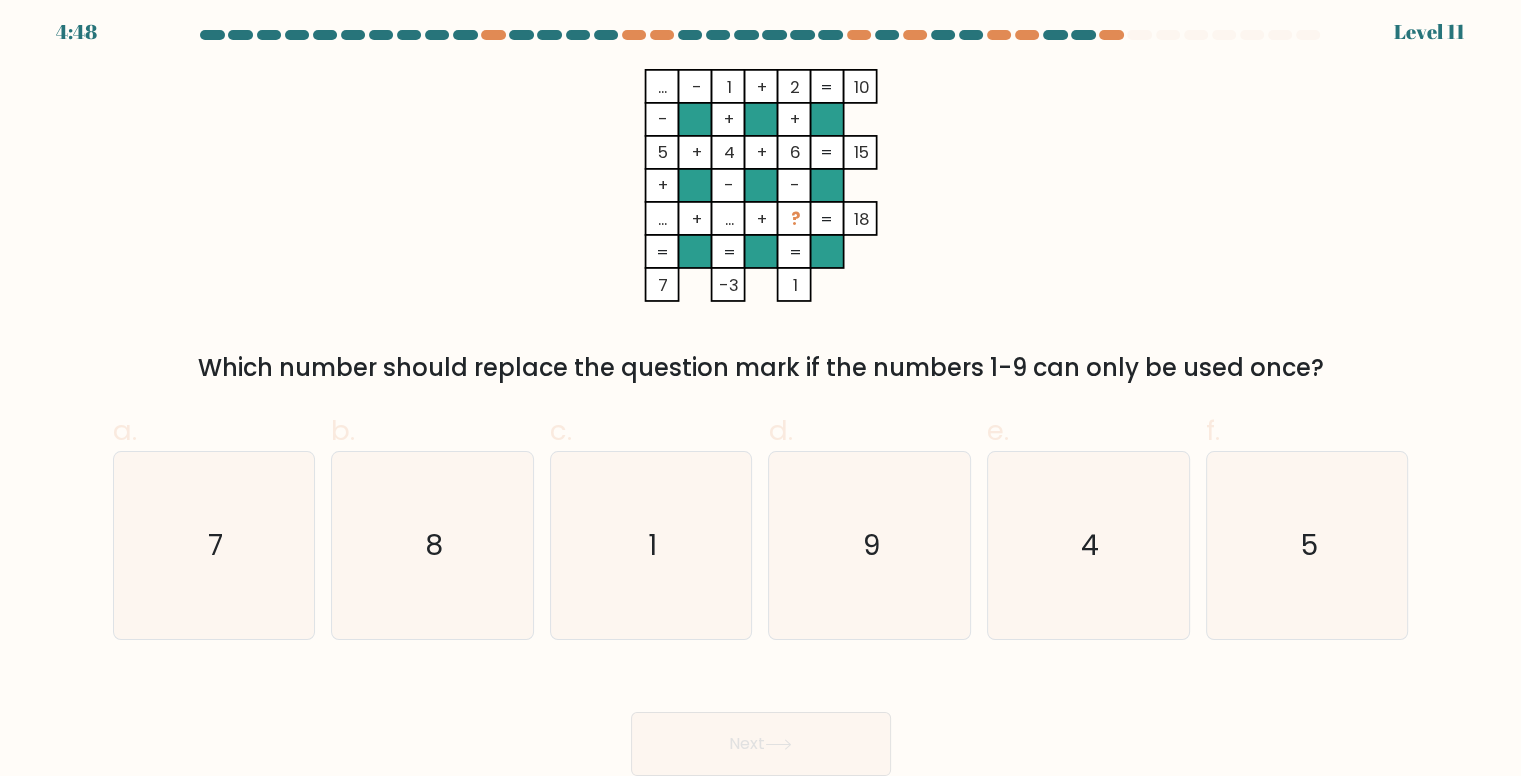 click on "c.
1" at bounding box center [761, 387] 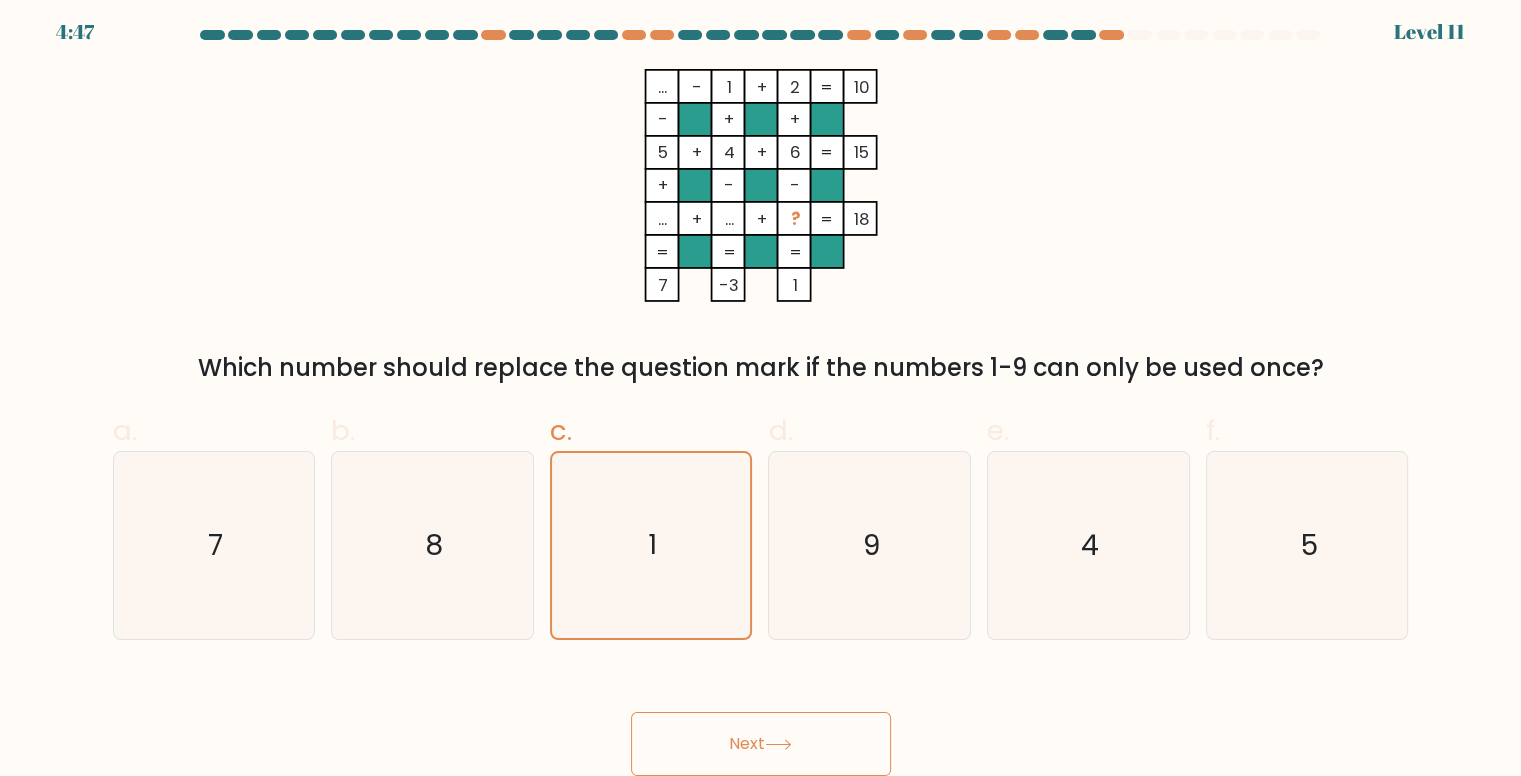 click on "Next" at bounding box center [761, 744] 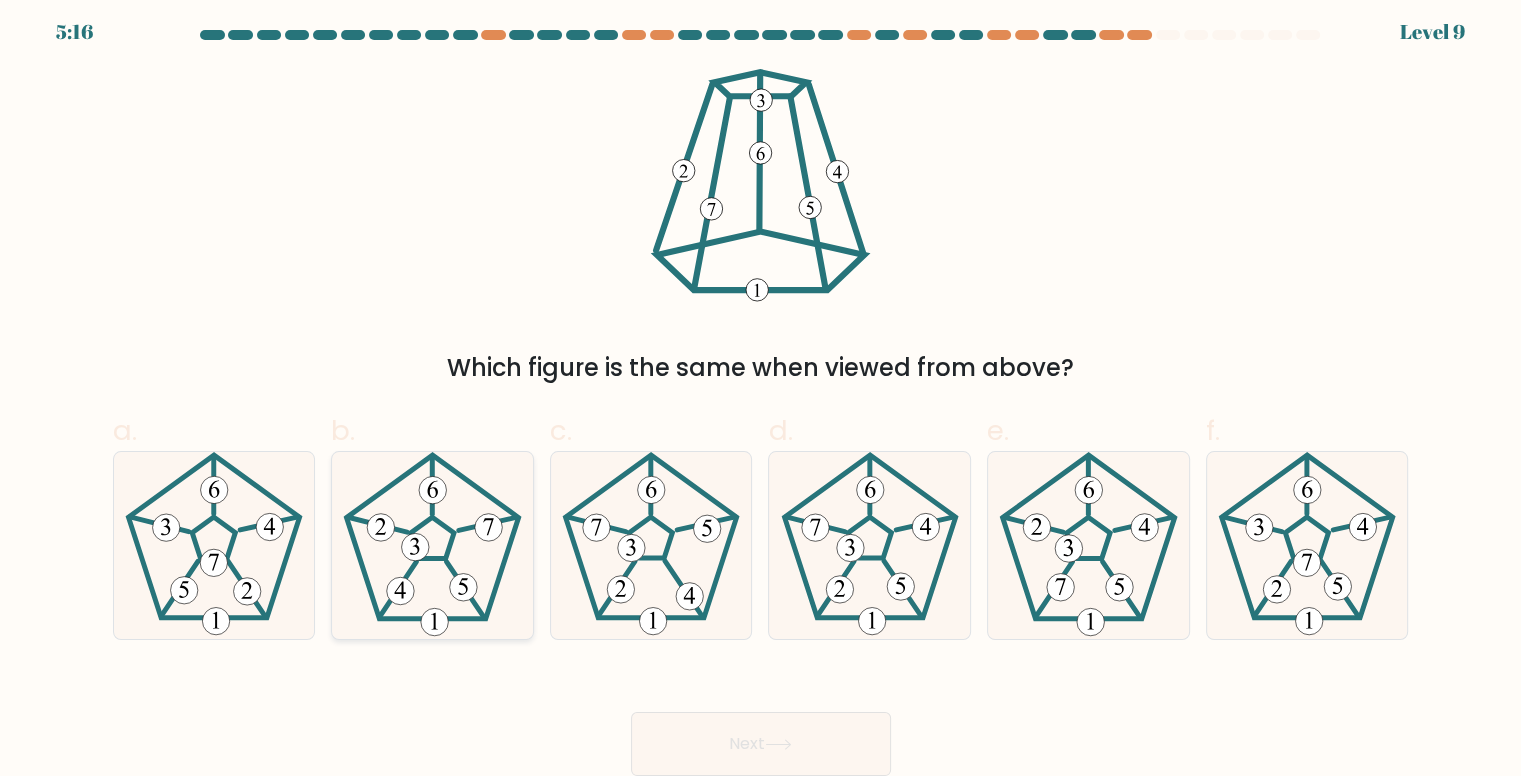 click 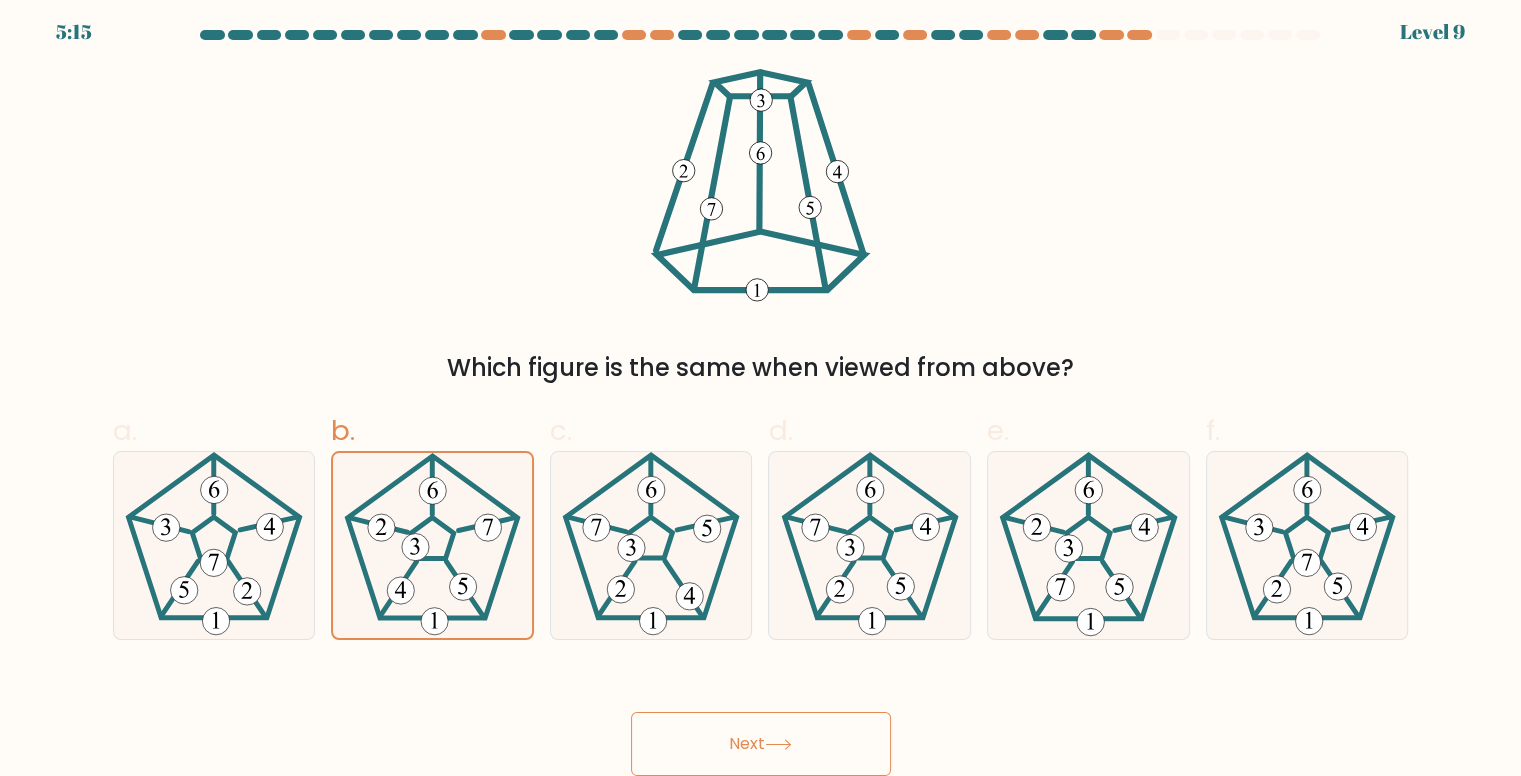 click on "Next" at bounding box center [761, 744] 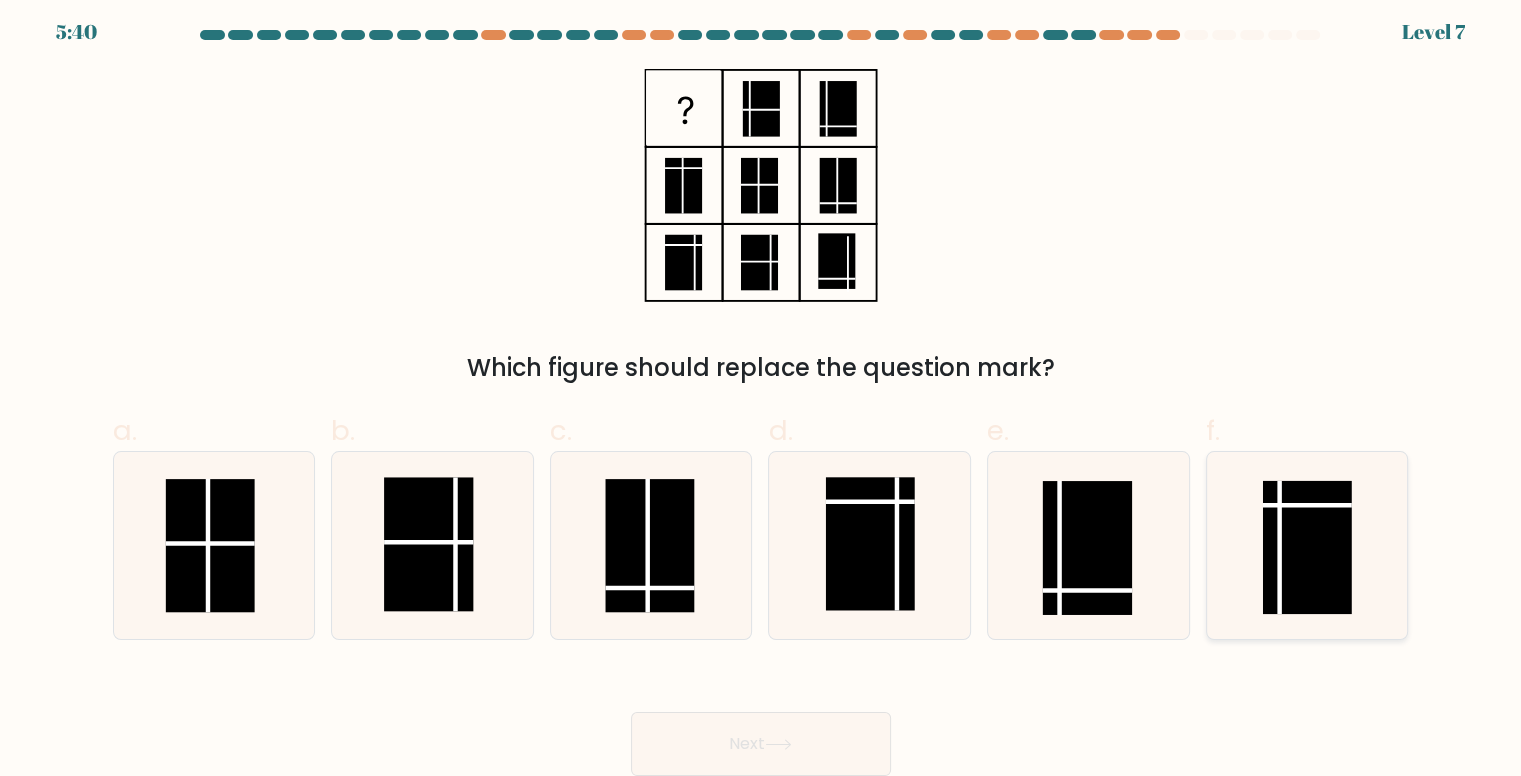 drag, startPoint x: 1280, startPoint y: 541, endPoint x: 1235, endPoint y: 569, distance: 53 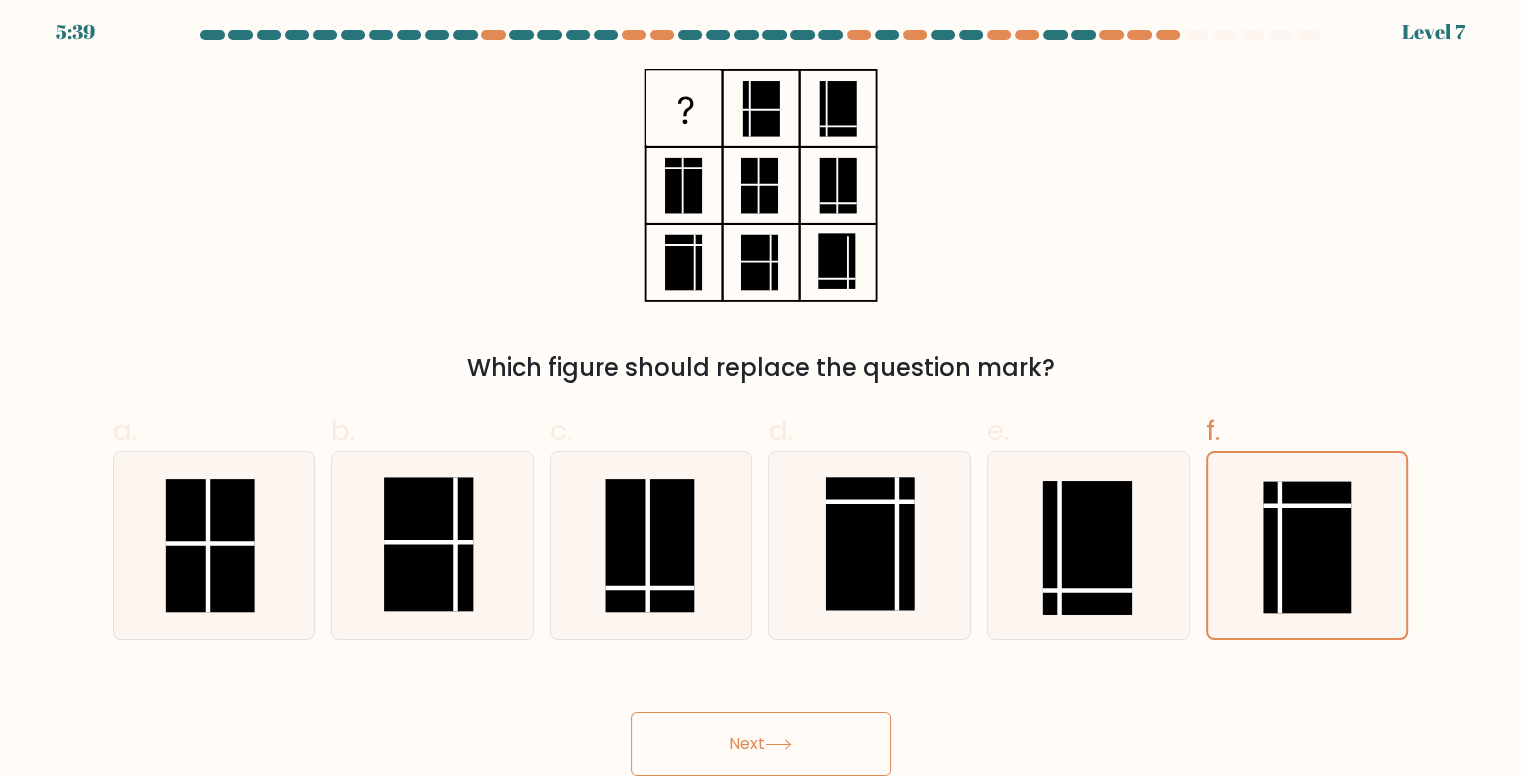 click on "Next" at bounding box center (761, 744) 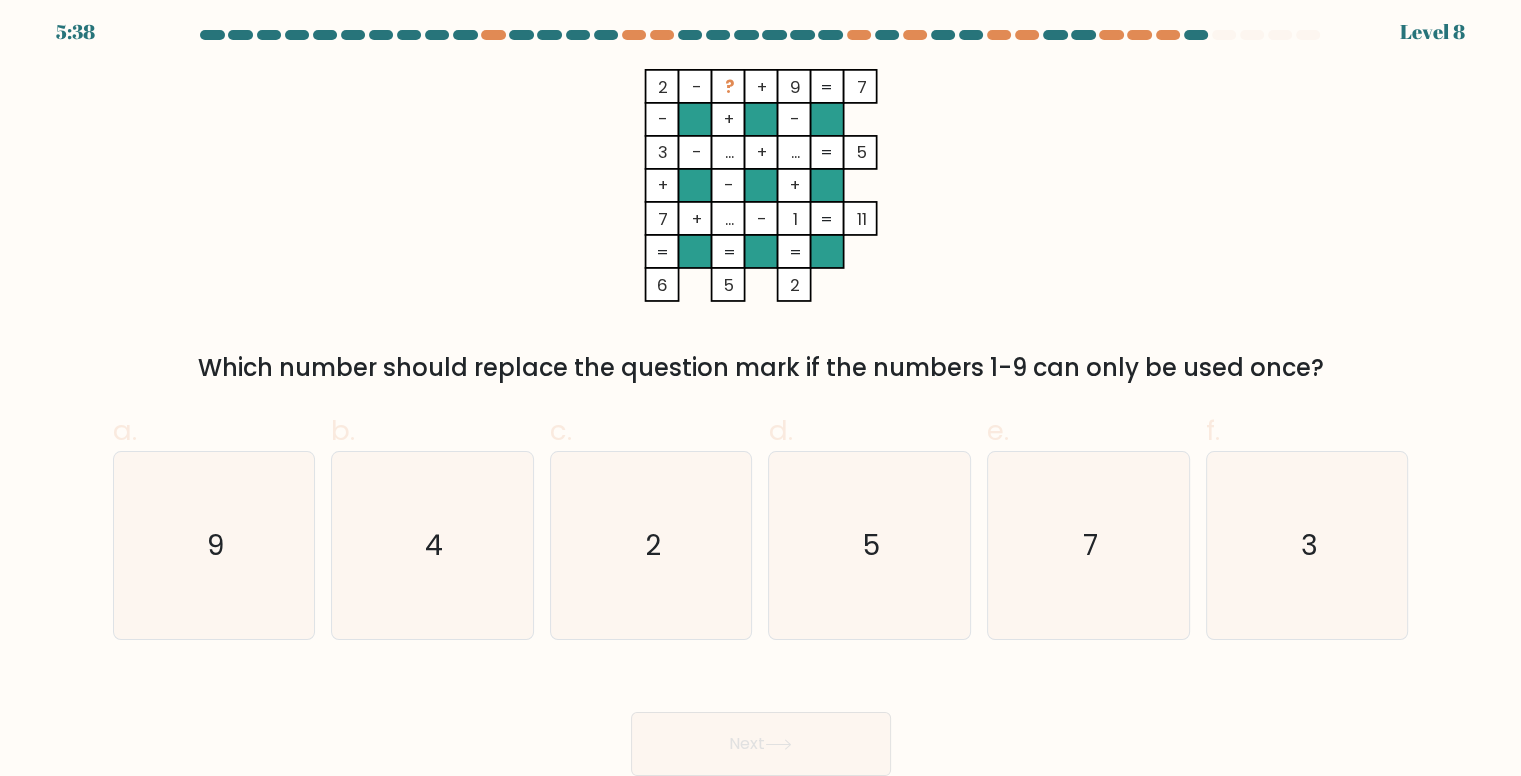 type 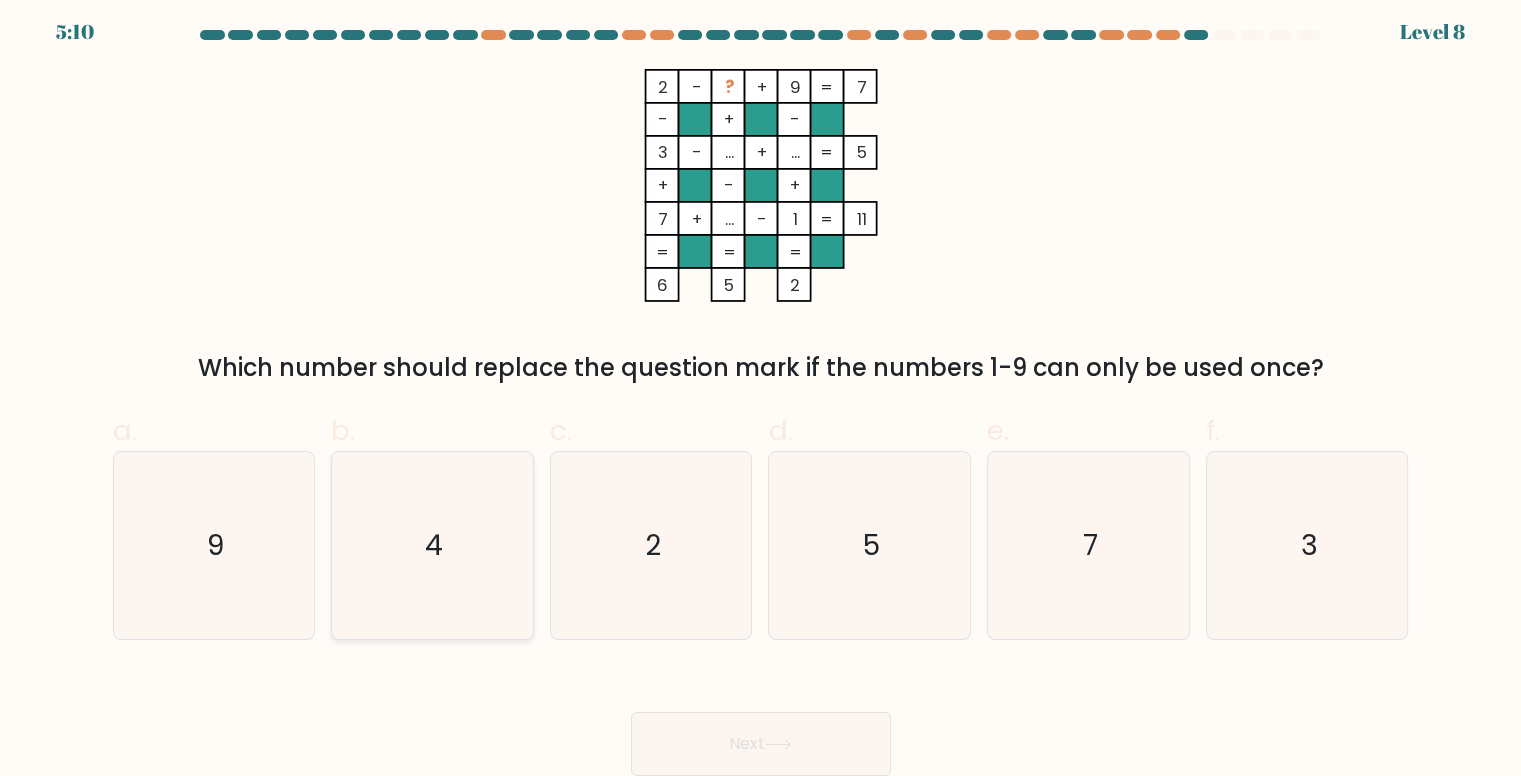 drag, startPoint x: 493, startPoint y: 530, endPoint x: 528, endPoint y: 548, distance: 39.357338 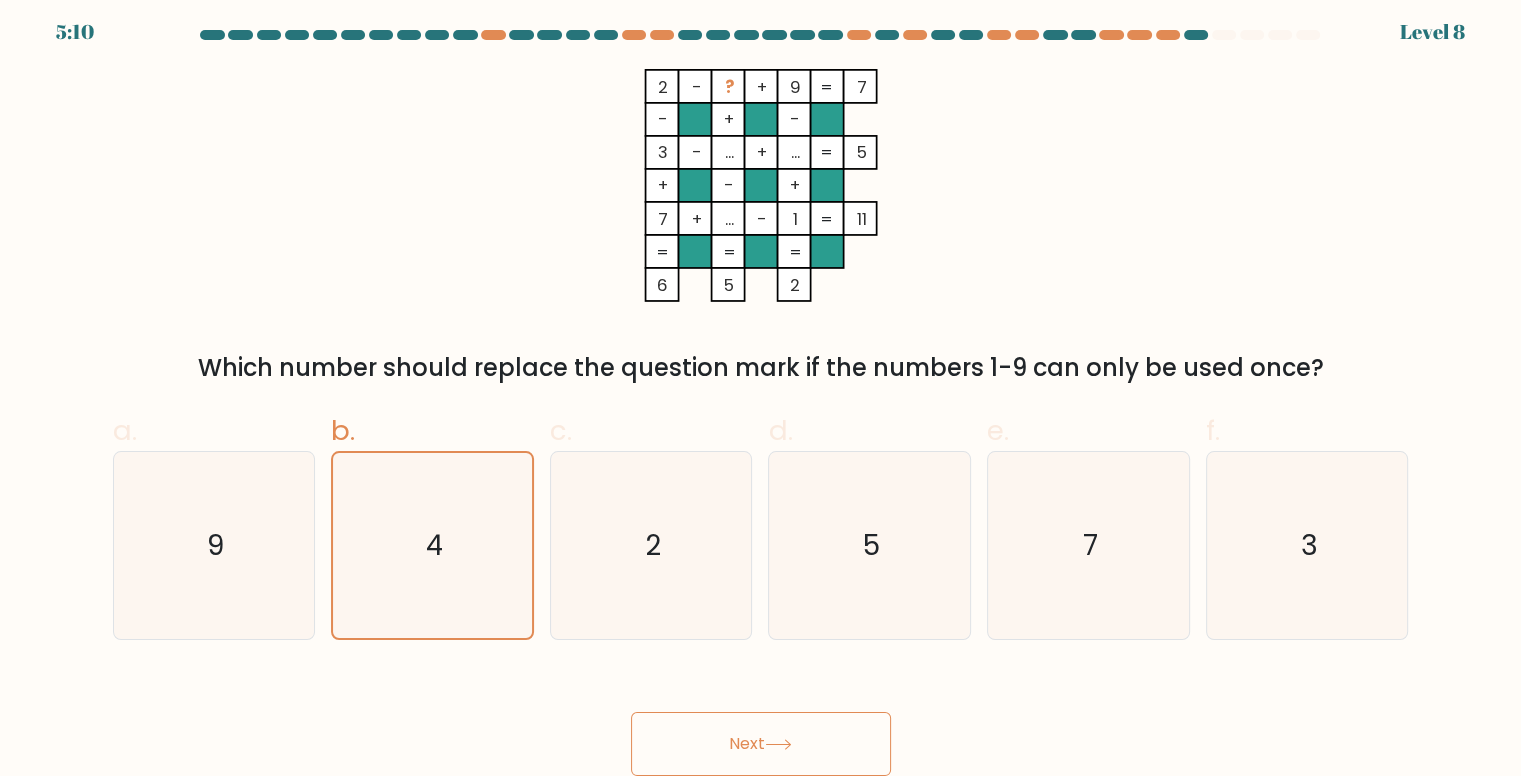 click on "Next" at bounding box center [761, 744] 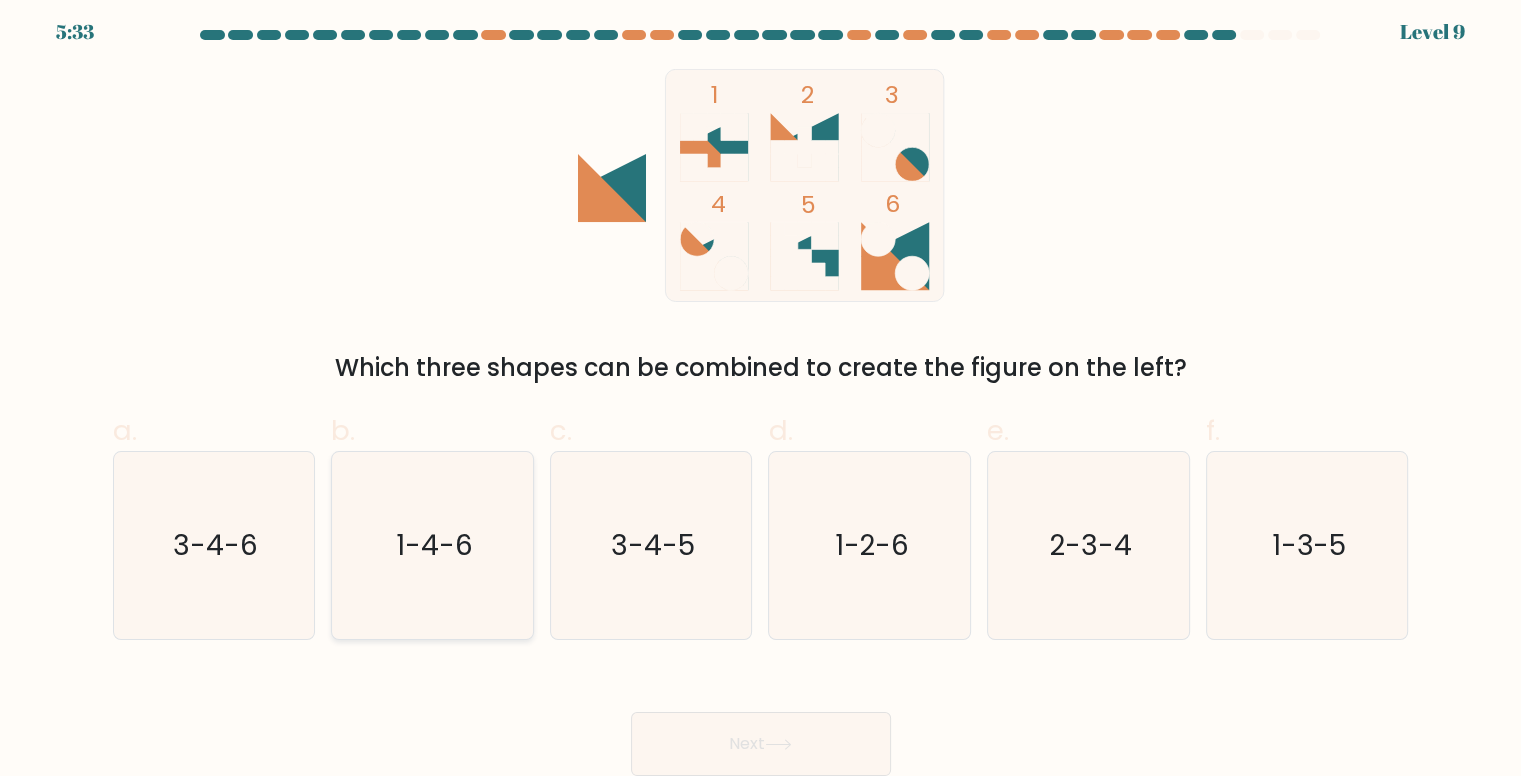 drag, startPoint x: 236, startPoint y: 581, endPoint x: 331, endPoint y: 621, distance: 103.077644 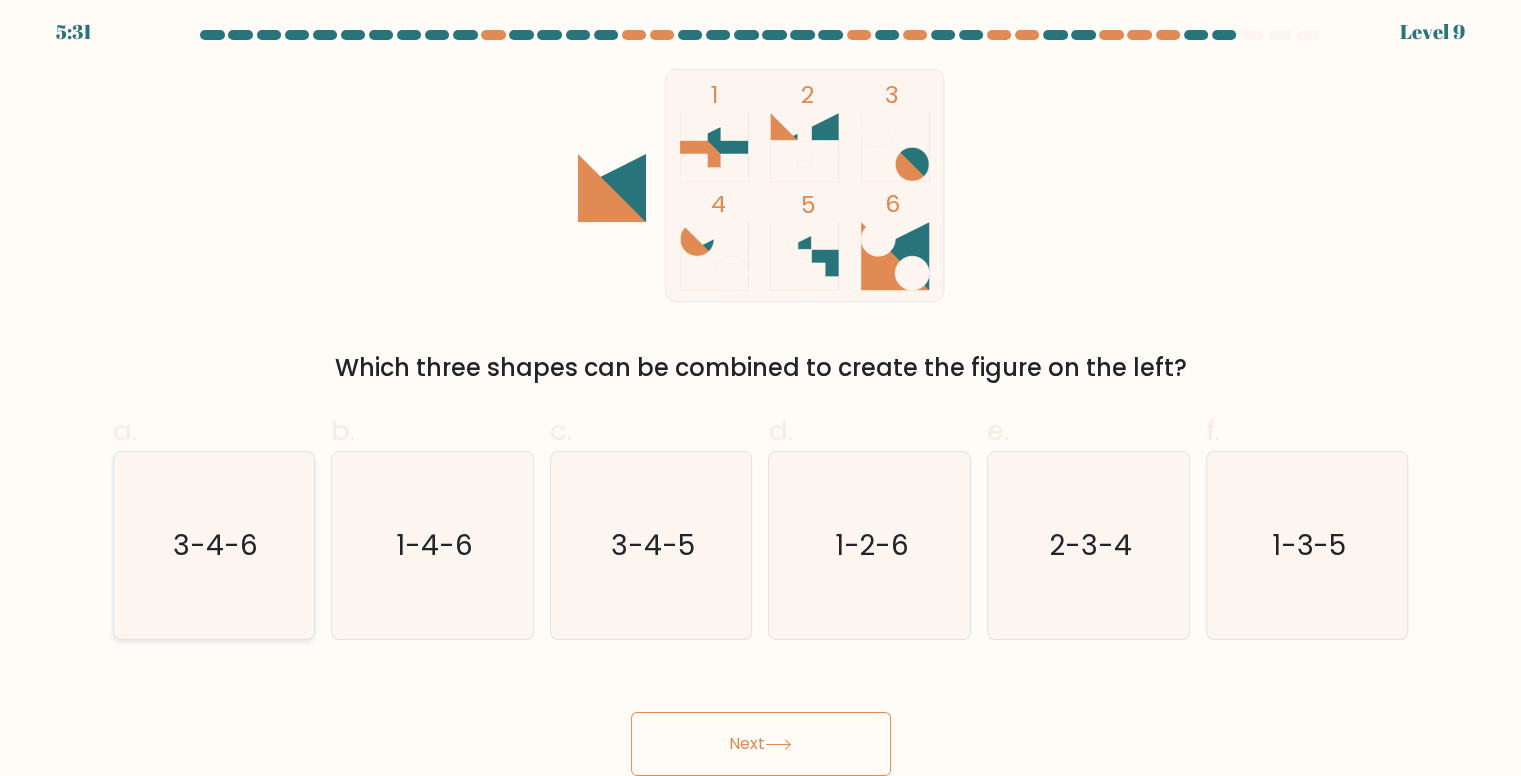 drag, startPoint x: 230, startPoint y: 536, endPoint x: 211, endPoint y: 509, distance: 33.01515 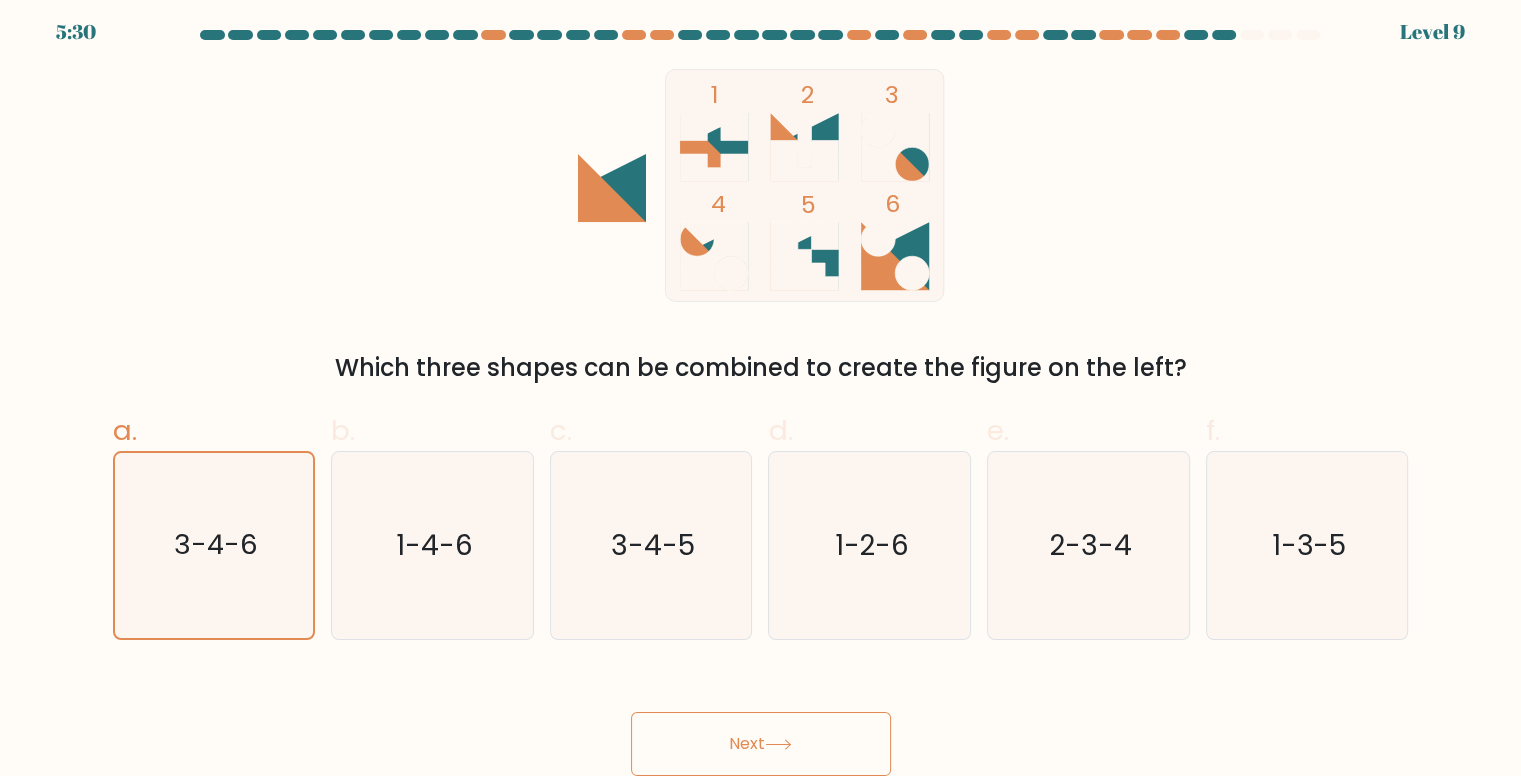 click on "Next" at bounding box center (761, 744) 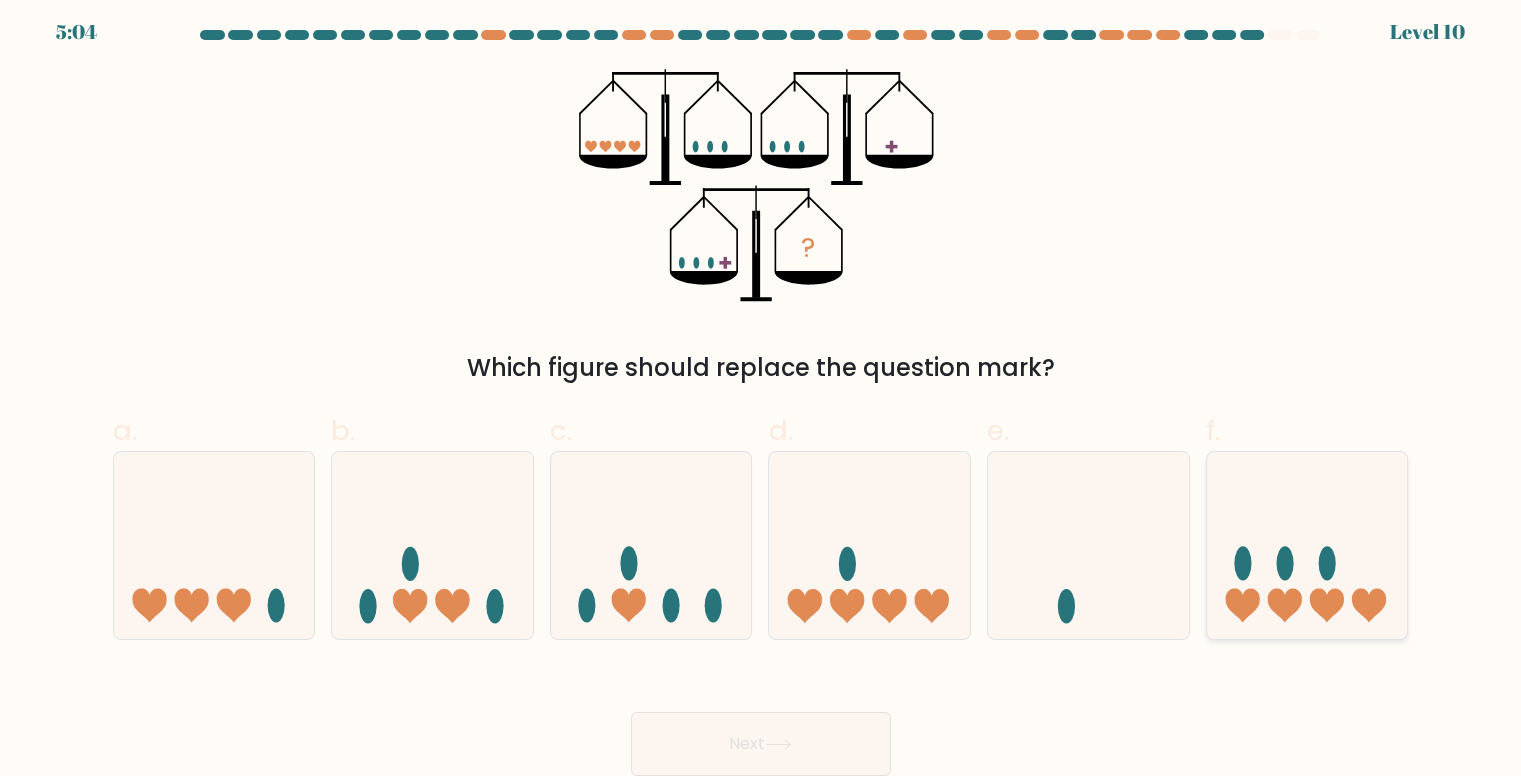click 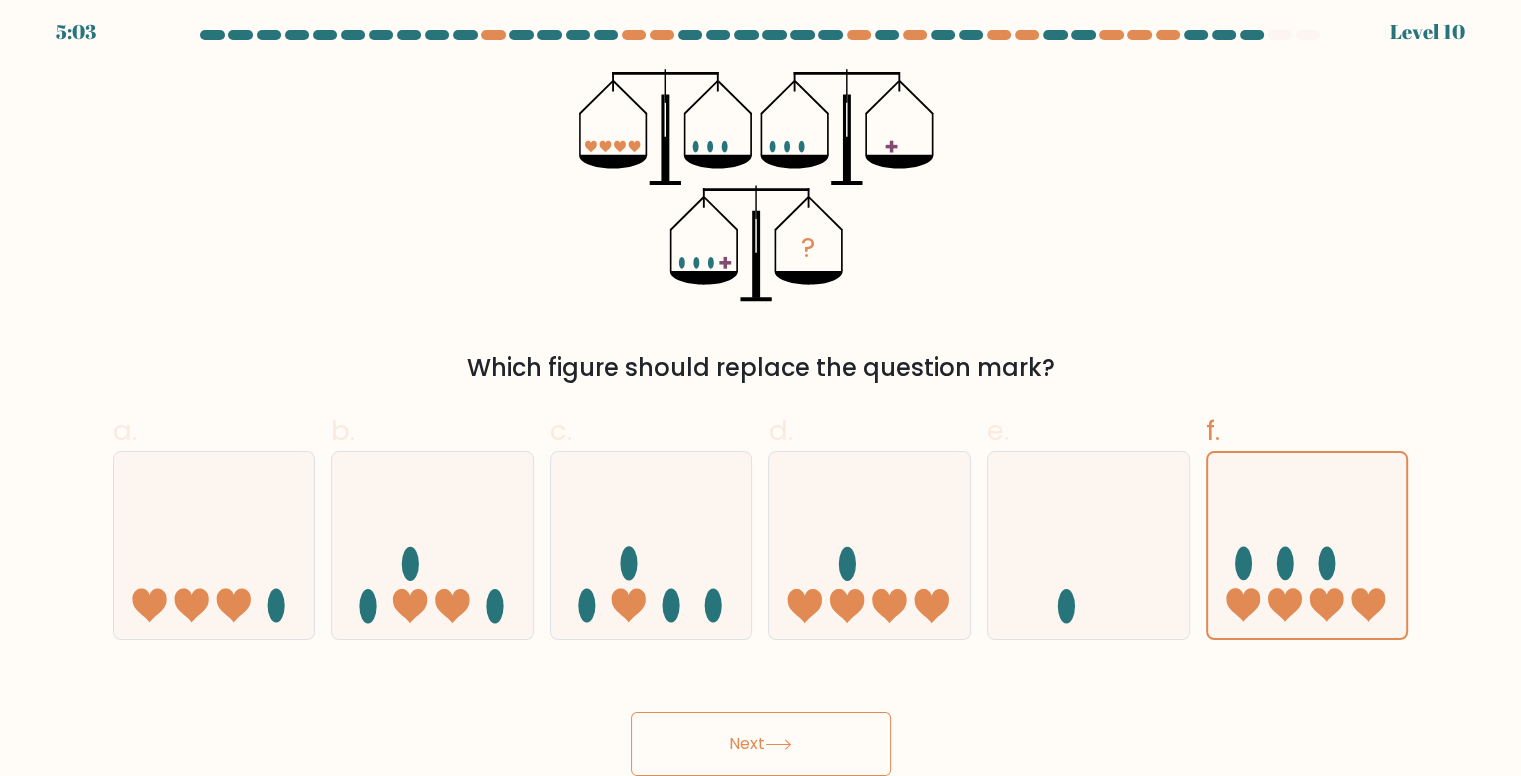 click on "Next" at bounding box center [761, 744] 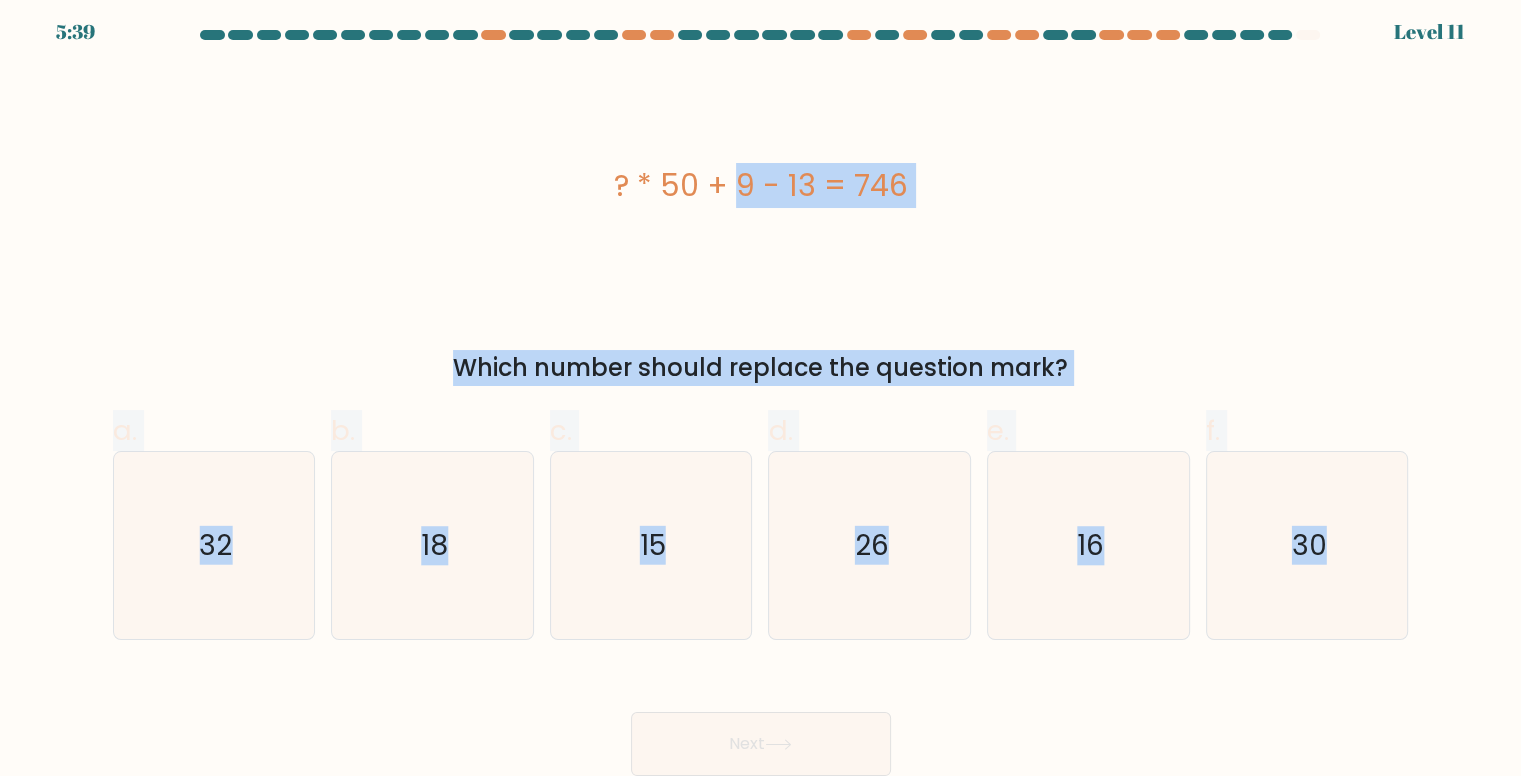 drag, startPoint x: 572, startPoint y: 178, endPoint x: 1420, endPoint y: 618, distance: 955.3554 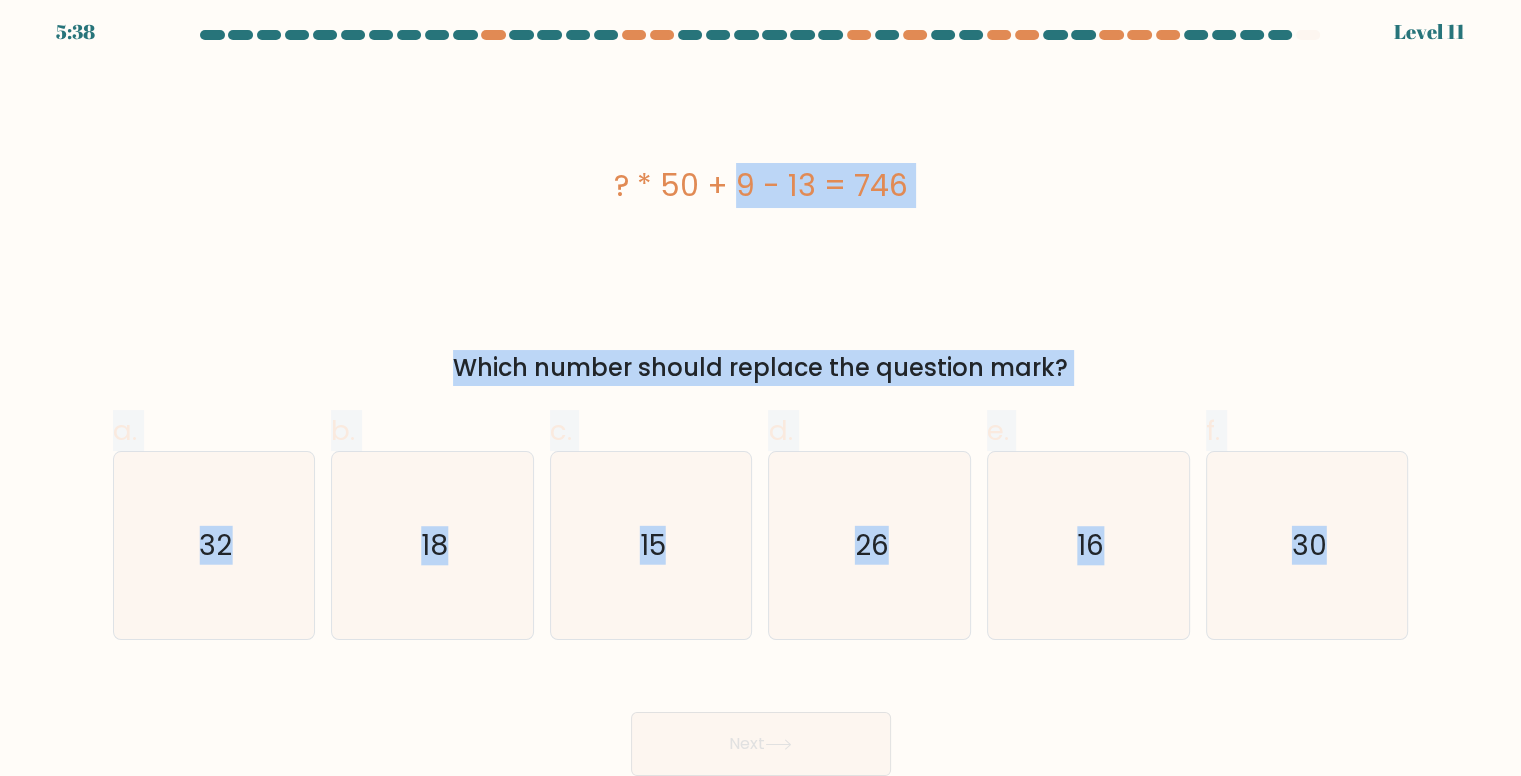 copy on "? * 50 + 9 - 13 = 746
Which number should replace the question mark?
a.
32
b.
18
c.
15
d.
26
e.
16
f.
30" 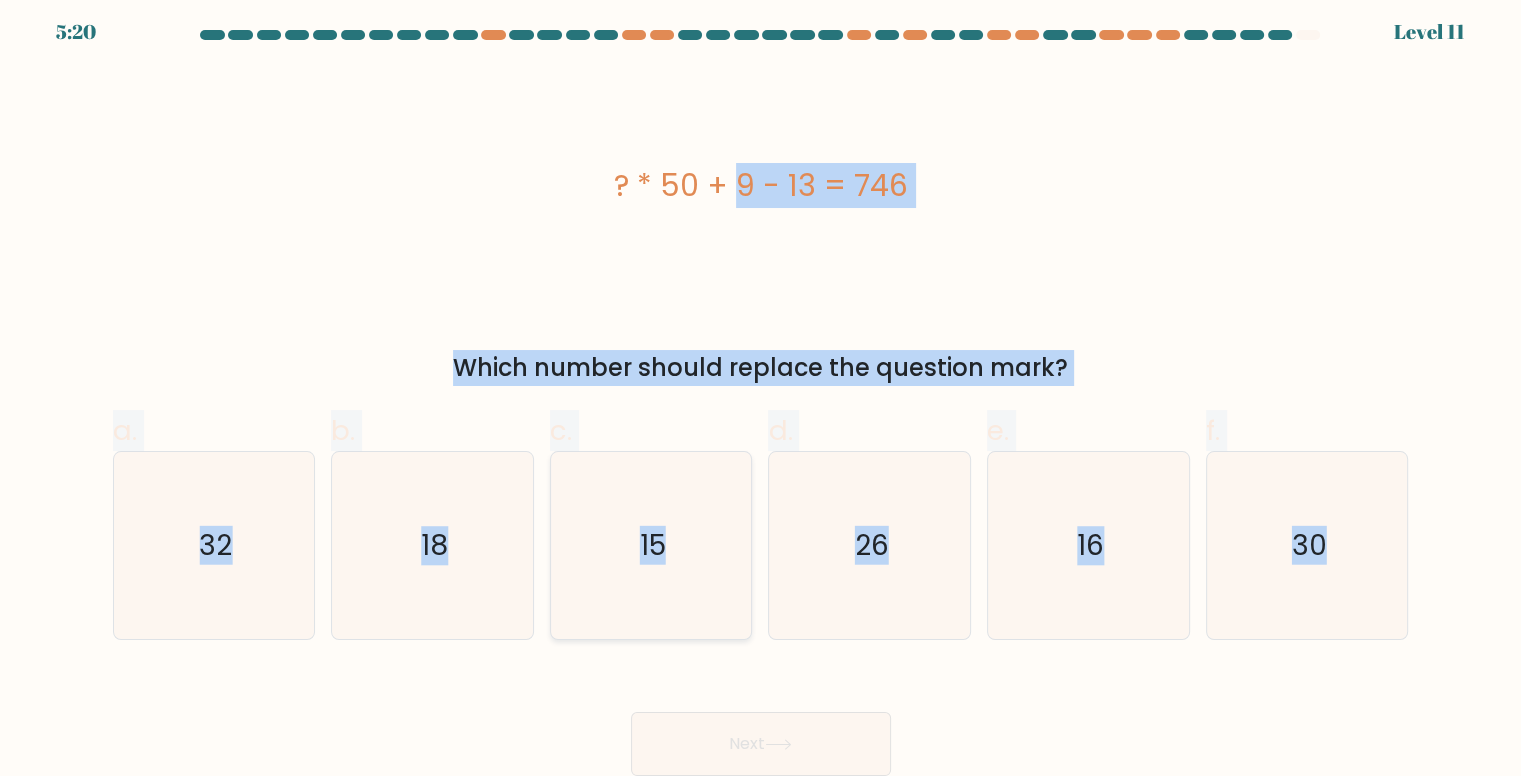 click on "15" 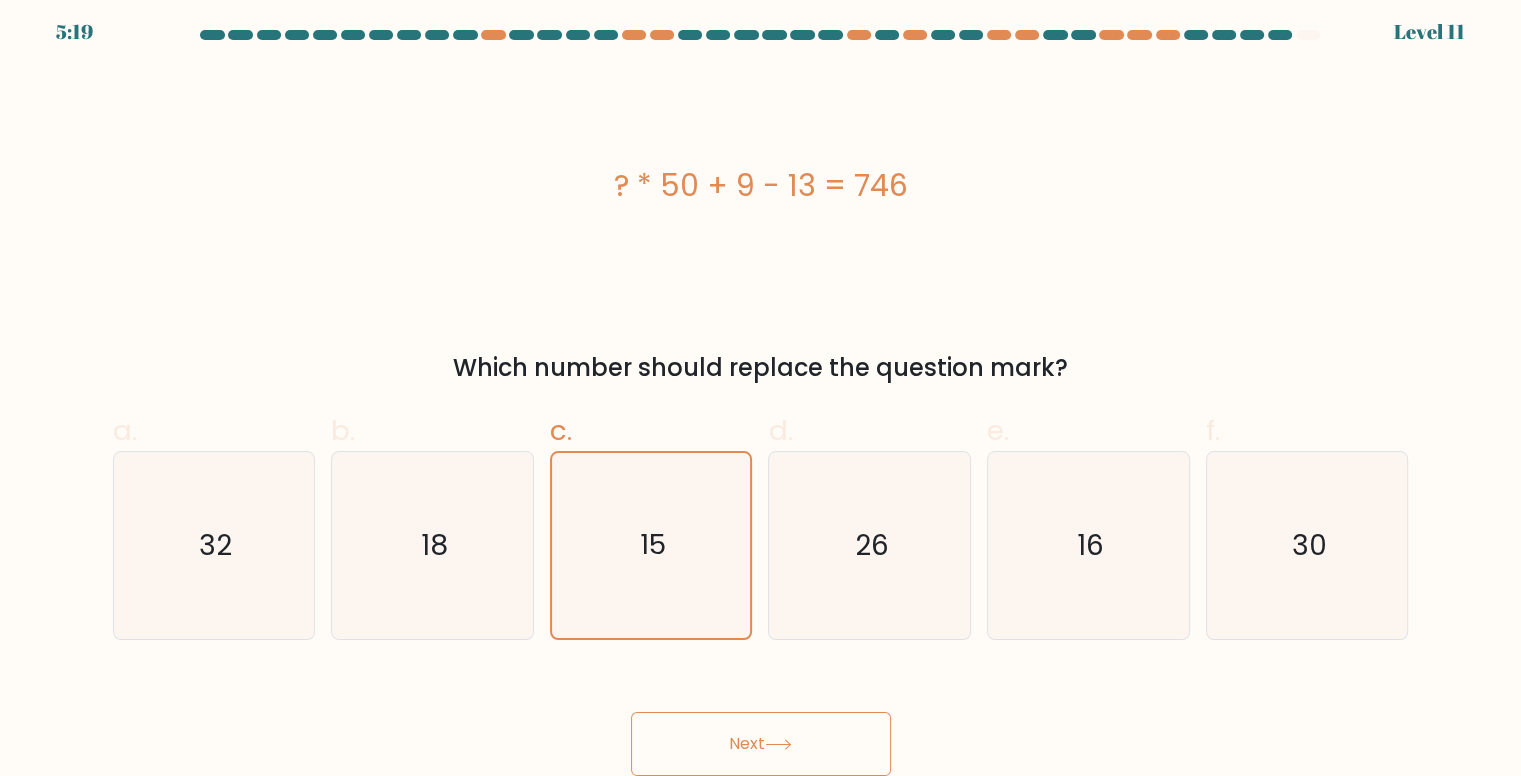 click on "Next" at bounding box center (761, 744) 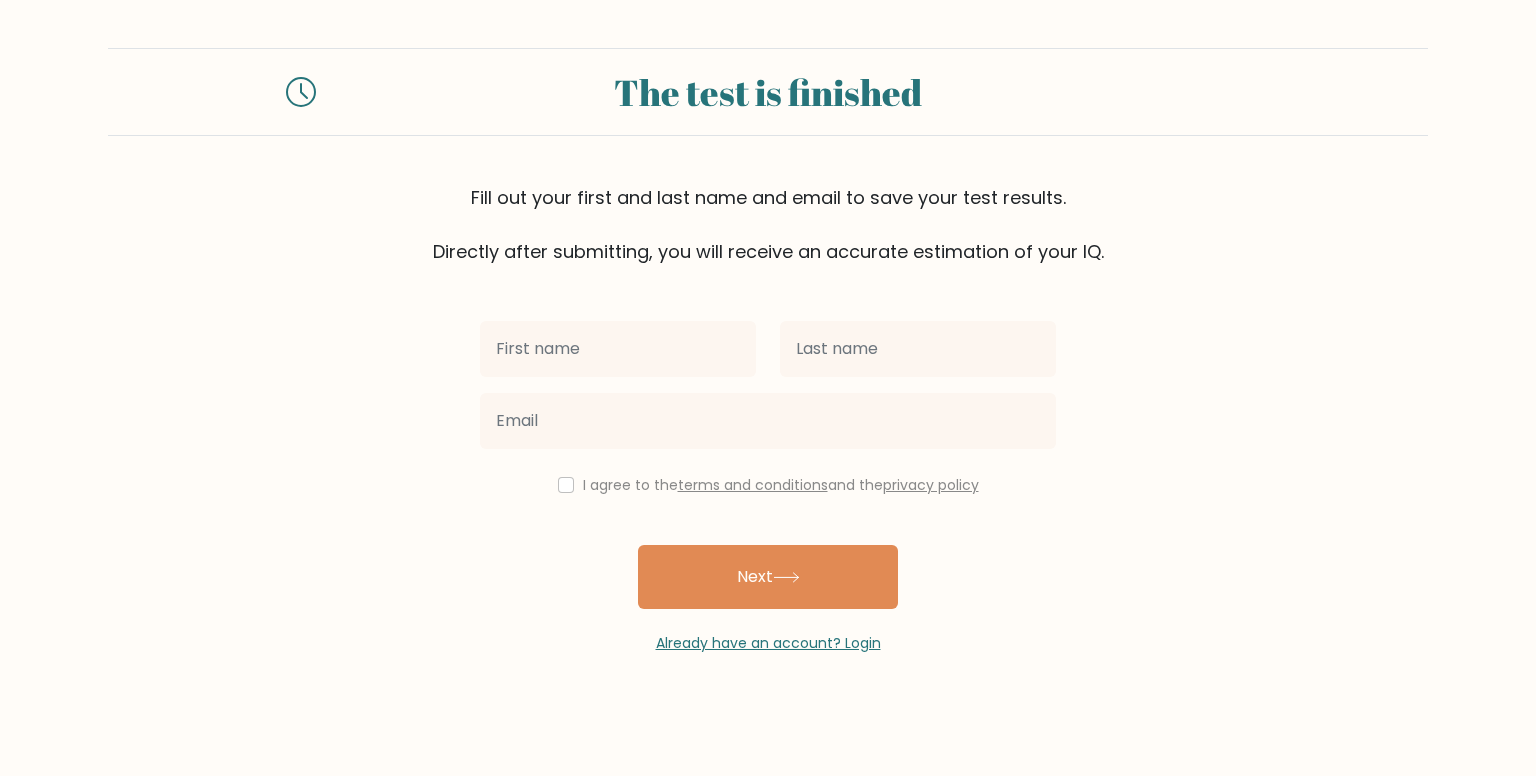 scroll, scrollTop: 0, scrollLeft: 0, axis: both 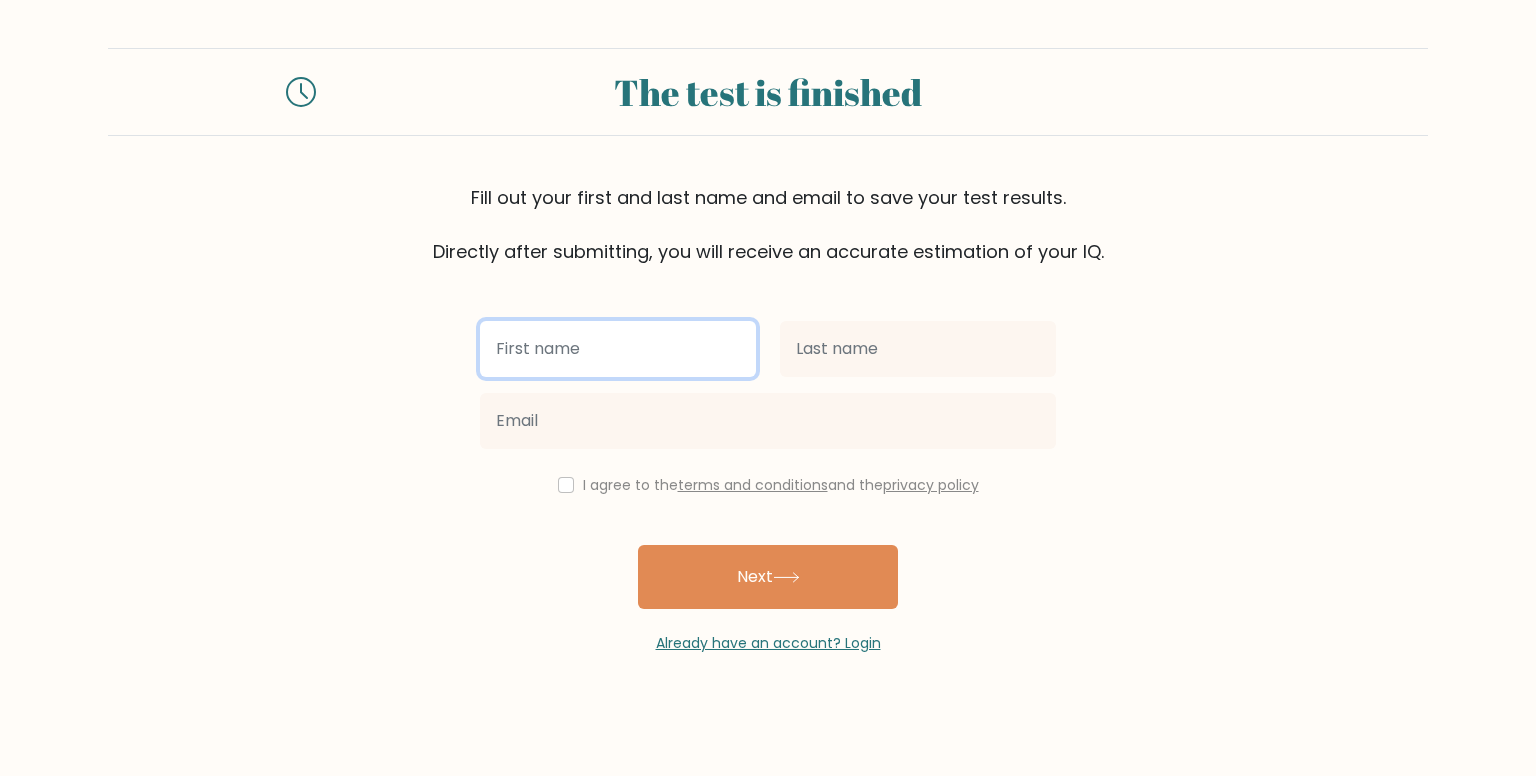 click at bounding box center [618, 349] 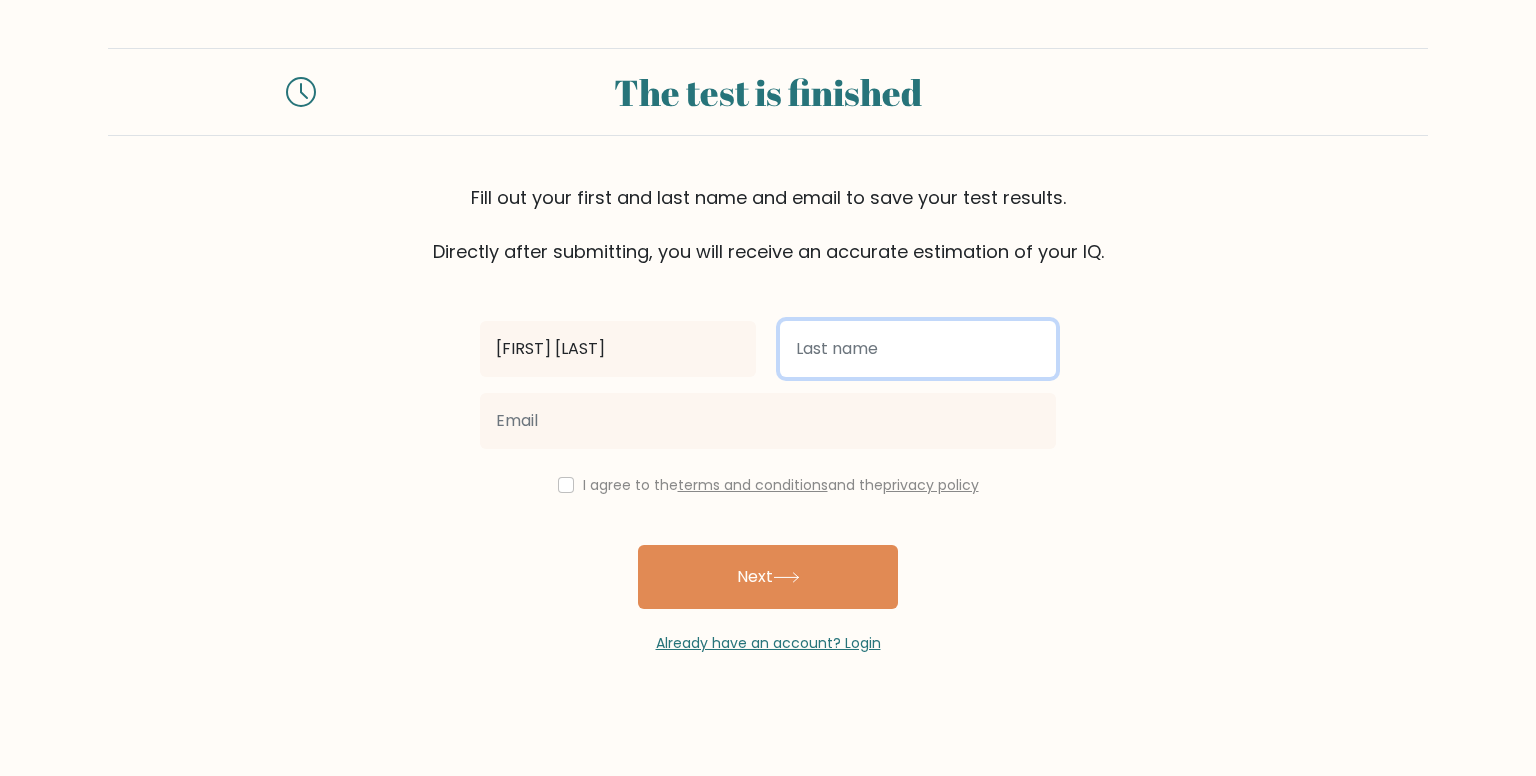 click at bounding box center (918, 349) 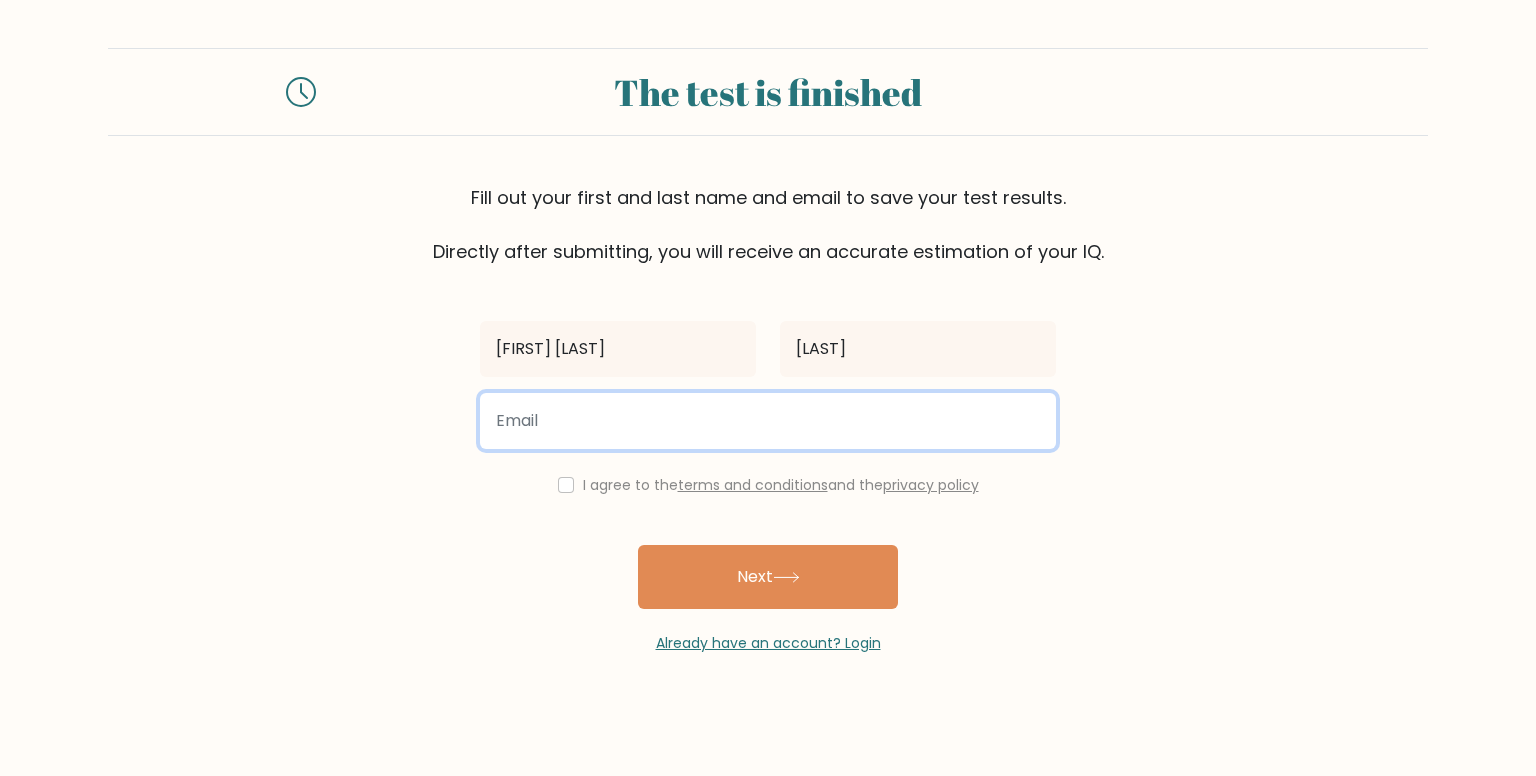 click at bounding box center (768, 421) 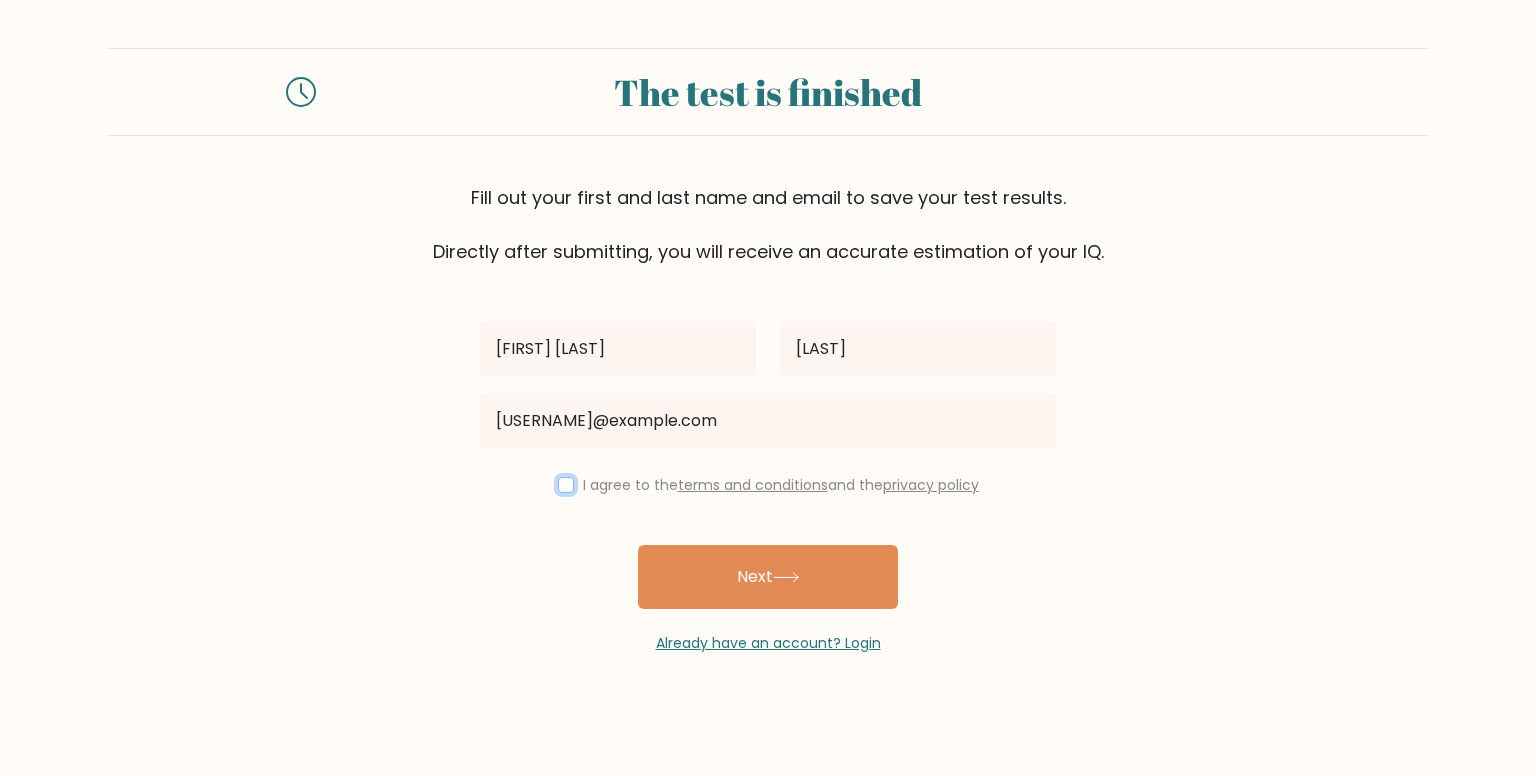 click at bounding box center [566, 485] 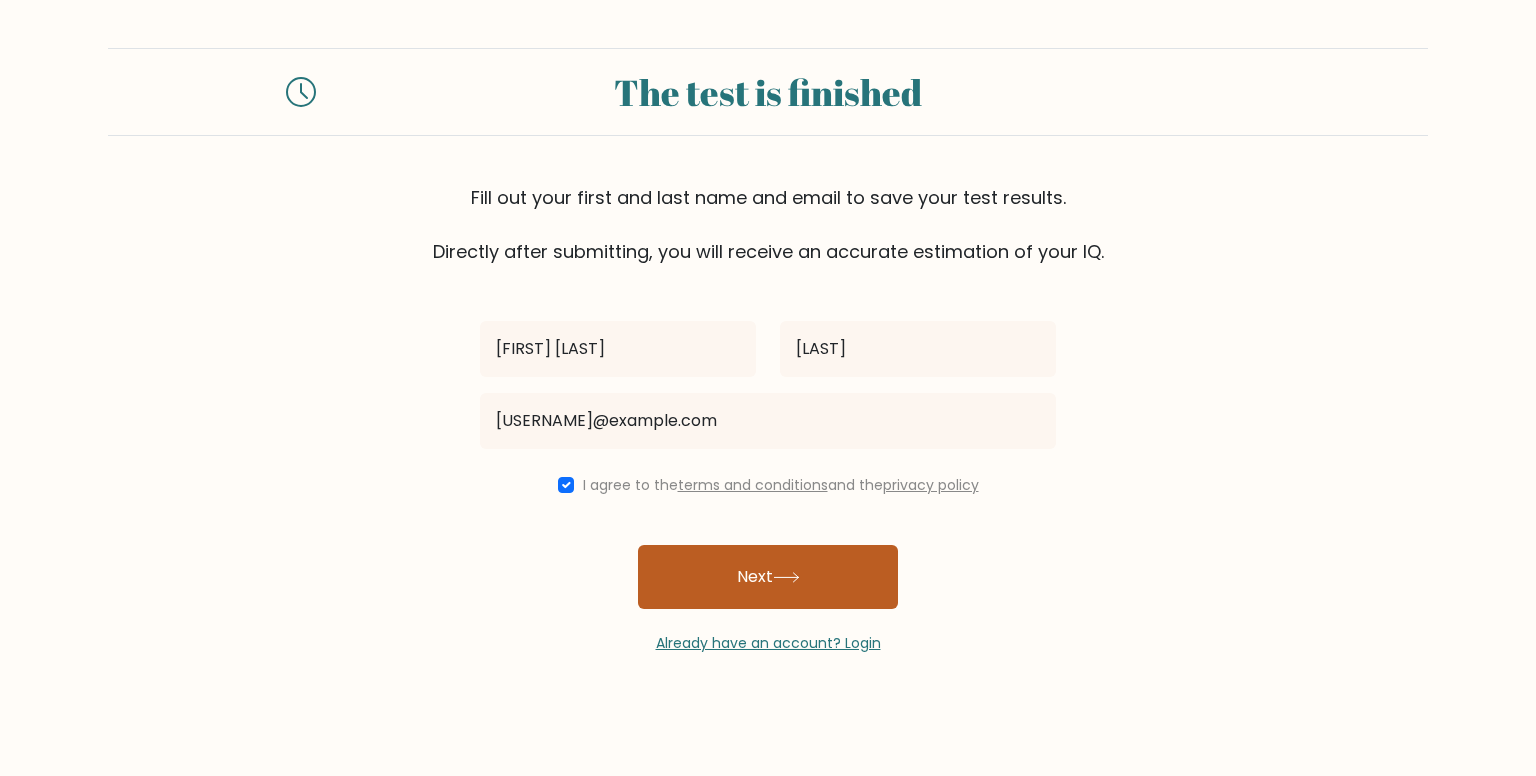 click on "Next" at bounding box center (768, 577) 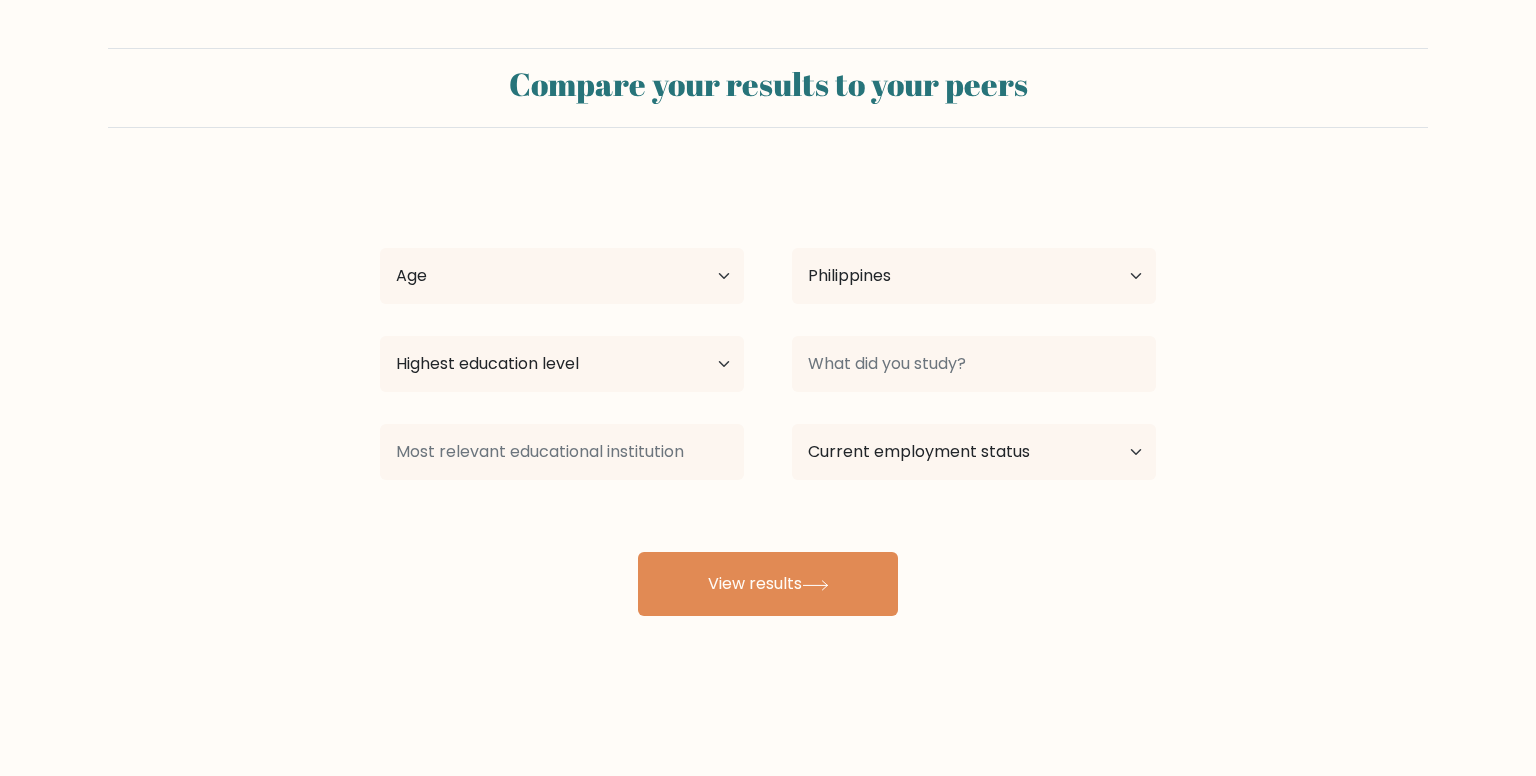 select on "PH" 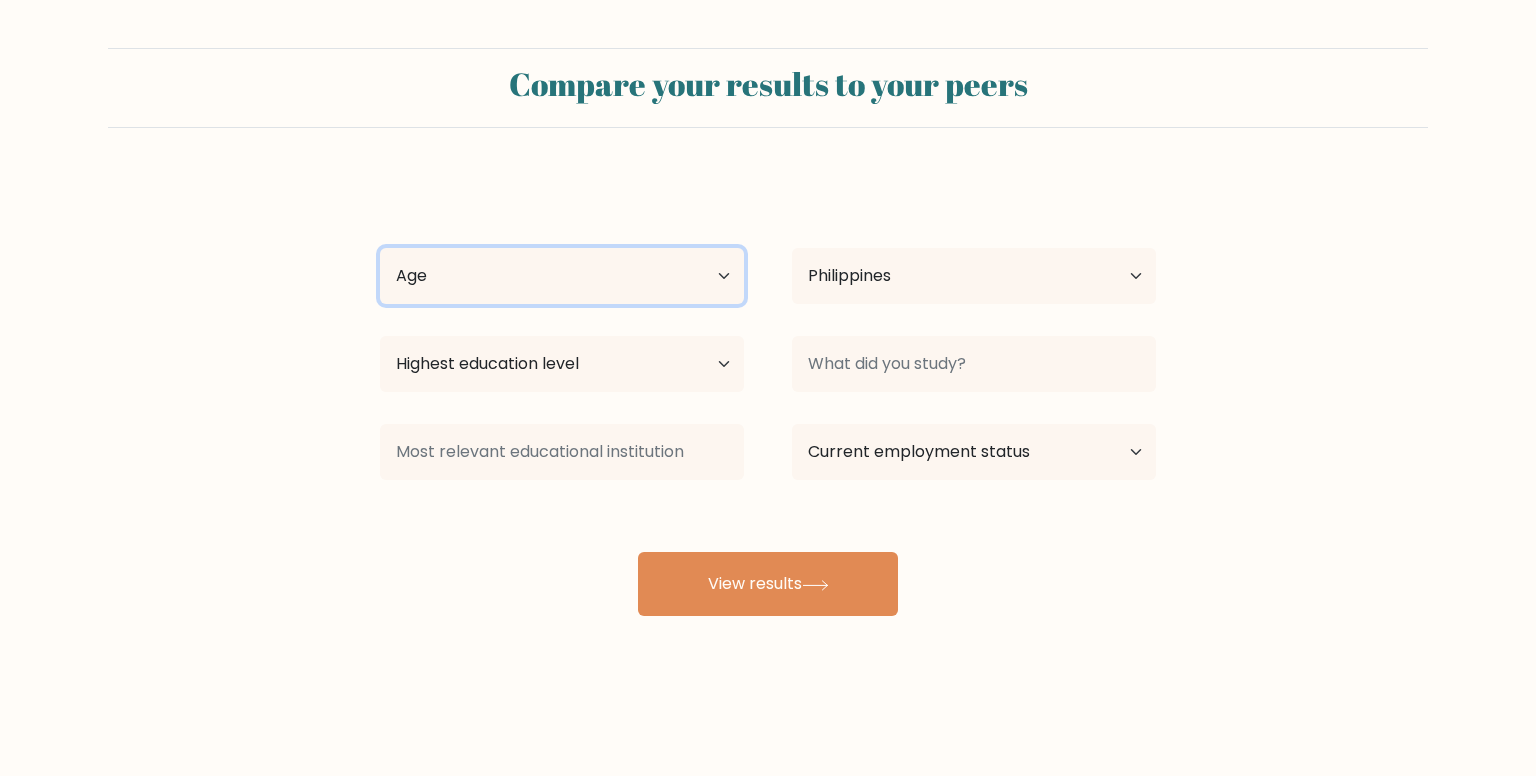 click on "Age
Under 18 years old
18-24 years old
25-34 years old
35-44 years old
45-54 years old
55-64 years old
65 years old and above" at bounding box center [562, 276] 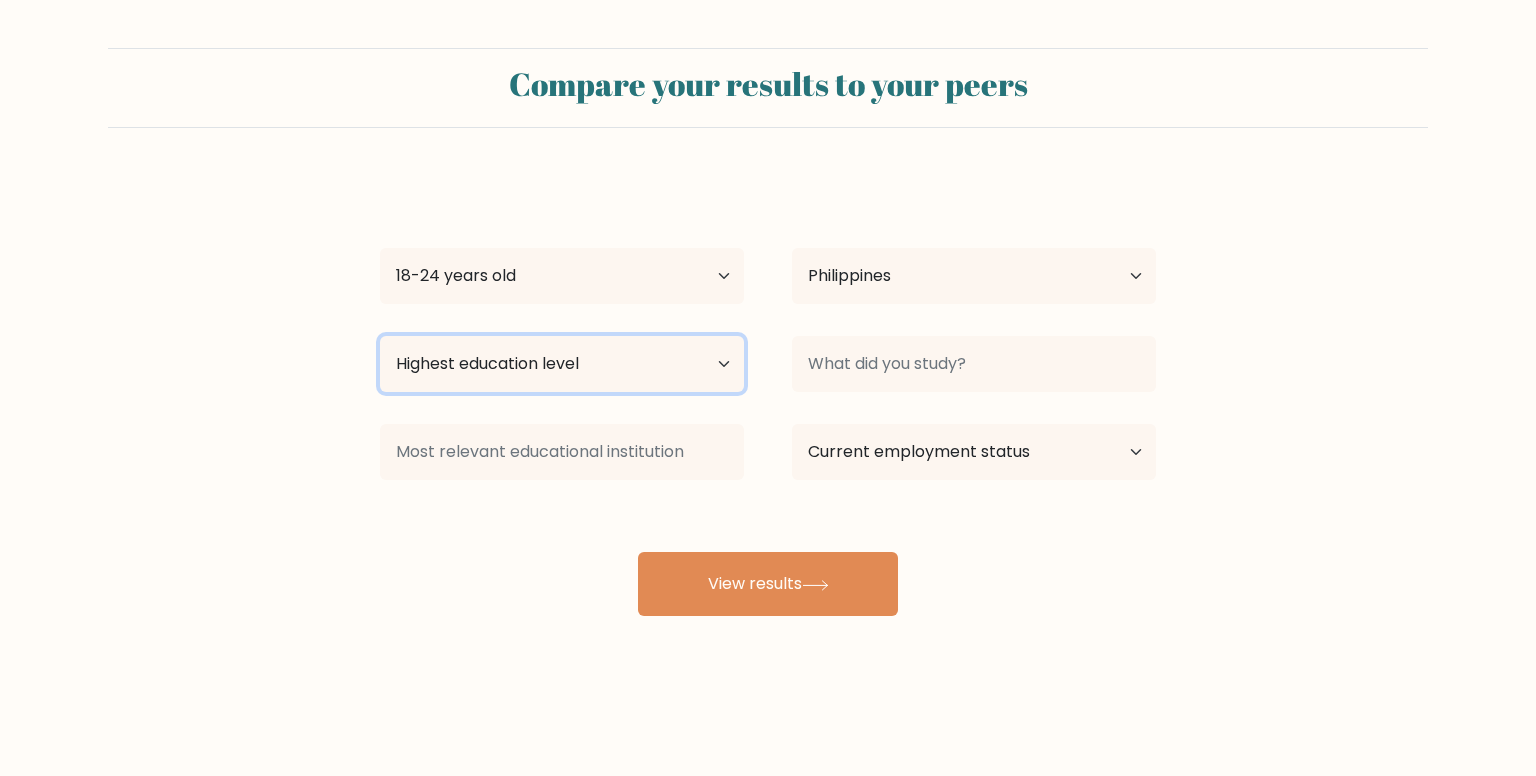 click on "Highest education level
No schooling
Primary
Lower Secondary
Upper Secondary
Occupation Specific
Bachelor's degree
Master's degree
Doctoral degree" at bounding box center (562, 364) 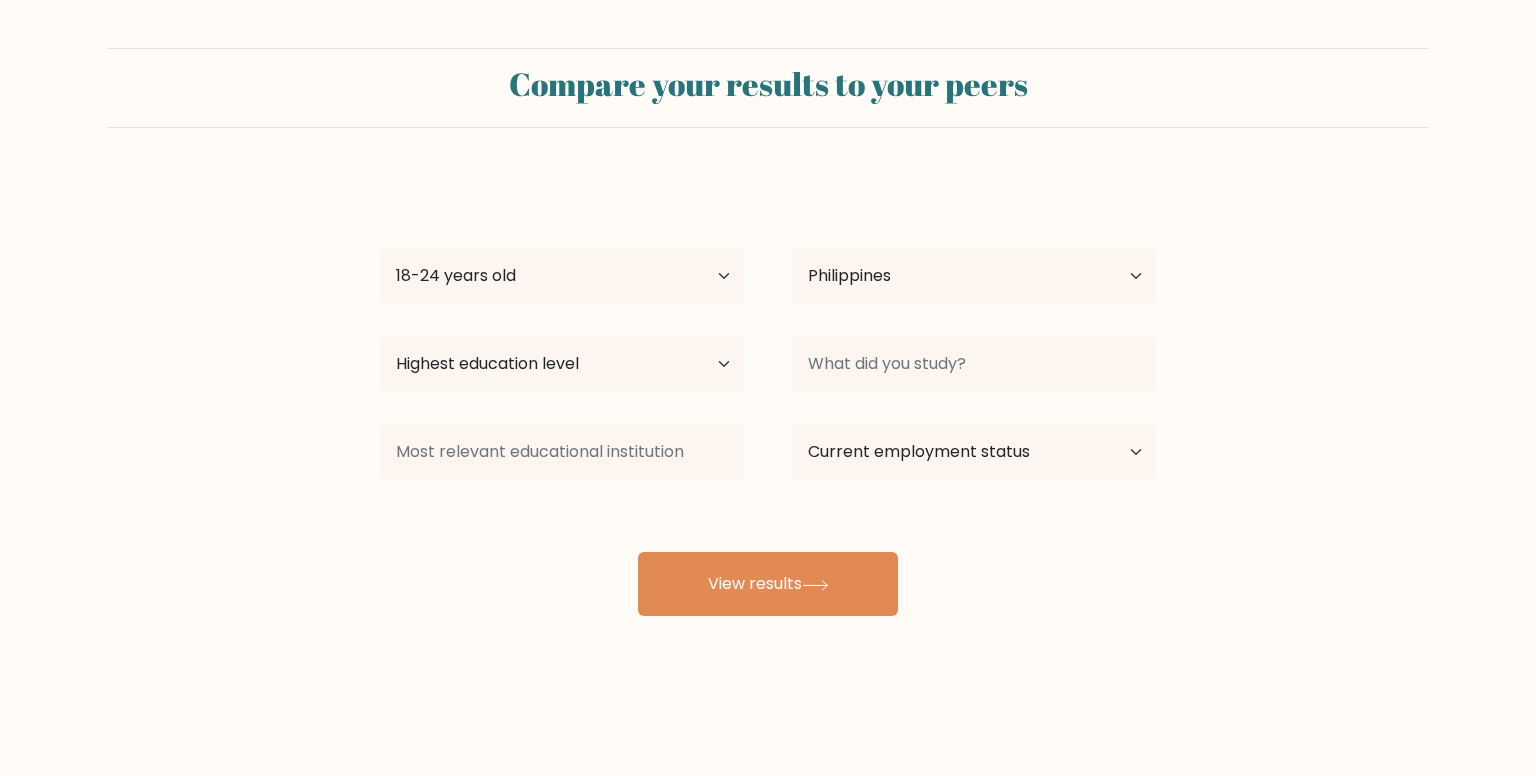 click at bounding box center [562, 452] 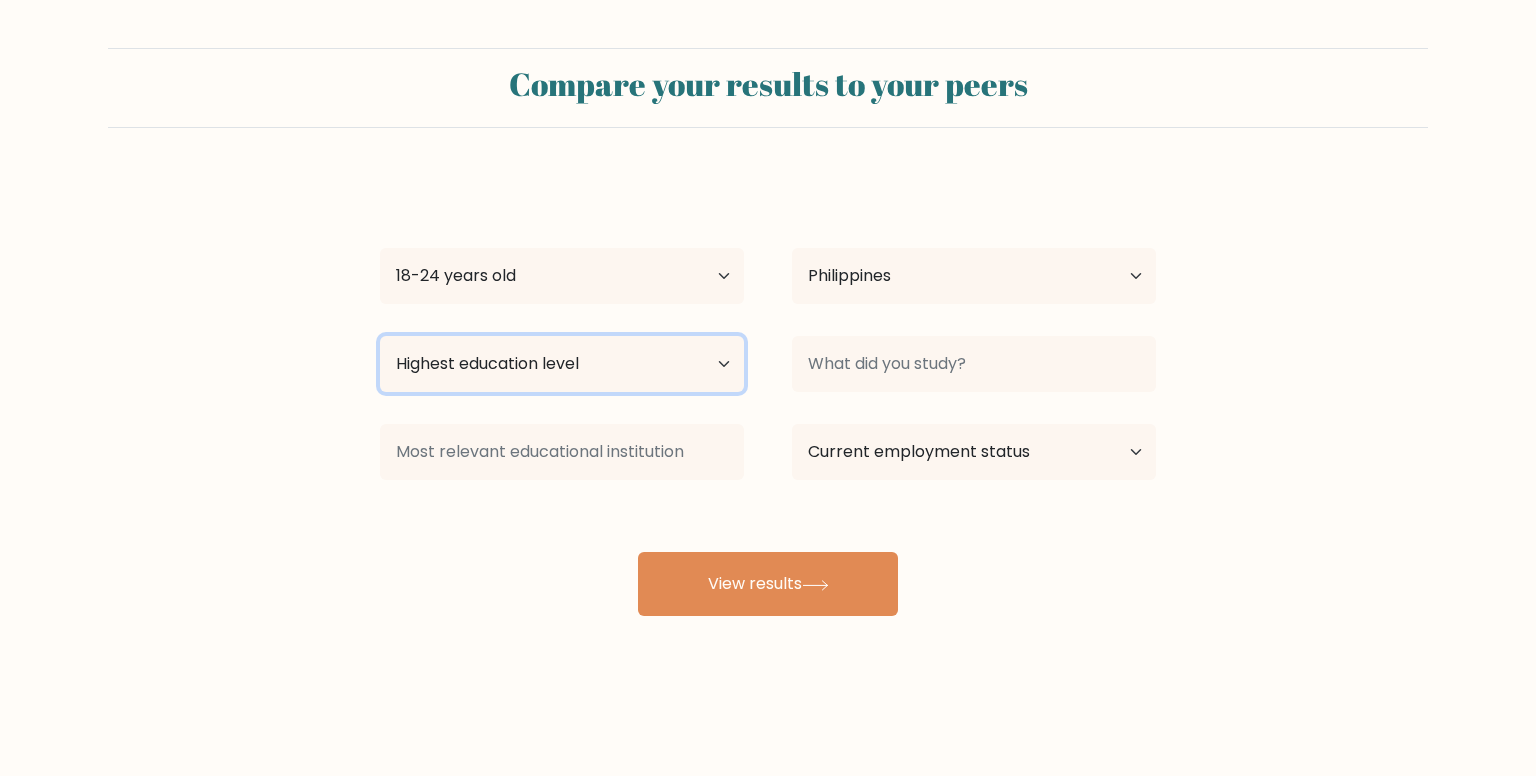 click on "Highest education level
No schooling
Primary
Lower Secondary
Upper Secondary
Occupation Specific
Bachelor's degree
Master's degree
Doctoral degree" at bounding box center [562, 364] 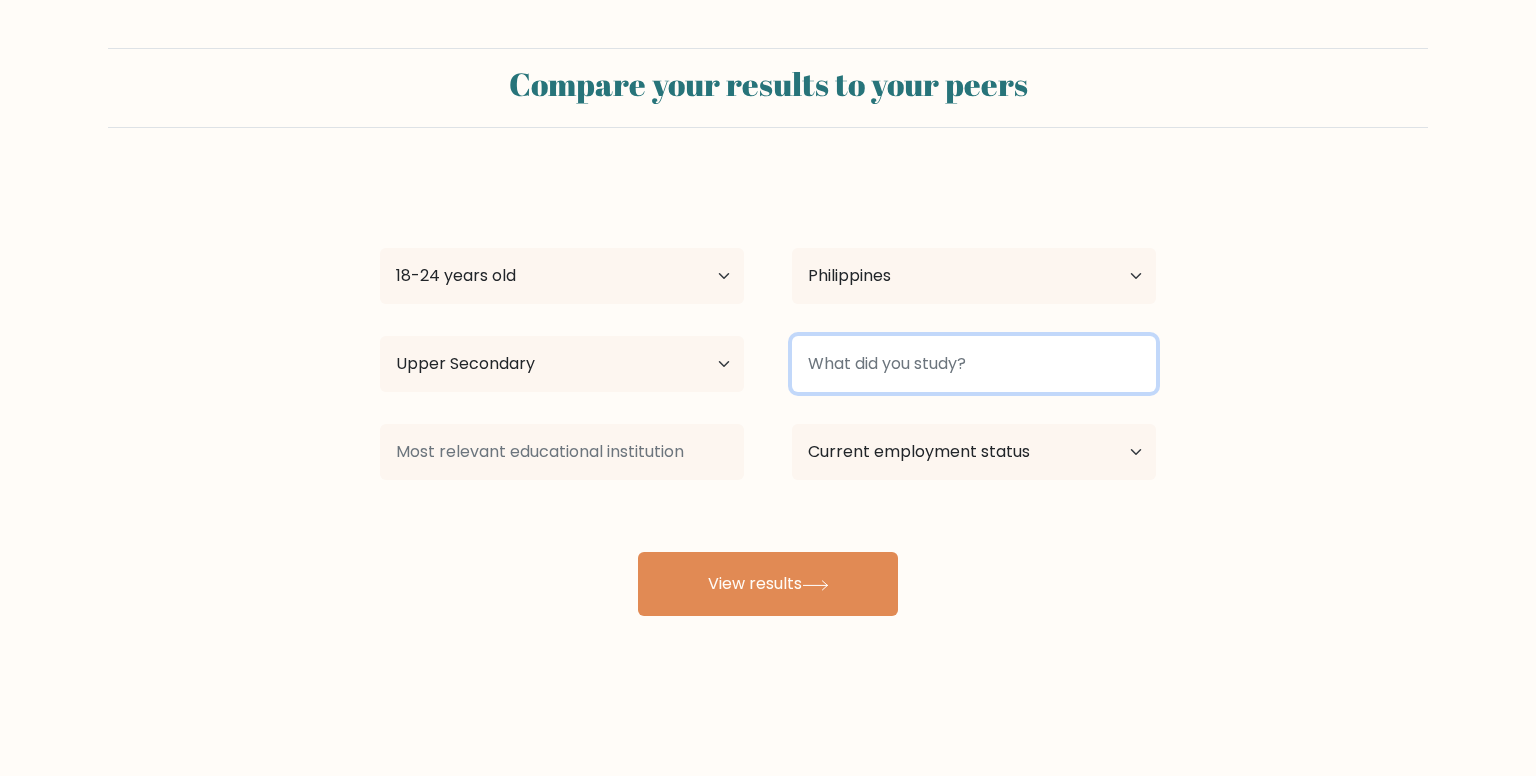 click at bounding box center (974, 364) 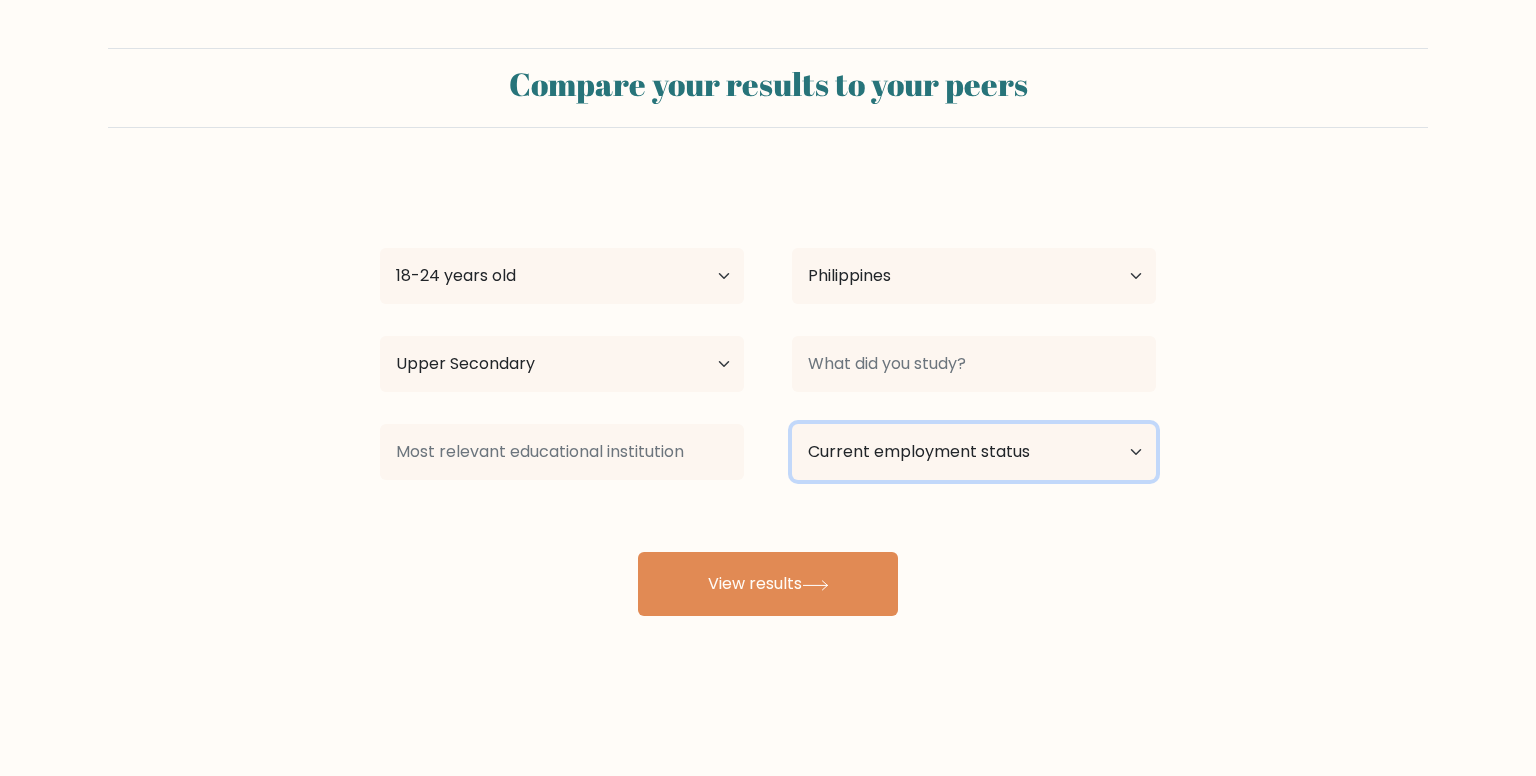 click on "Current employment status
Employed
Student
Retired
Other / prefer not to answer" at bounding box center [974, 452] 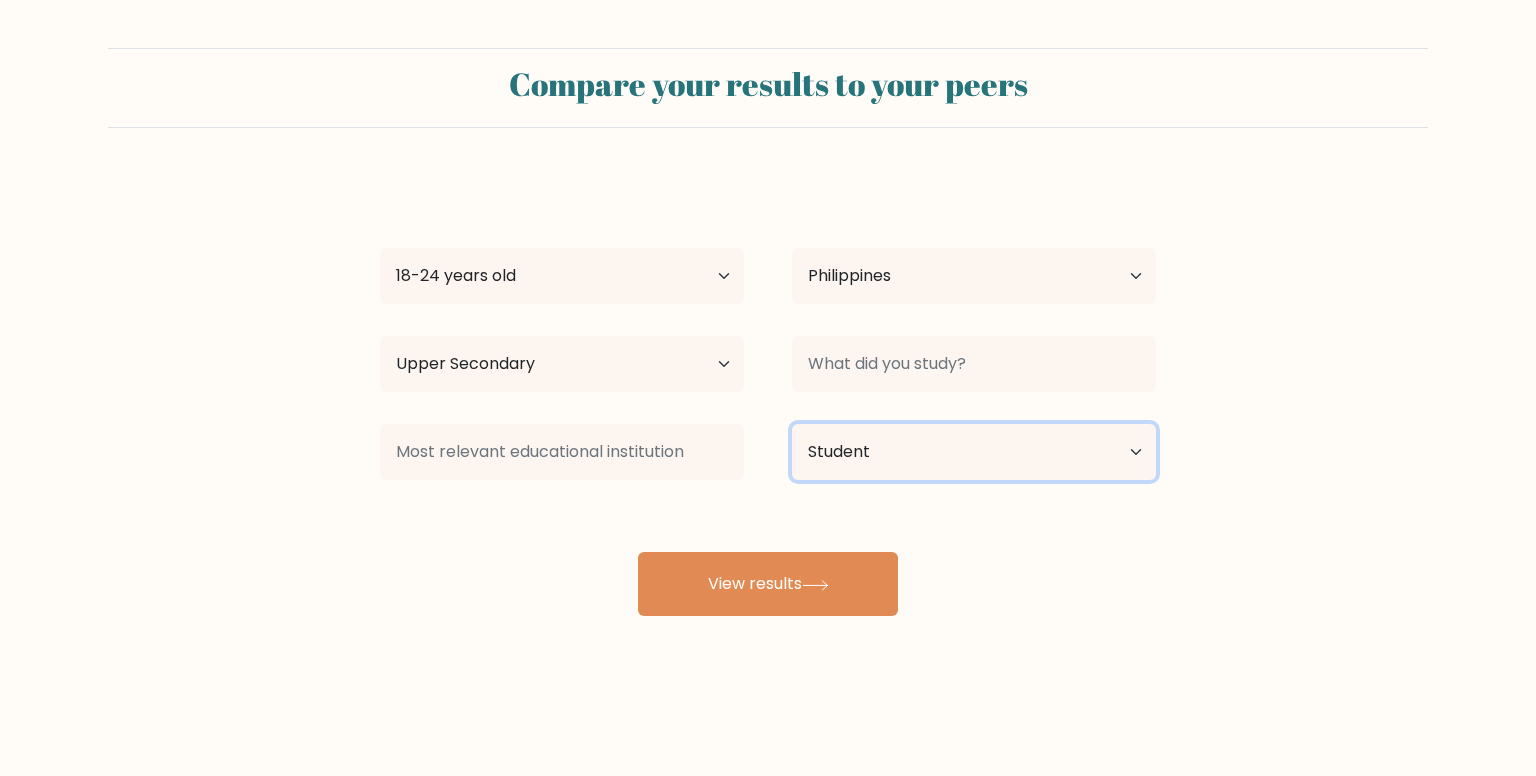 click on "Current employment status
Employed
Student
Retired
Other / prefer not to answer" at bounding box center [974, 452] 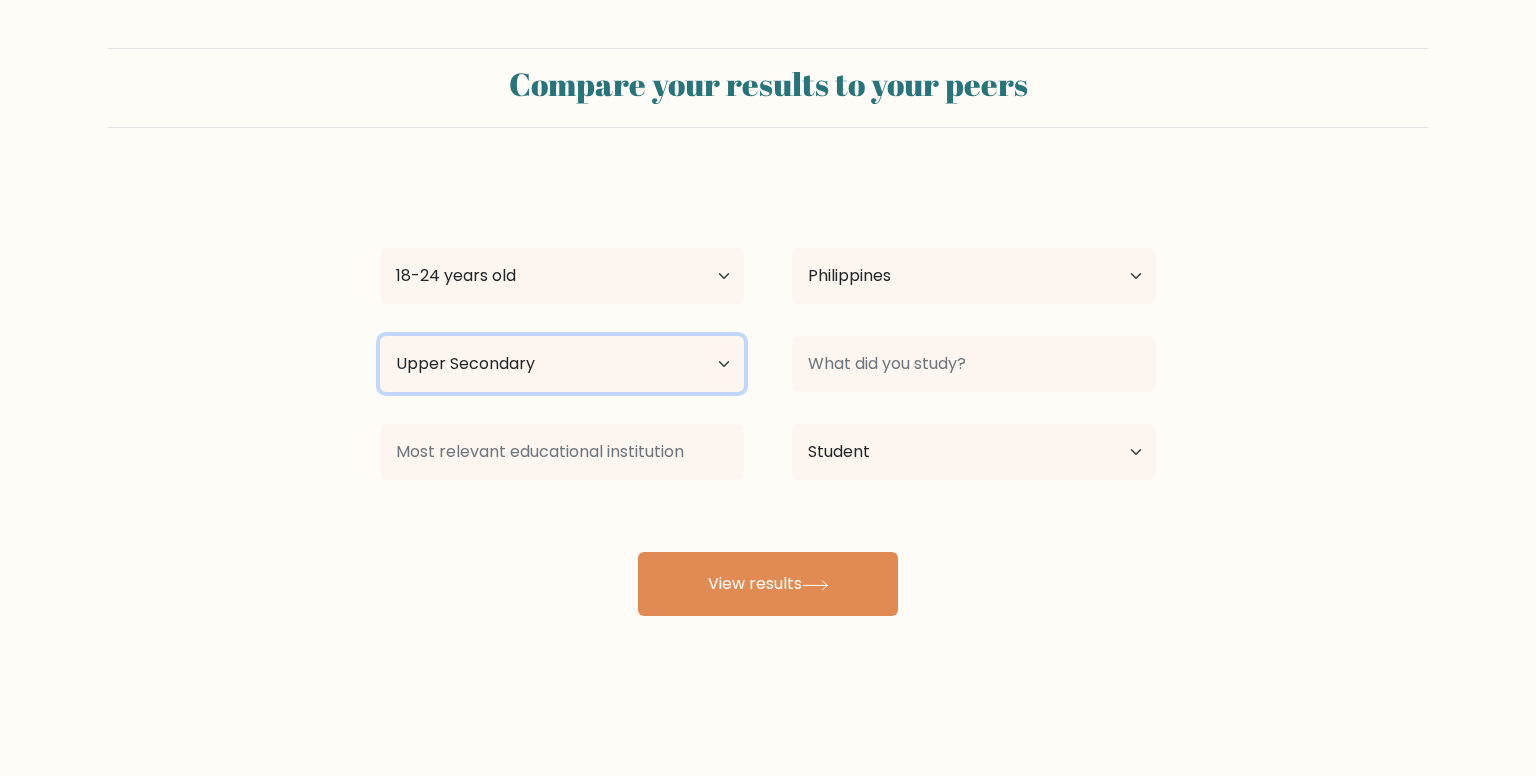 click on "Highest education level
No schooling
Primary
Lower Secondary
Upper Secondary
Occupation Specific
Bachelor's degree
Master's degree
Doctoral degree" at bounding box center (562, 364) 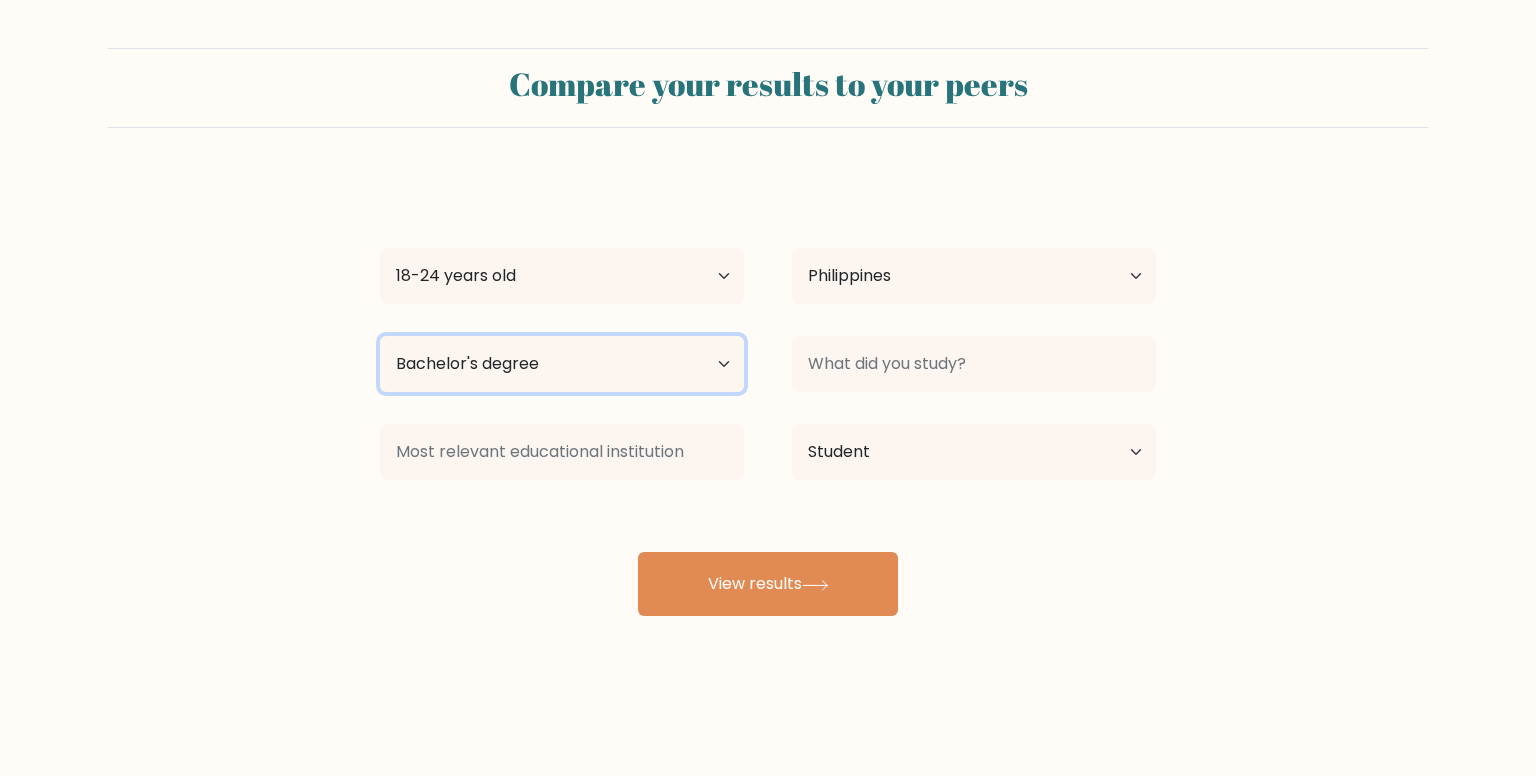 click on "Highest education level
No schooling
Primary
Lower Secondary
Upper Secondary
Occupation Specific
Bachelor's degree
Master's degree
Doctoral degree" at bounding box center [562, 364] 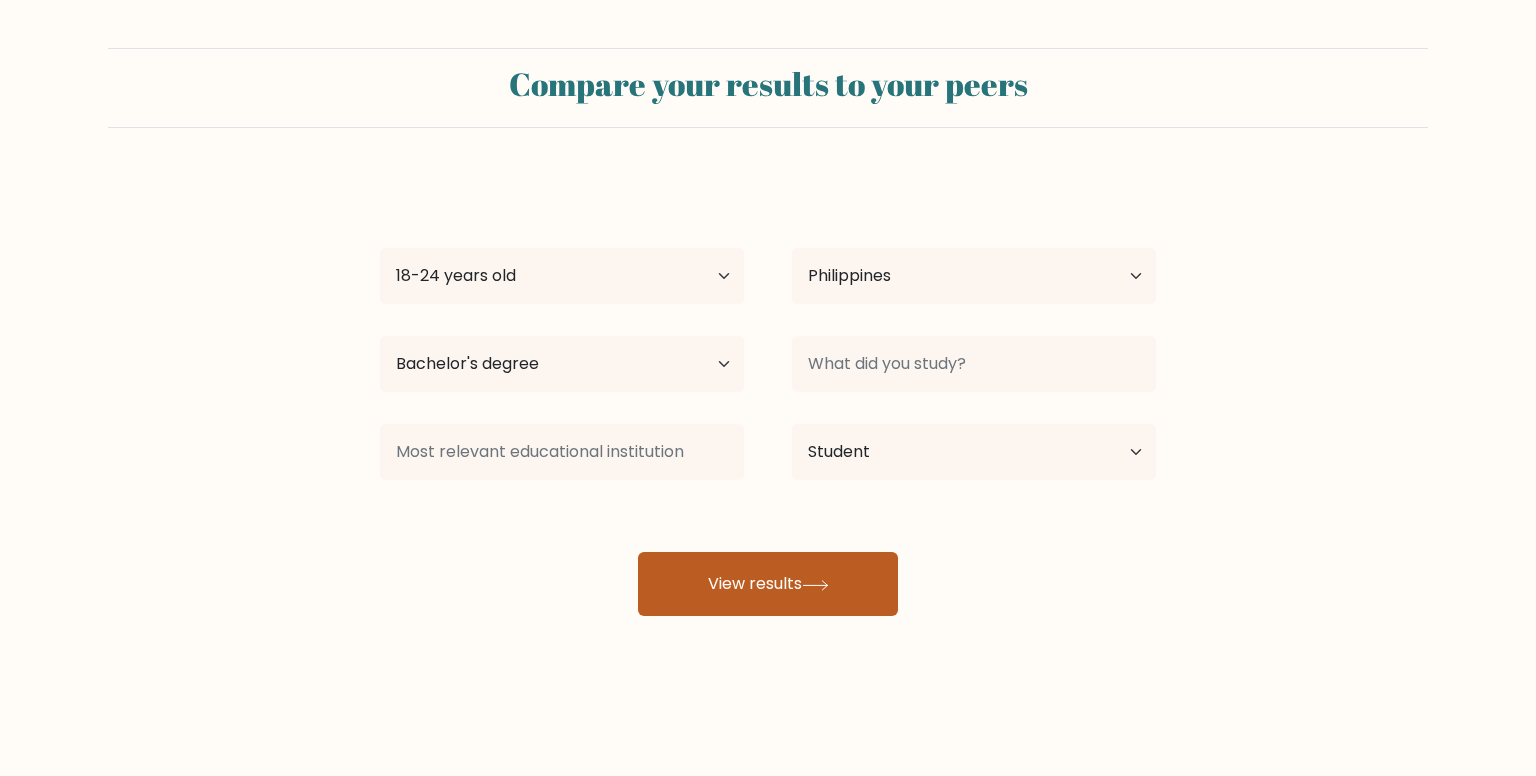 click on "View results" at bounding box center (768, 584) 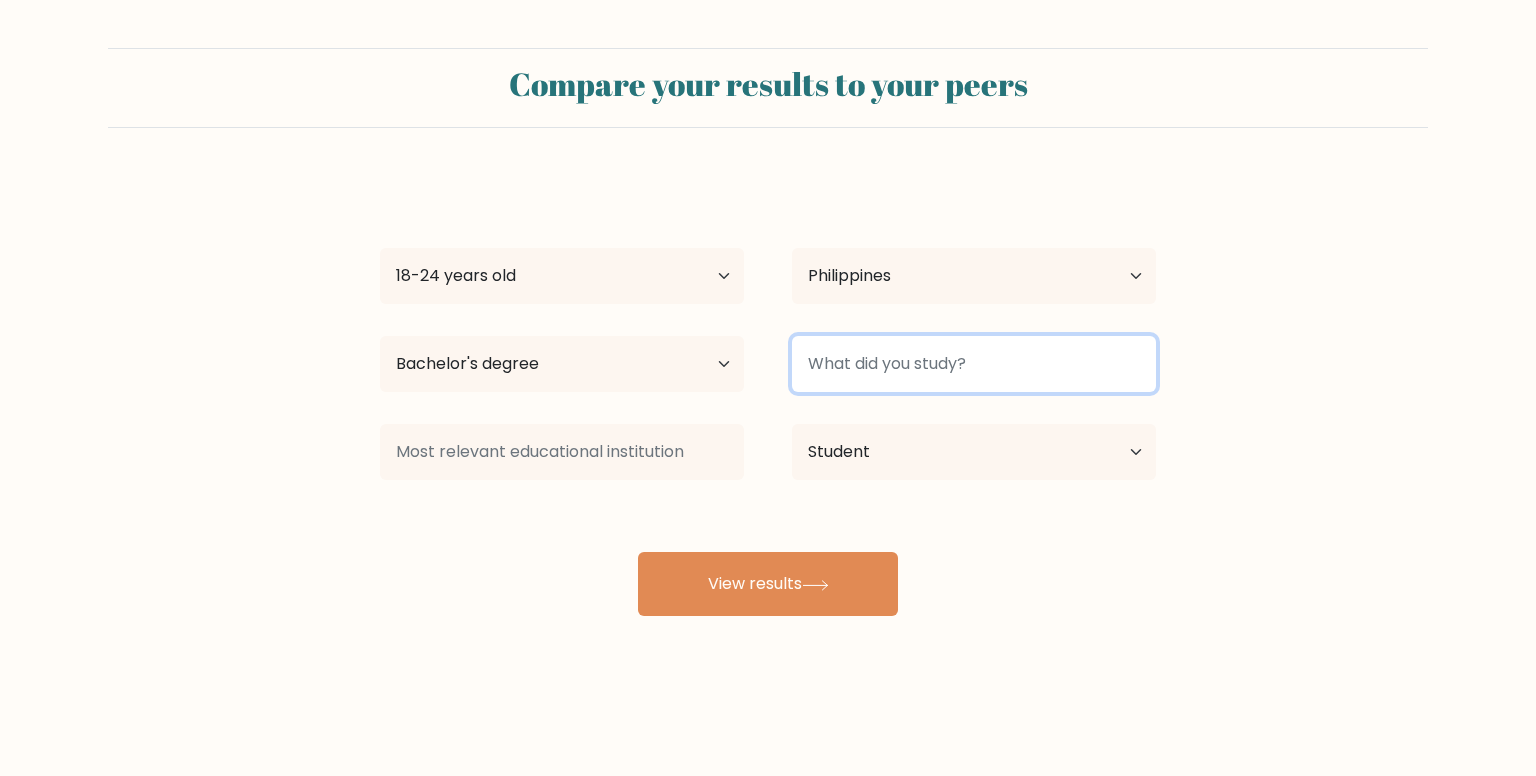 click at bounding box center [974, 364] 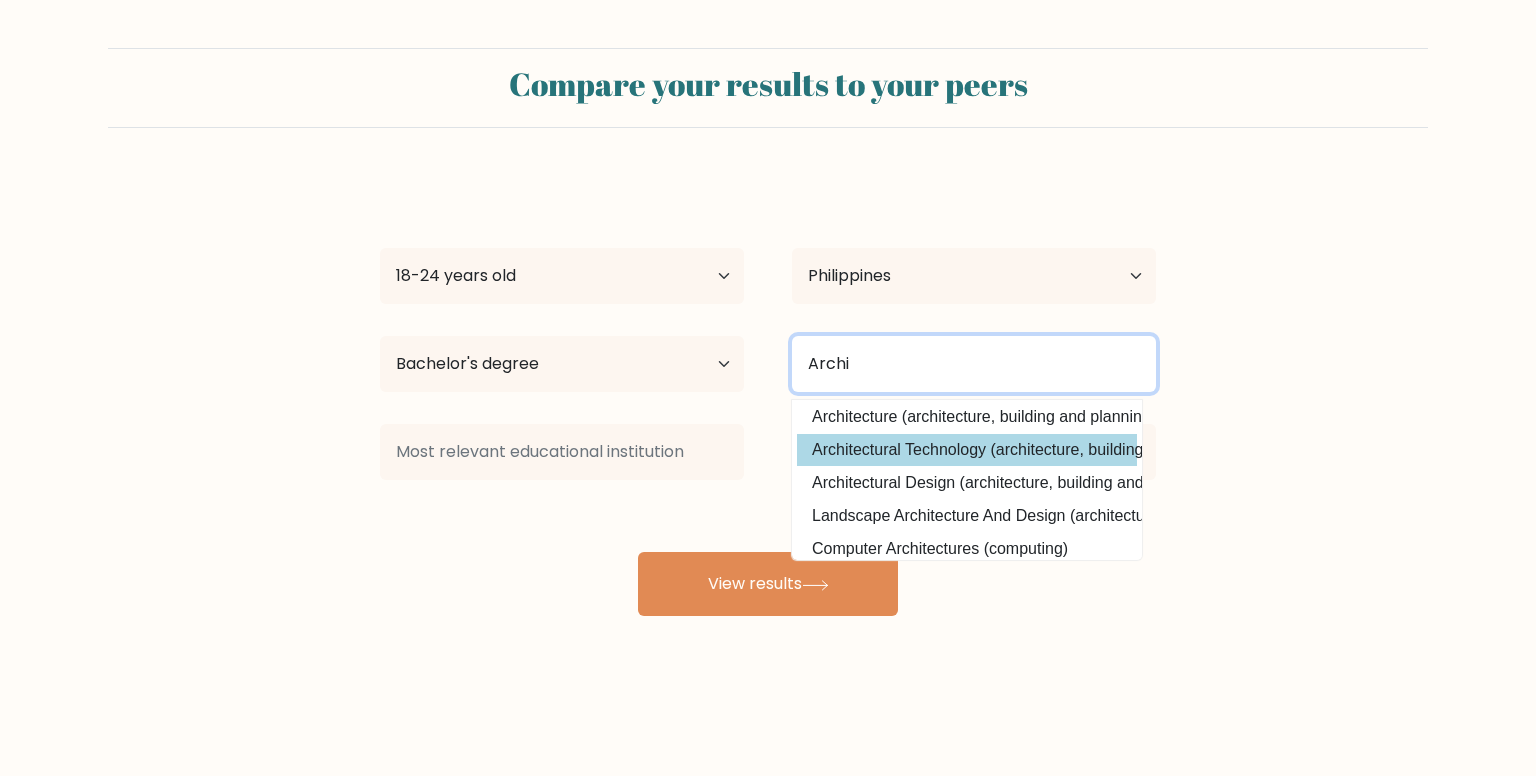 scroll, scrollTop: 0, scrollLeft: 0, axis: both 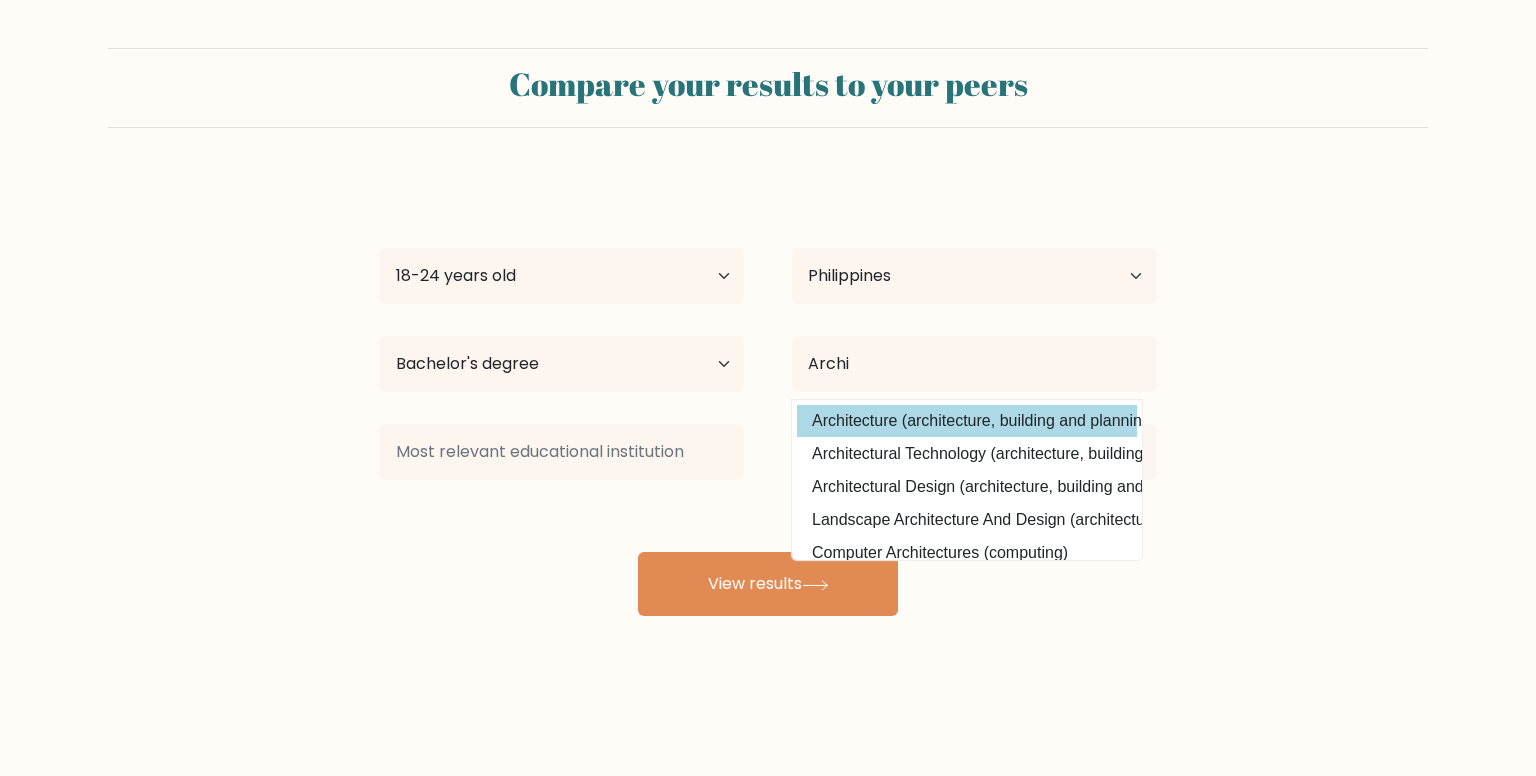 click on "Architecture (architecture, building and planning)" at bounding box center (967, 421) 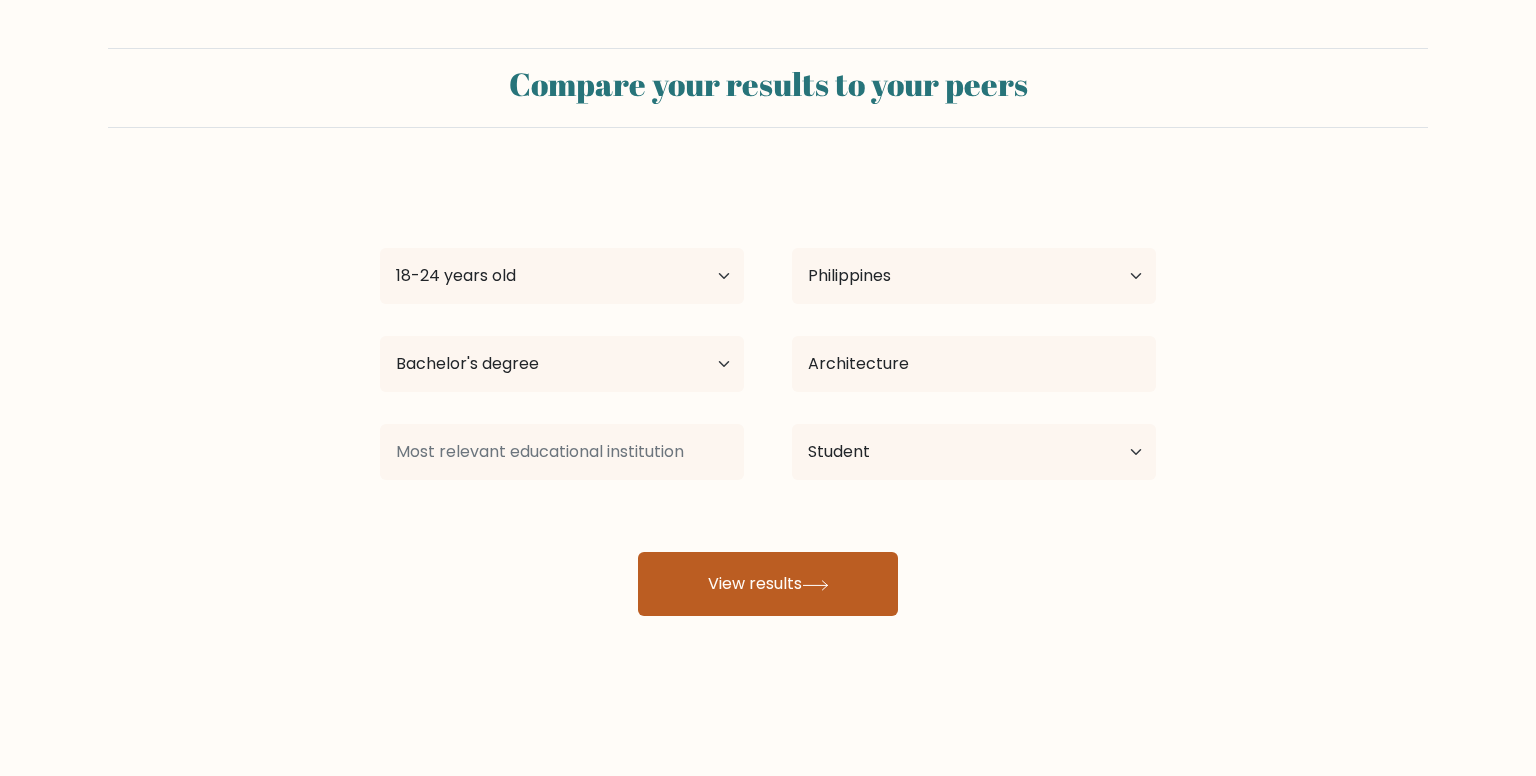 click 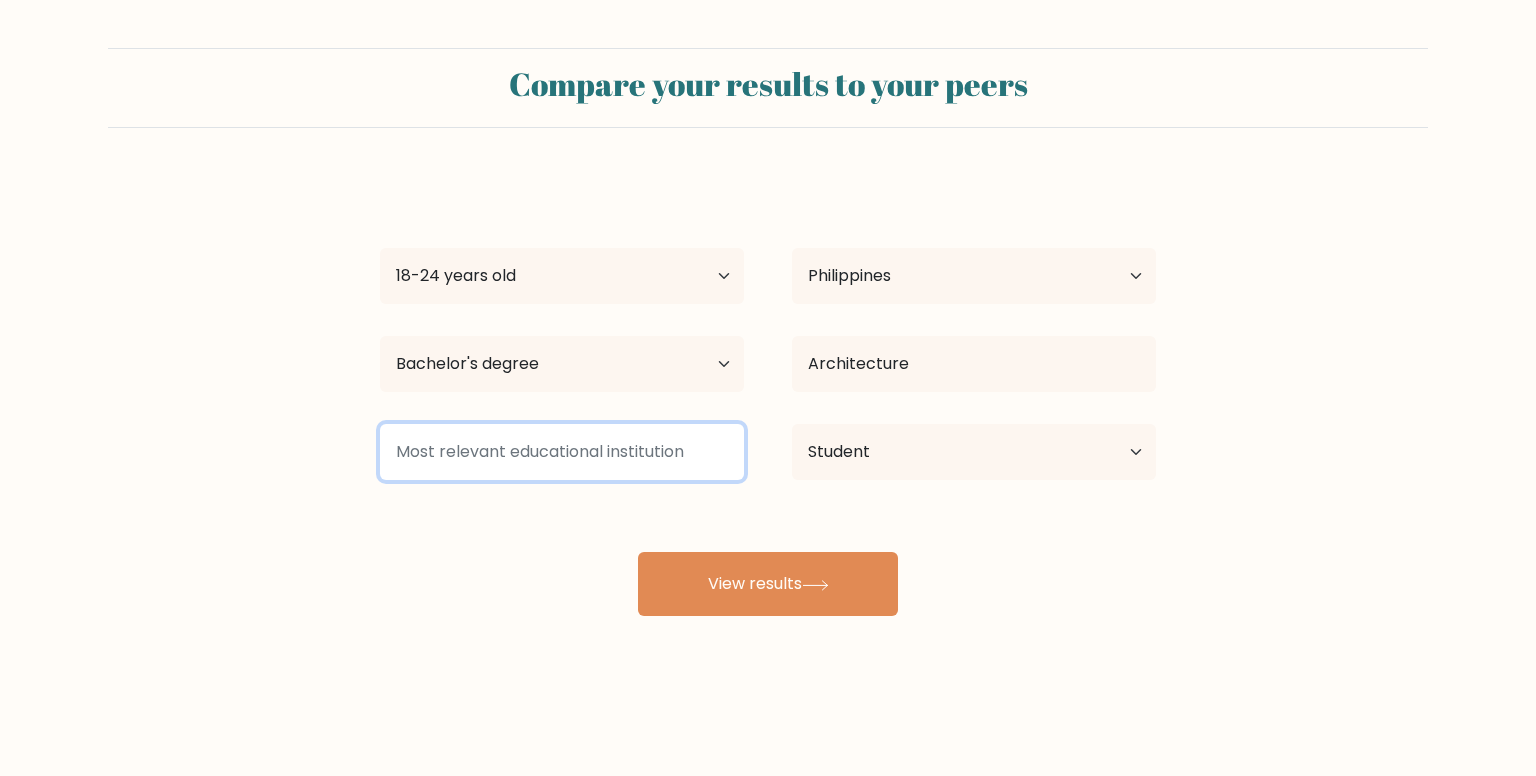 drag, startPoint x: 668, startPoint y: 464, endPoint x: 490, endPoint y: 449, distance: 178.6309 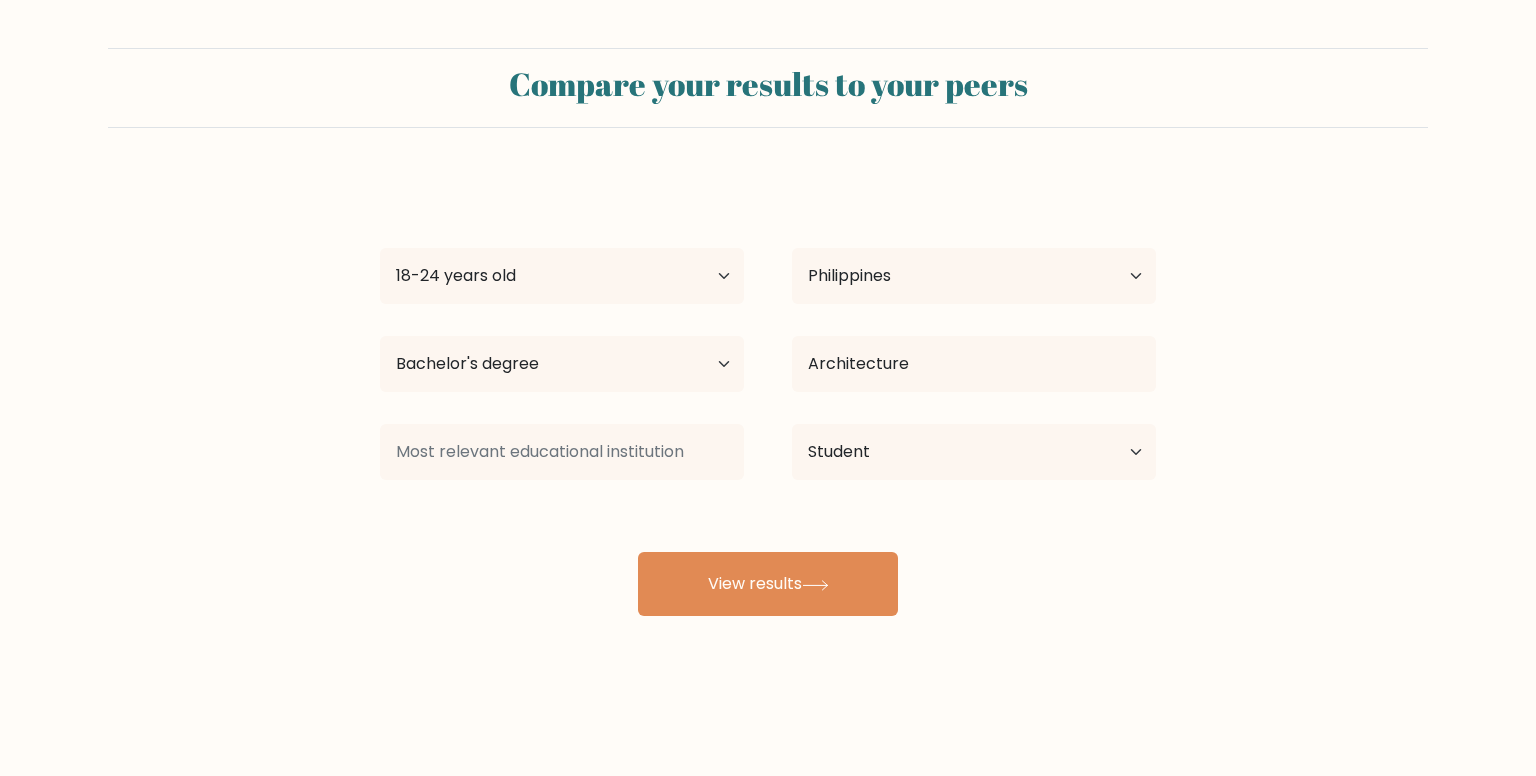 drag, startPoint x: 328, startPoint y: 432, endPoint x: 661, endPoint y: 537, distance: 349.16187 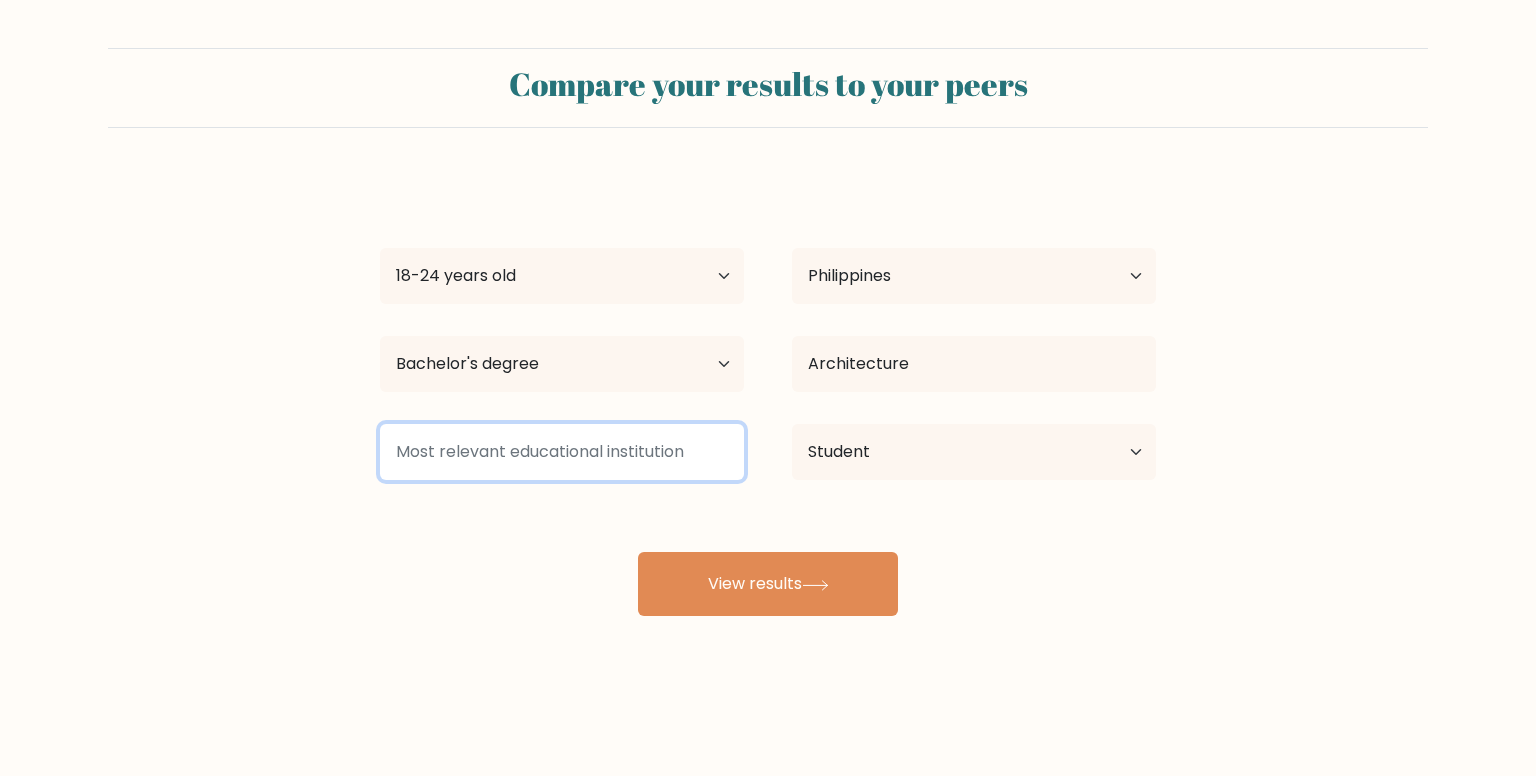 click at bounding box center [562, 452] 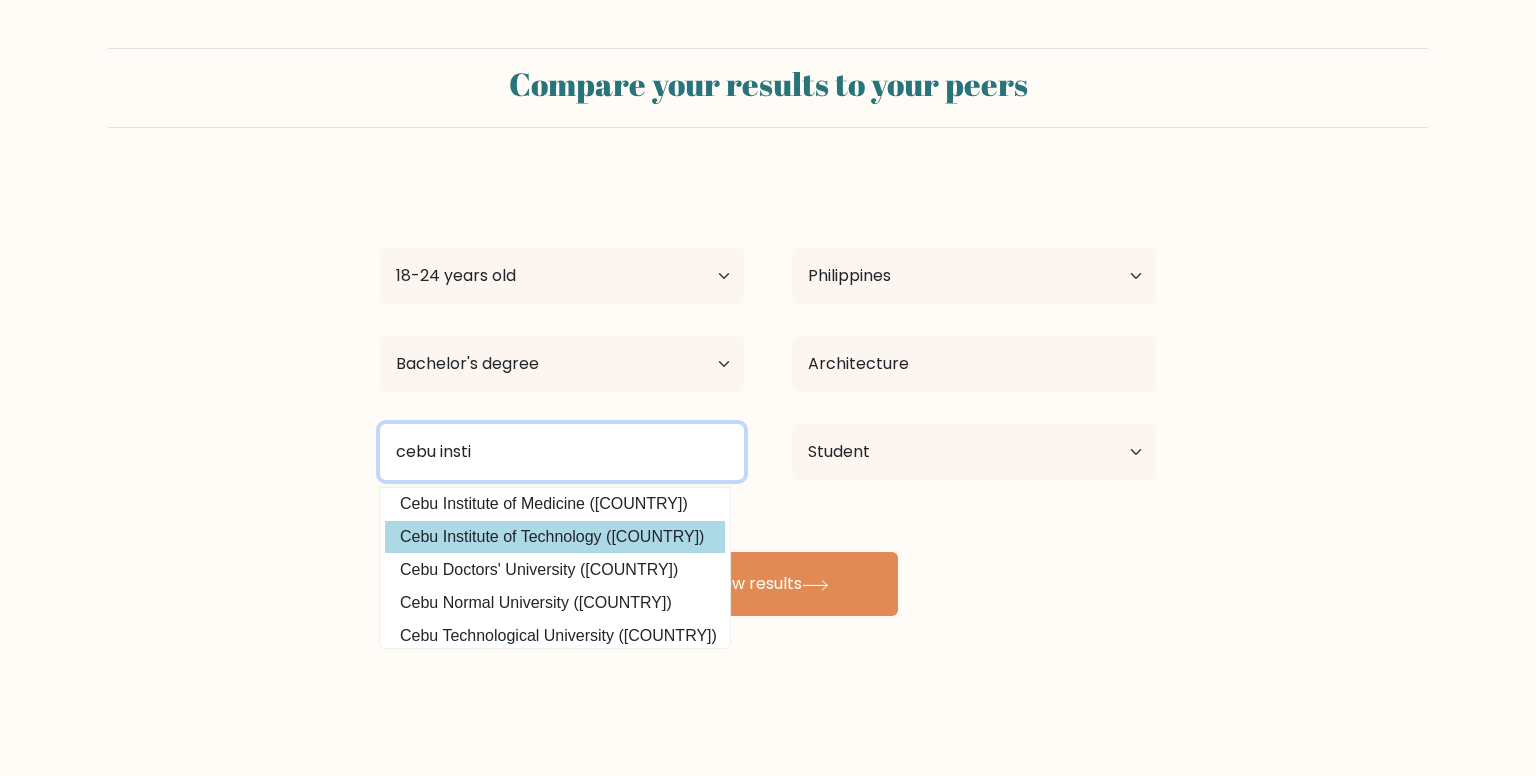 scroll, scrollTop: 0, scrollLeft: 0, axis: both 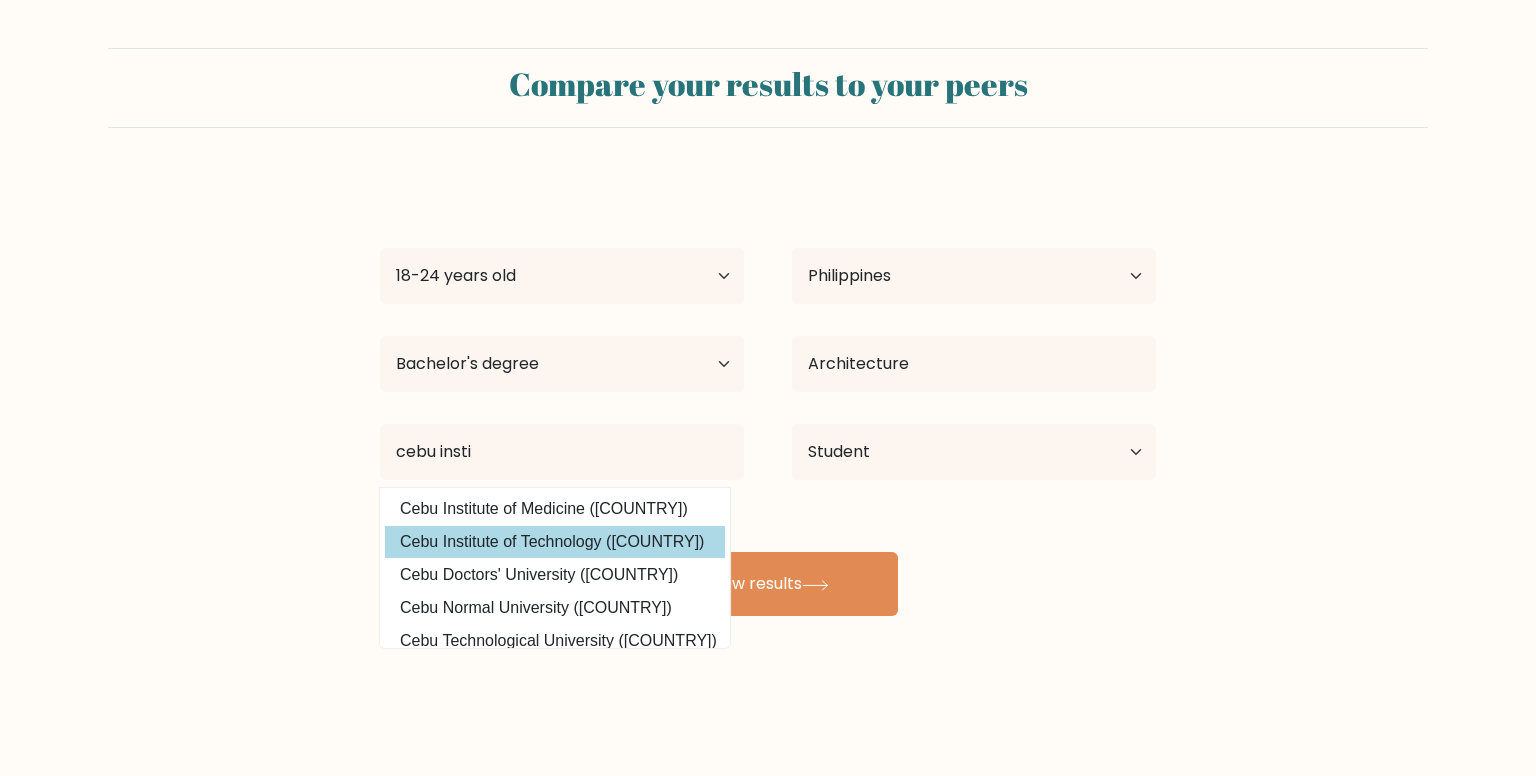 click on "Fiona Althea
Jangalay
Age
Under 18 years old
18-24 years old
25-34 years old
35-44 years old
45-54 years old
55-64 years old
65 years old and above
Country
Afghanistan
Albania
Algeria
American Samoa
Andorra
Angola
Anguilla
Antarctica
Antigua and Barbuda
Argentina
Armenia
Aruba
Australia
Austria
Azerbaijan
Bahamas
Bahrain
Bangladesh
Barbados
Belarus
Belgium
Belize
Benin
Bermuda
Bhutan
Bolivia
Bonaire, Sint Eustatius and Saba
Bosnia and Herzegovina
Botswana
Bouvet Island
Brazil" at bounding box center [768, 396] 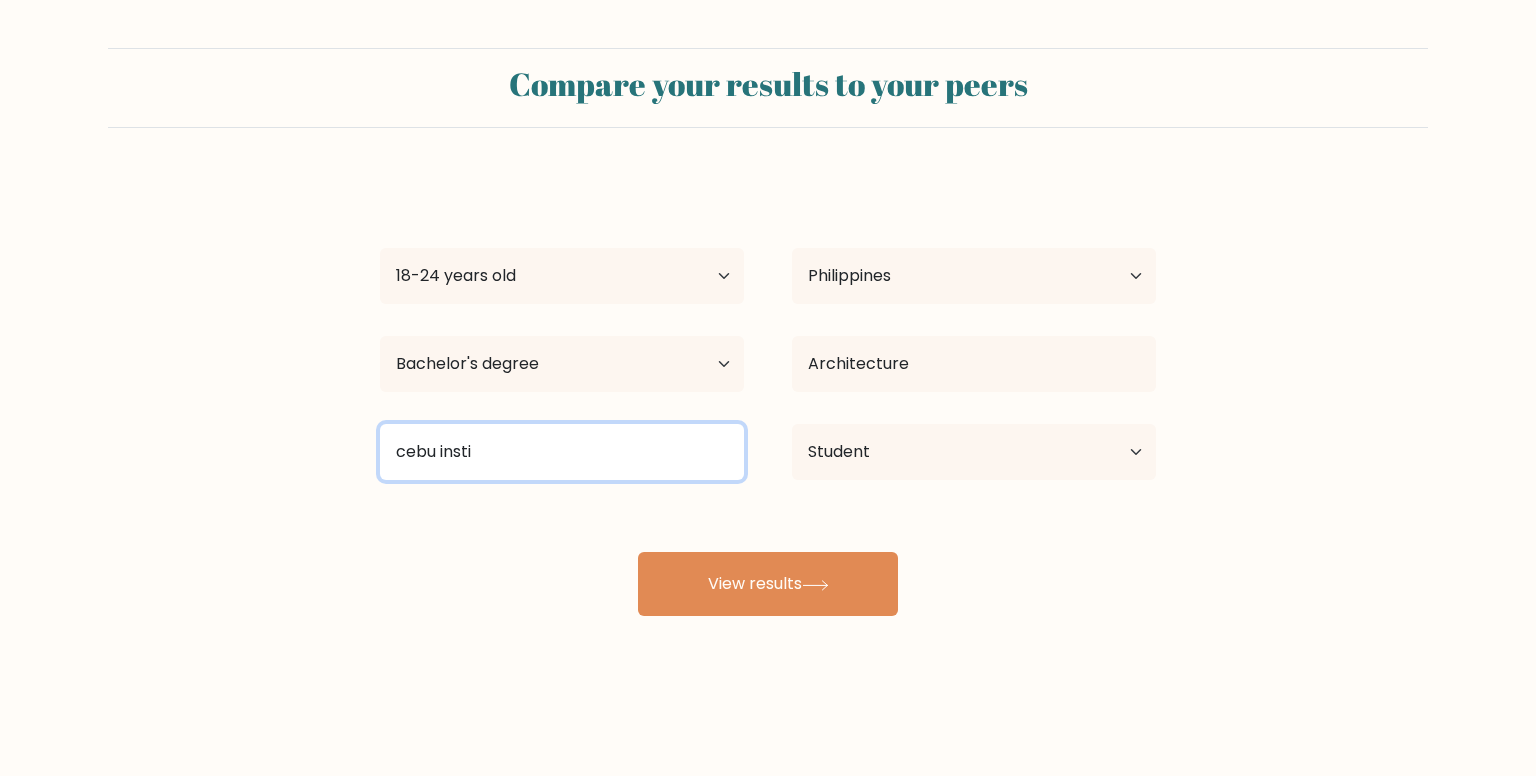 click on "cebu insti" at bounding box center (562, 452) 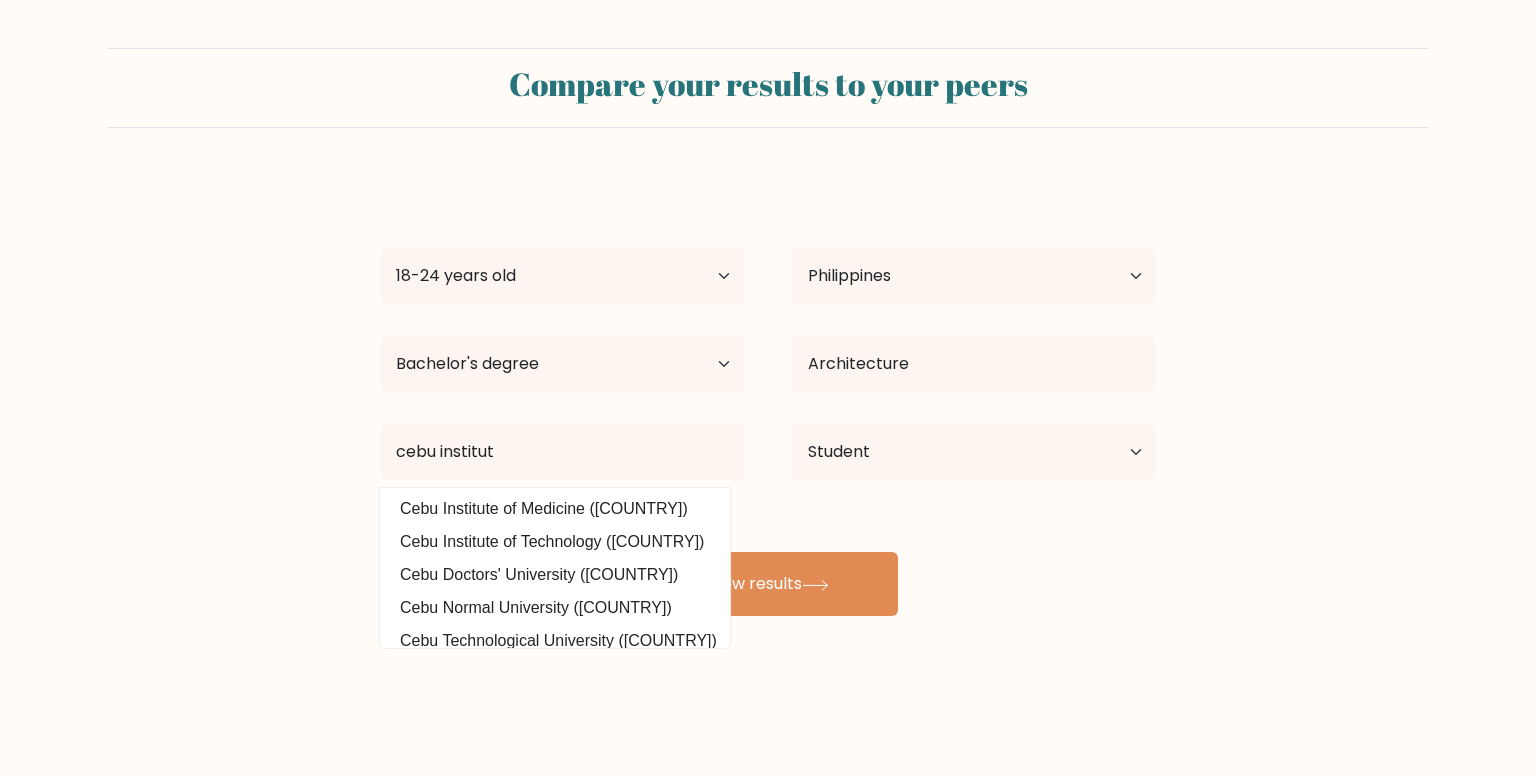 click on "Fiona Althea
Jangalay
Age
Under 18 years old
18-24 years old
25-34 years old
35-44 years old
45-54 years old
55-64 years old
65 years old and above
Country
Afghanistan
Albania
Algeria
American Samoa
Andorra
Angola
Anguilla
Antarctica
Antigua and Barbuda
Argentina
Armenia
Aruba
Australia
Austria
Azerbaijan
Bahamas
Bahrain
Bangladesh
Barbados
Belarus
Belgium
Belize
Benin
Bermuda
Bhutan
Bolivia
Bonaire, Sint Eustatius and Saba
Bosnia and Herzegovina
Botswana
Bouvet Island
Brazil" at bounding box center [768, 396] 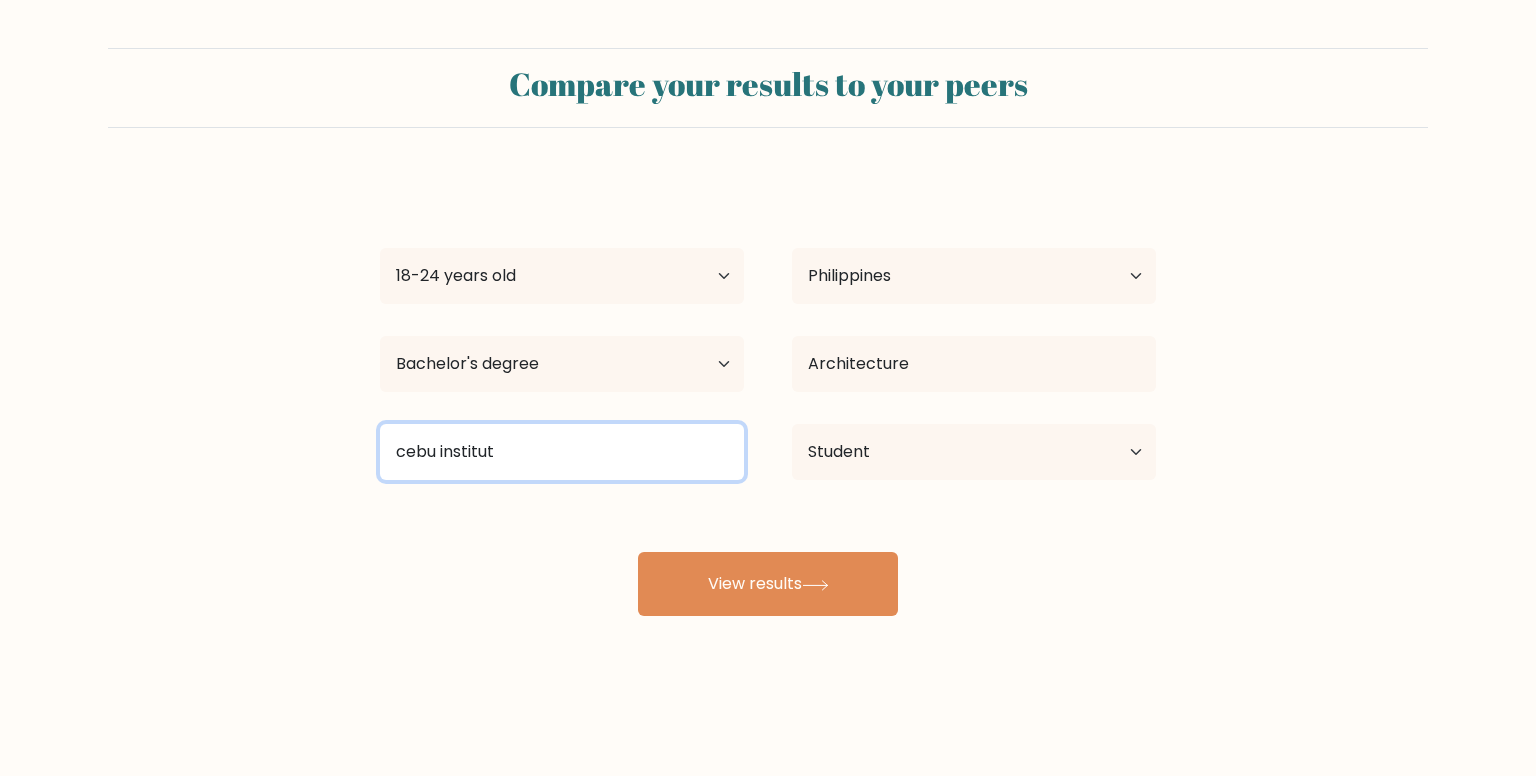 click on "cebu institut" at bounding box center [562, 452] 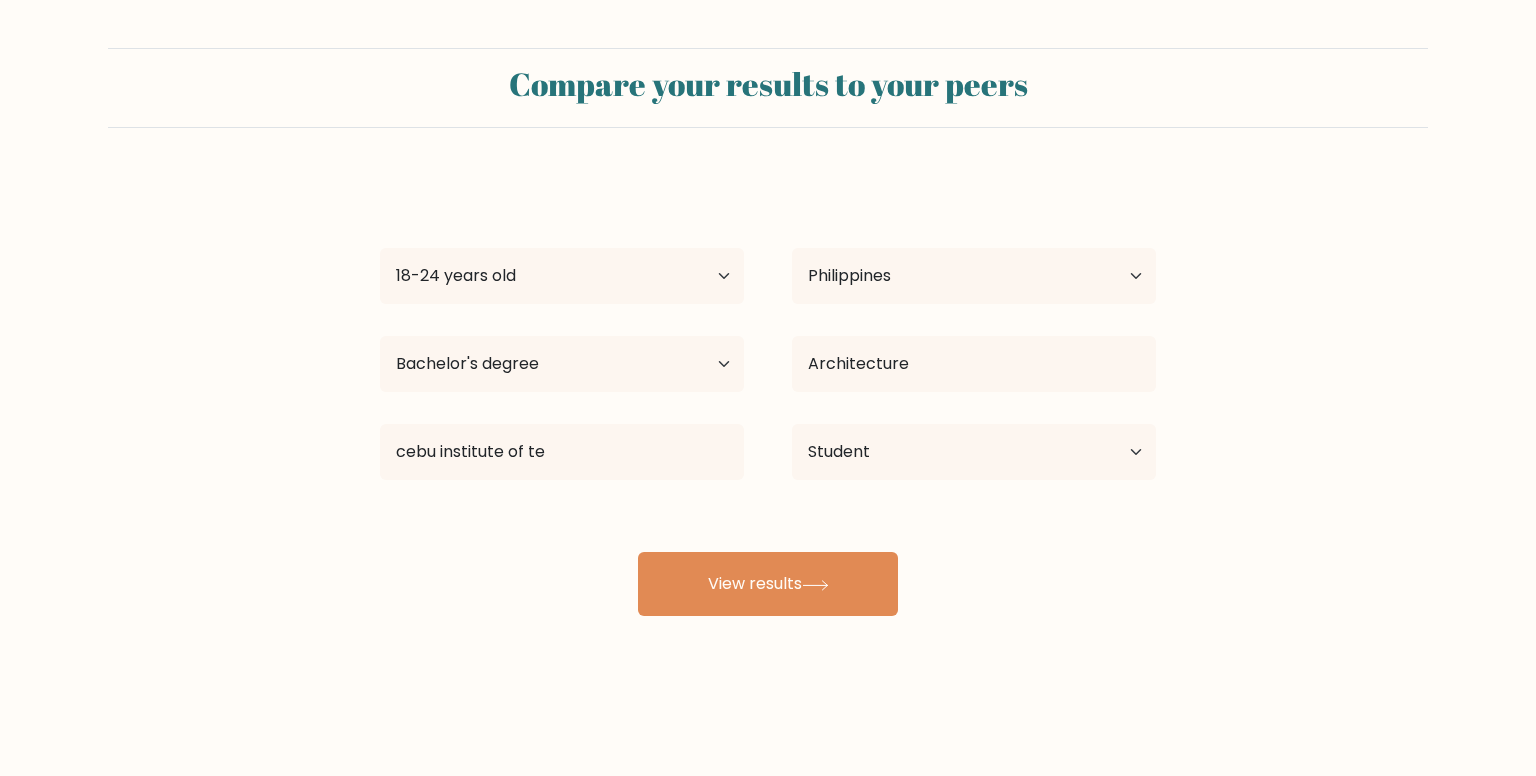 click on "Fiona Althea
Jangalay
Age
Under 18 years old
18-24 years old
25-34 years old
35-44 years old
45-54 years old
55-64 years old
65 years old and above
Country
Afghanistan
Albania
Algeria
American Samoa
Andorra
Angola
Anguilla
Antarctica
Antigua and Barbuda
Argentina
Armenia
Aruba
Australia
Austria
Azerbaijan
Bahamas
Bahrain
Bangladesh
Barbados
Belarus
Belgium
Belize
Benin
Bermuda
Bhutan
Bolivia
Bonaire, Sint Eustatius and Saba
Bosnia and Herzegovina
Botswana
Bouvet Island
Brazil" at bounding box center (768, 396) 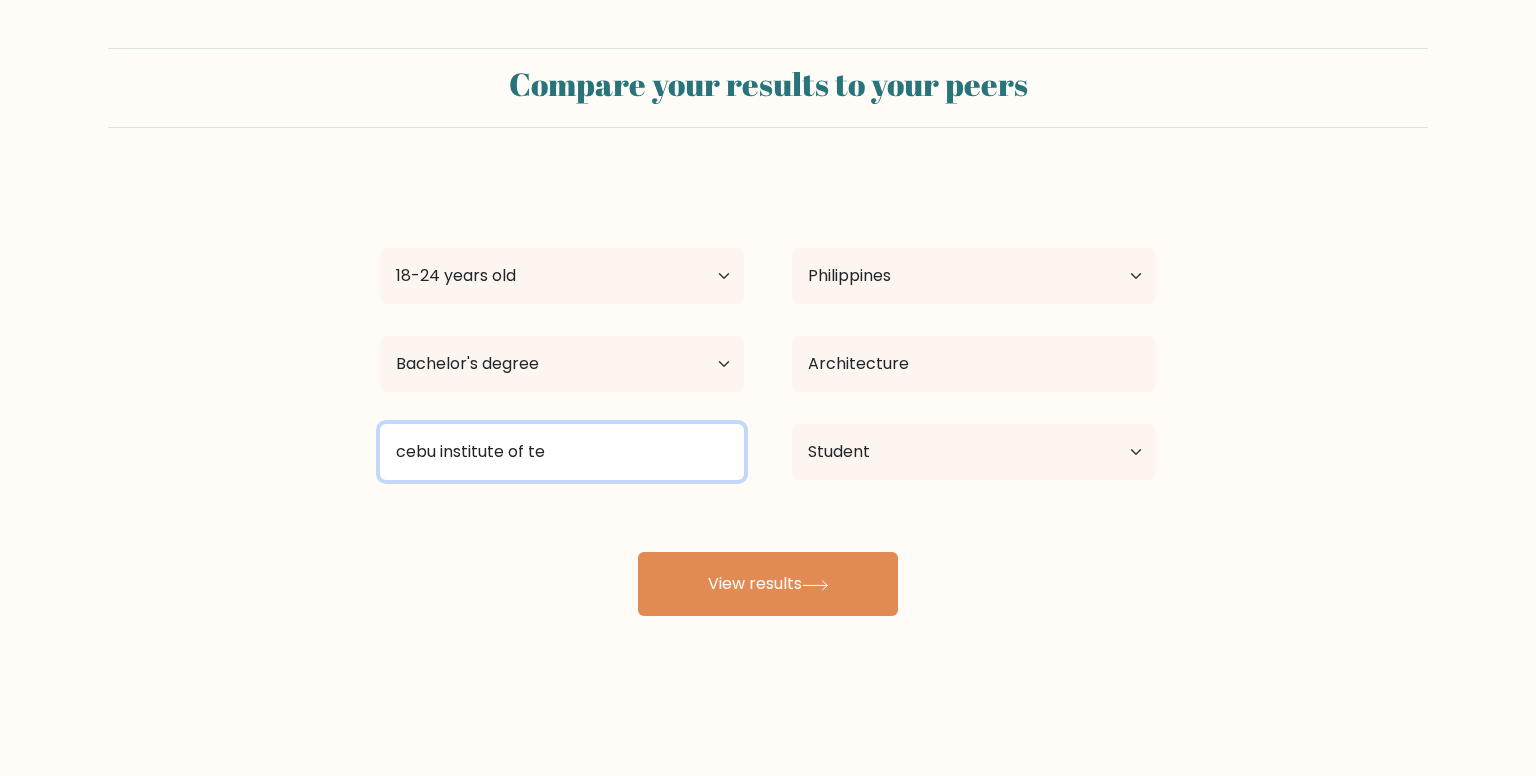 click on "cebu institute of te" at bounding box center [562, 452] 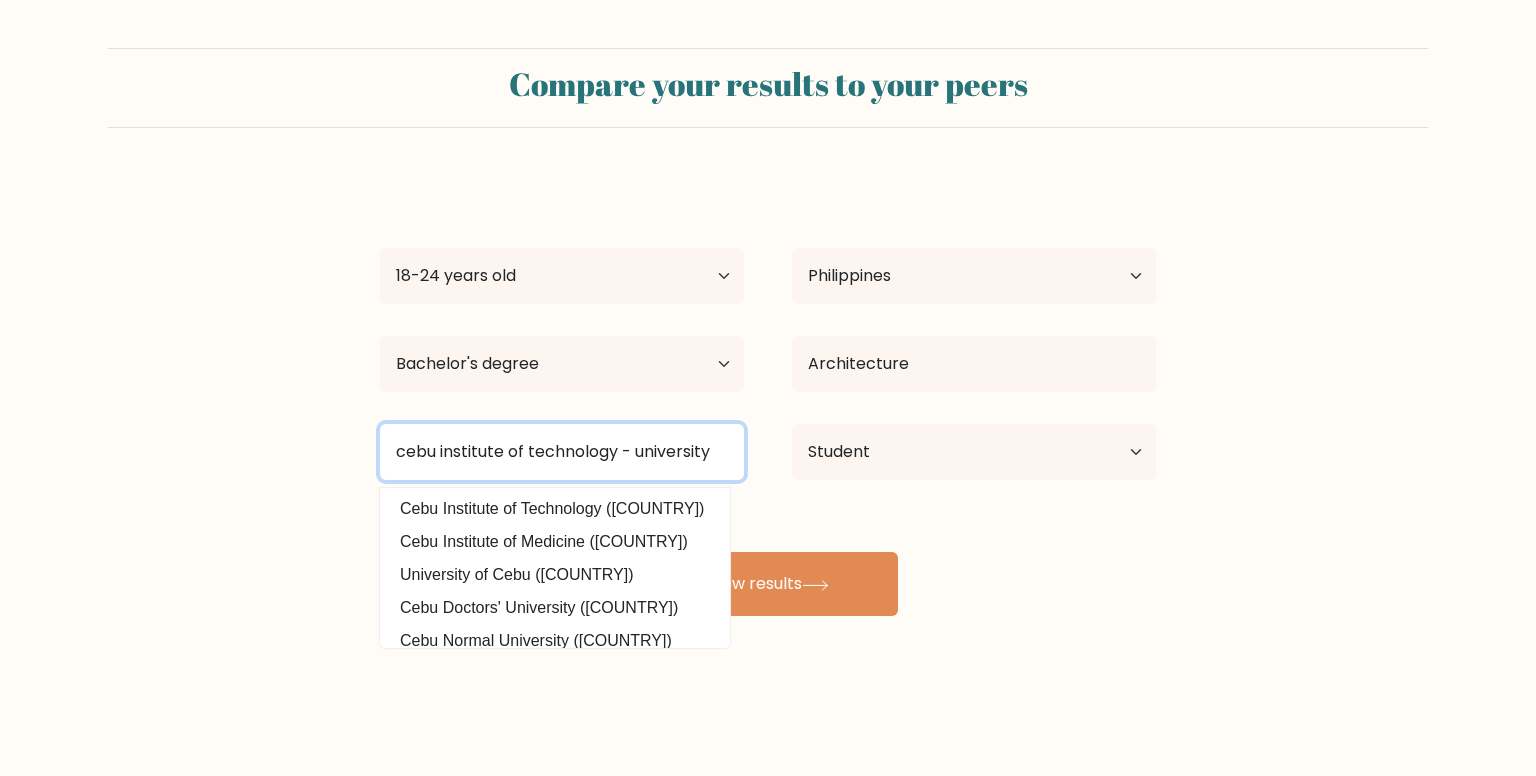 type on "cebu institute of technology - university" 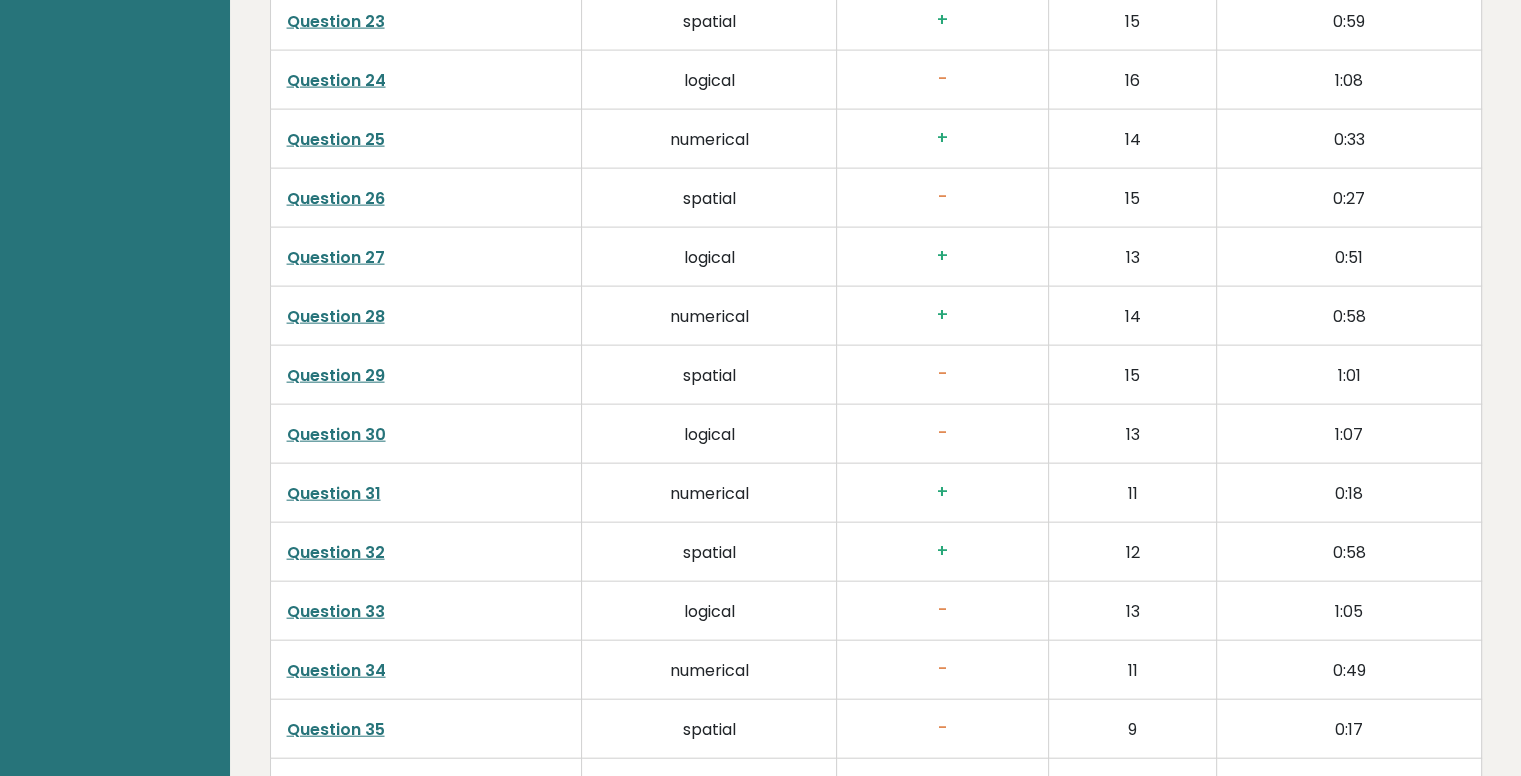scroll, scrollTop: 5097, scrollLeft: 0, axis: vertical 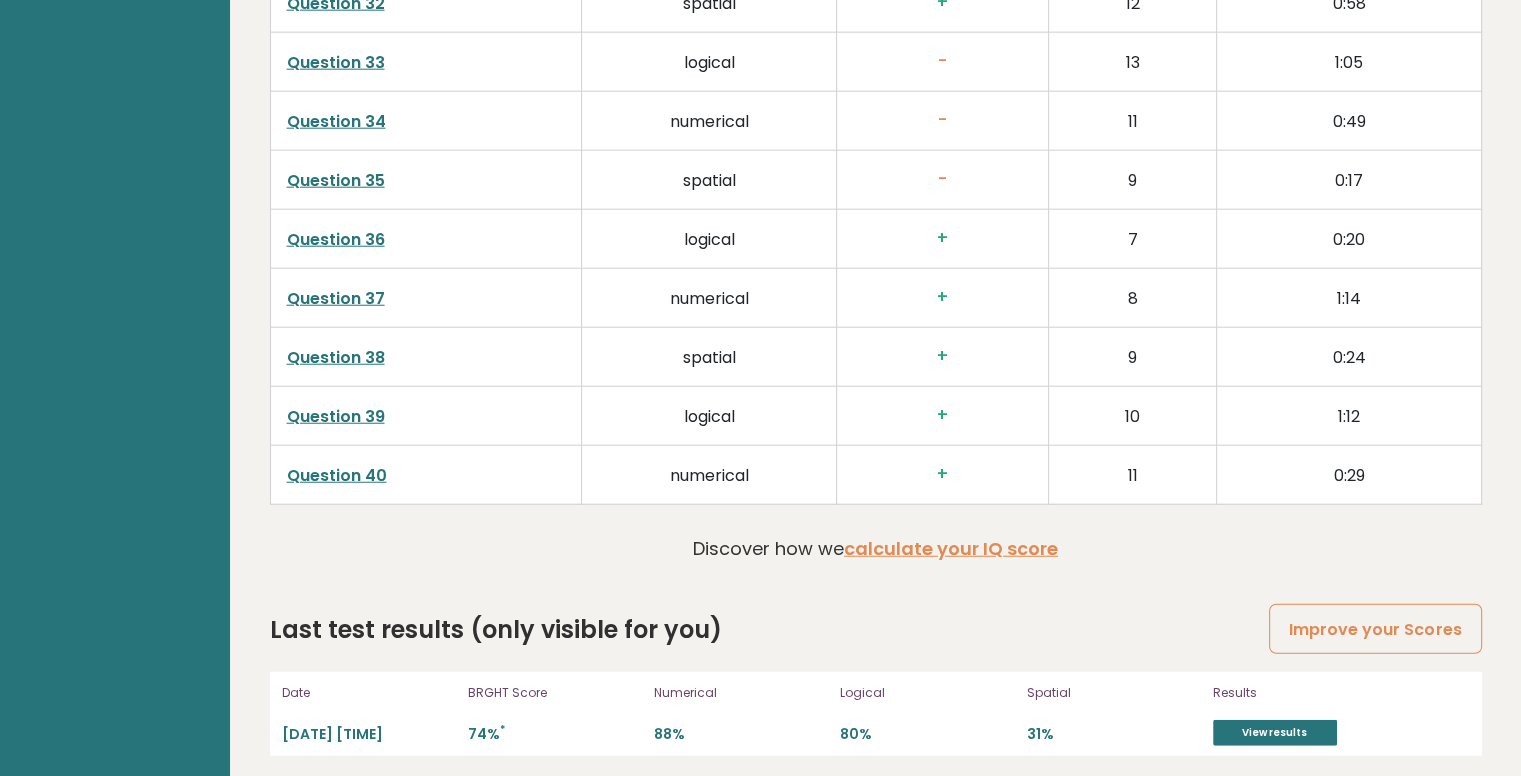 drag, startPoint x: 1259, startPoint y: 719, endPoint x: 1252, endPoint y: 701, distance: 19.313208 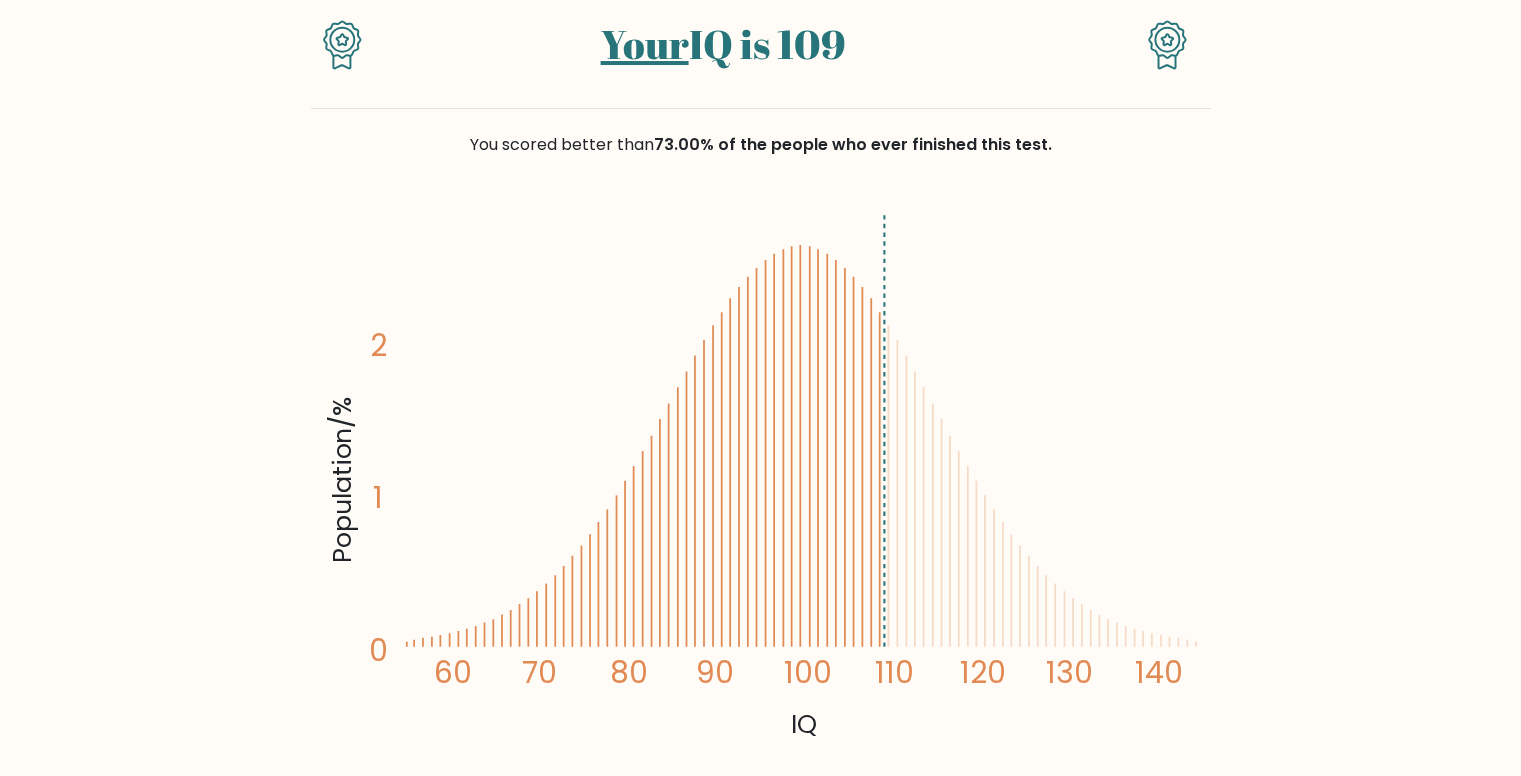 scroll, scrollTop: 200, scrollLeft: 0, axis: vertical 